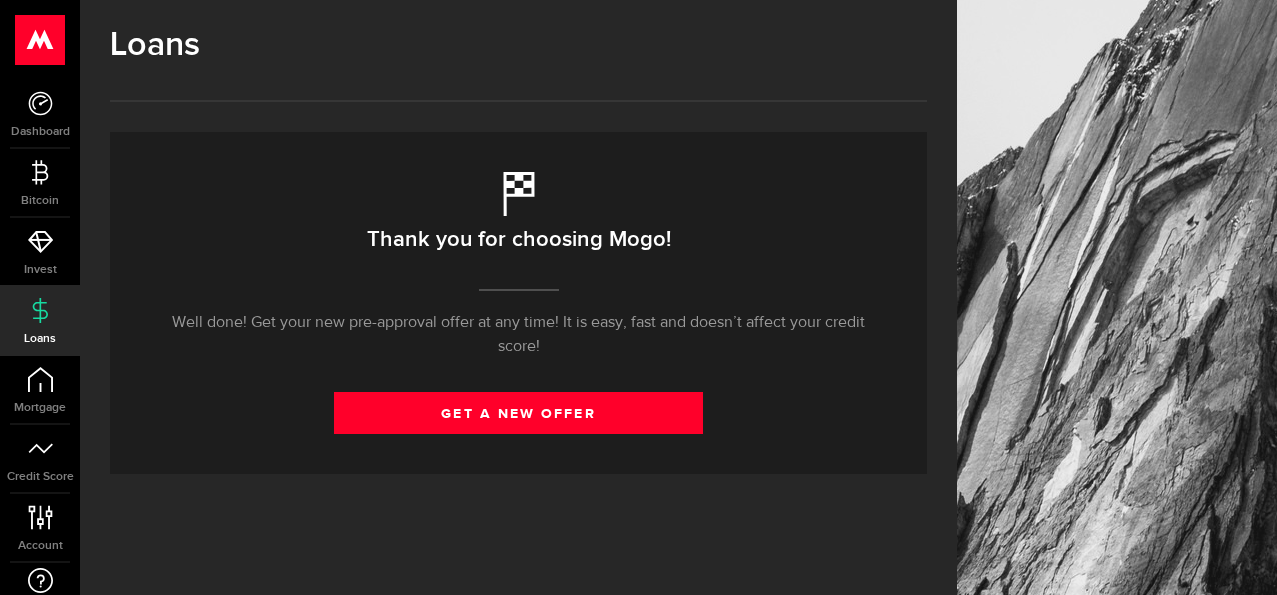 scroll, scrollTop: 0, scrollLeft: 0, axis: both 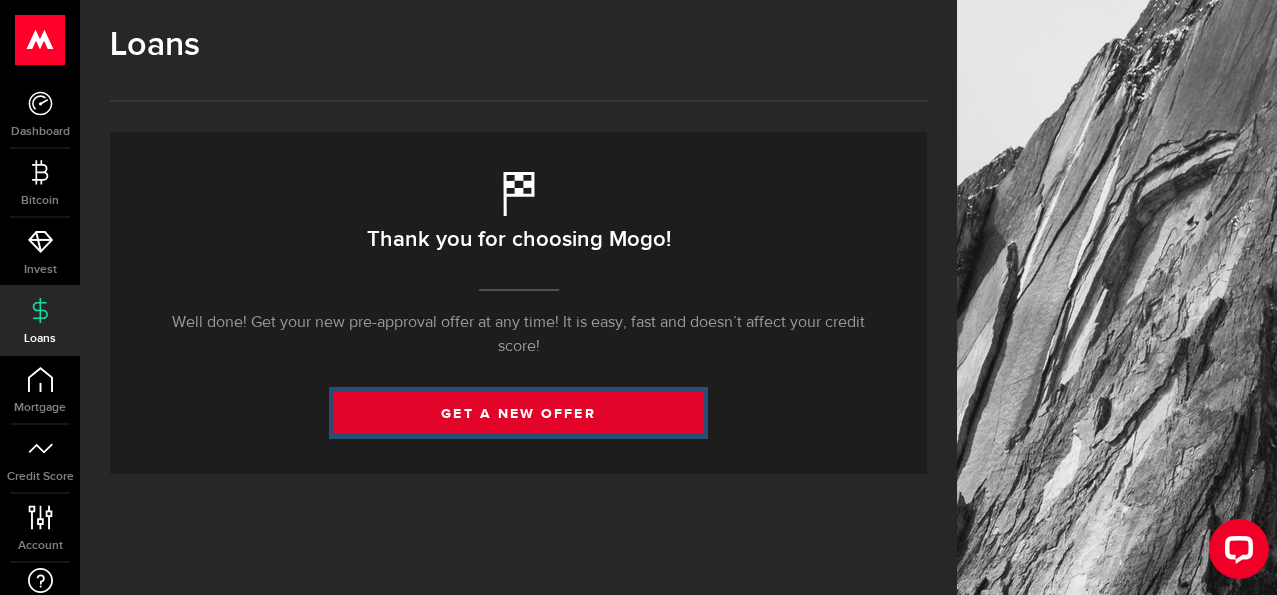 click on "get a new offer" at bounding box center [518, 413] 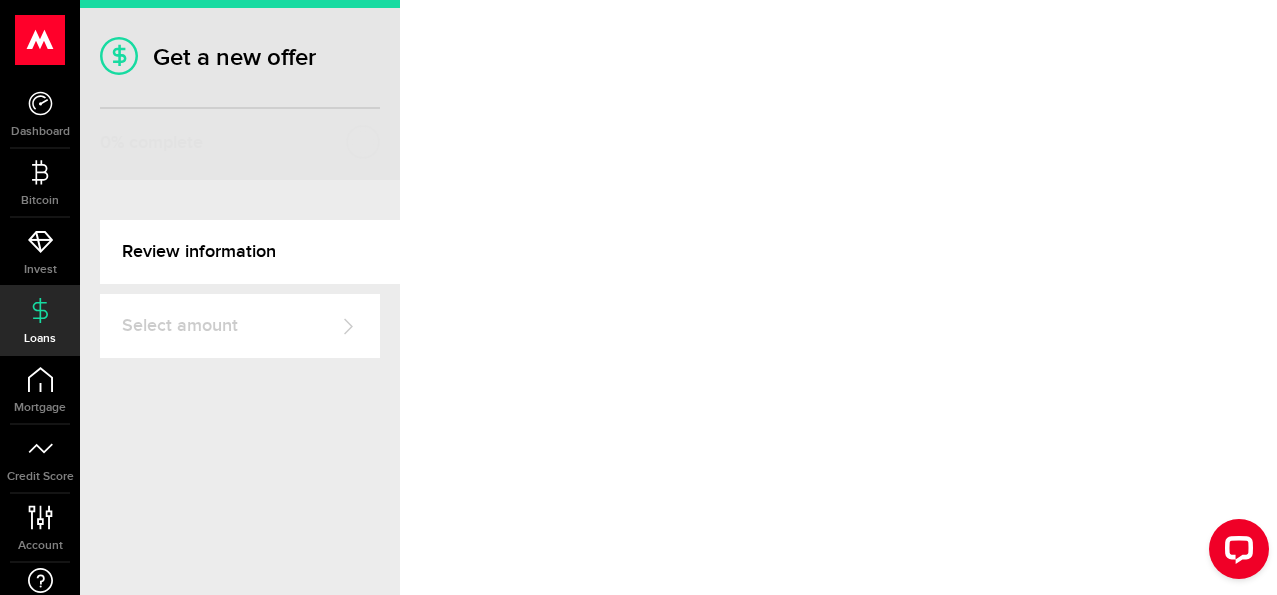 select on "Employed" 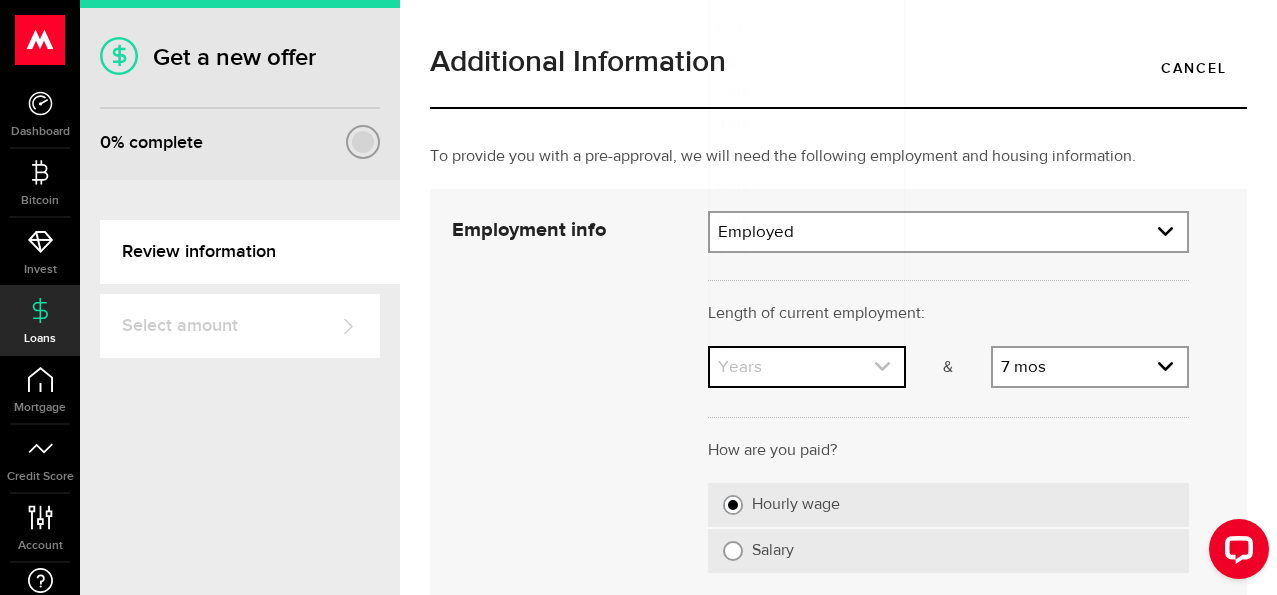click 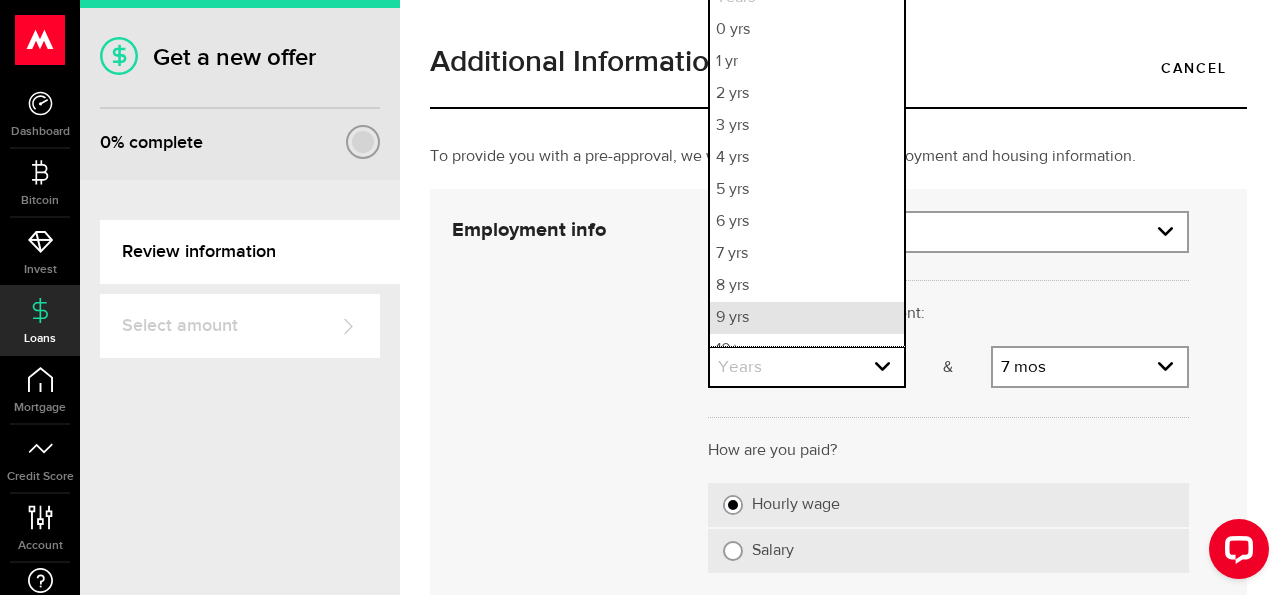 scroll, scrollTop: 20, scrollLeft: 0, axis: vertical 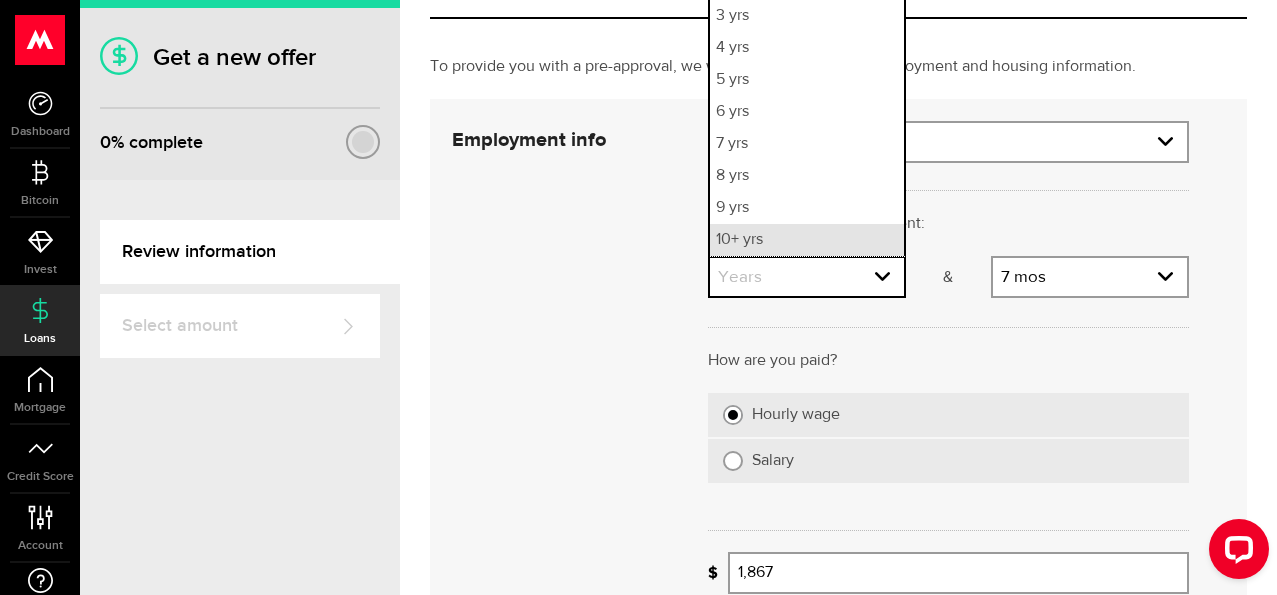 click on "10+ yrs" at bounding box center (807, 240) 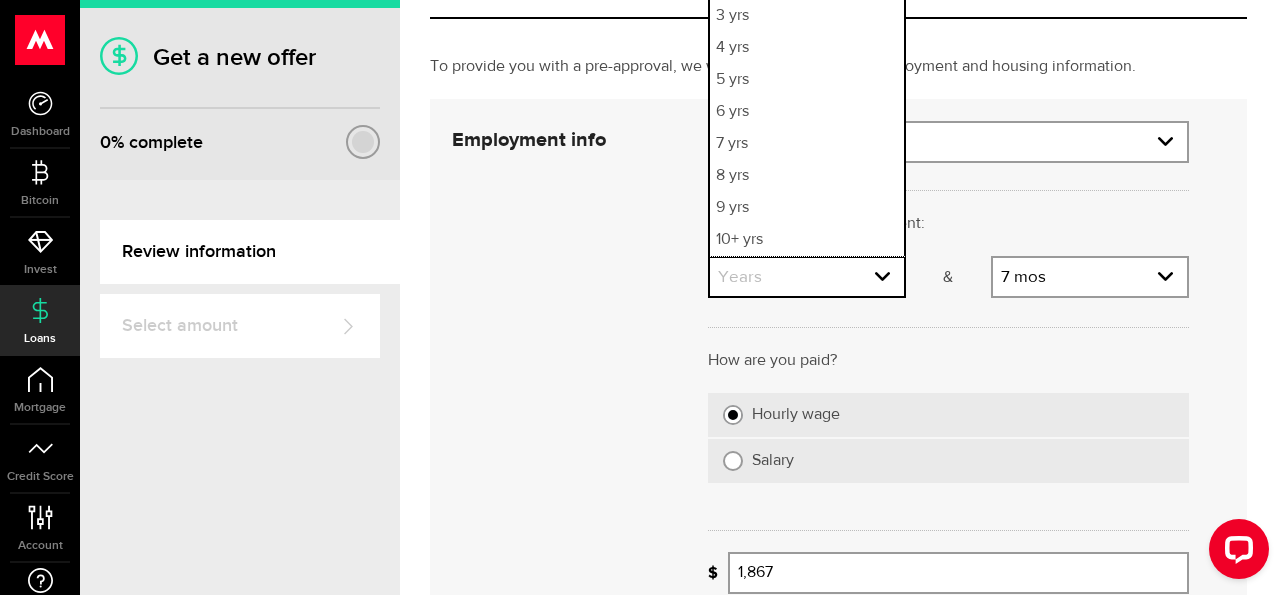 select on "10" 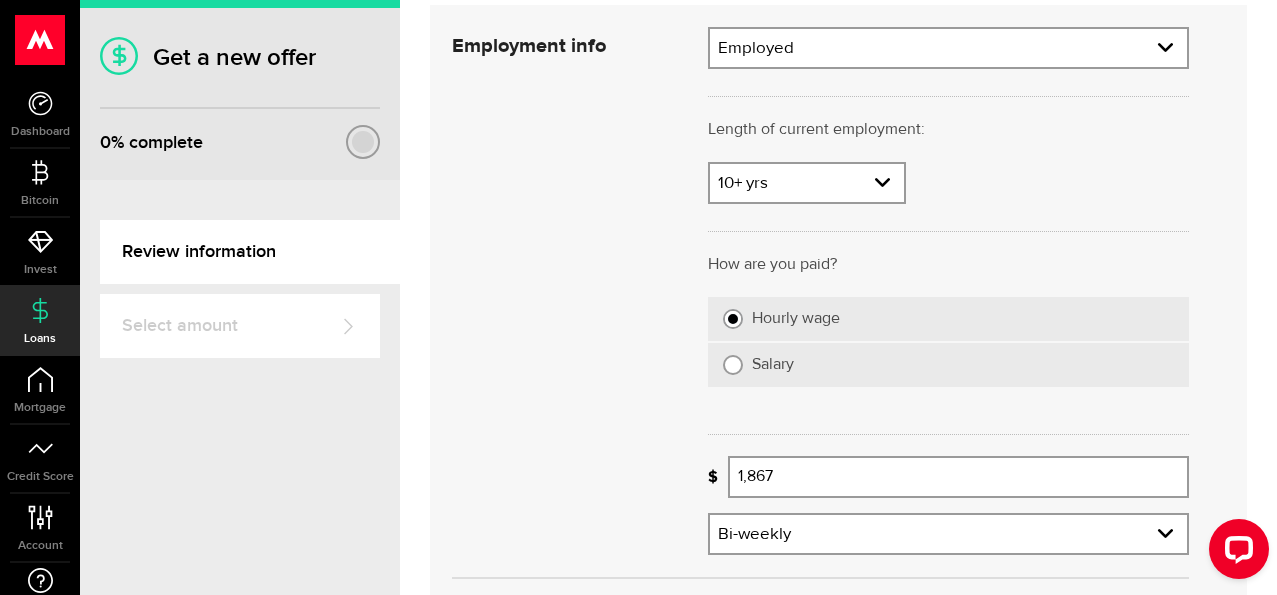 scroll, scrollTop: 200, scrollLeft: 0, axis: vertical 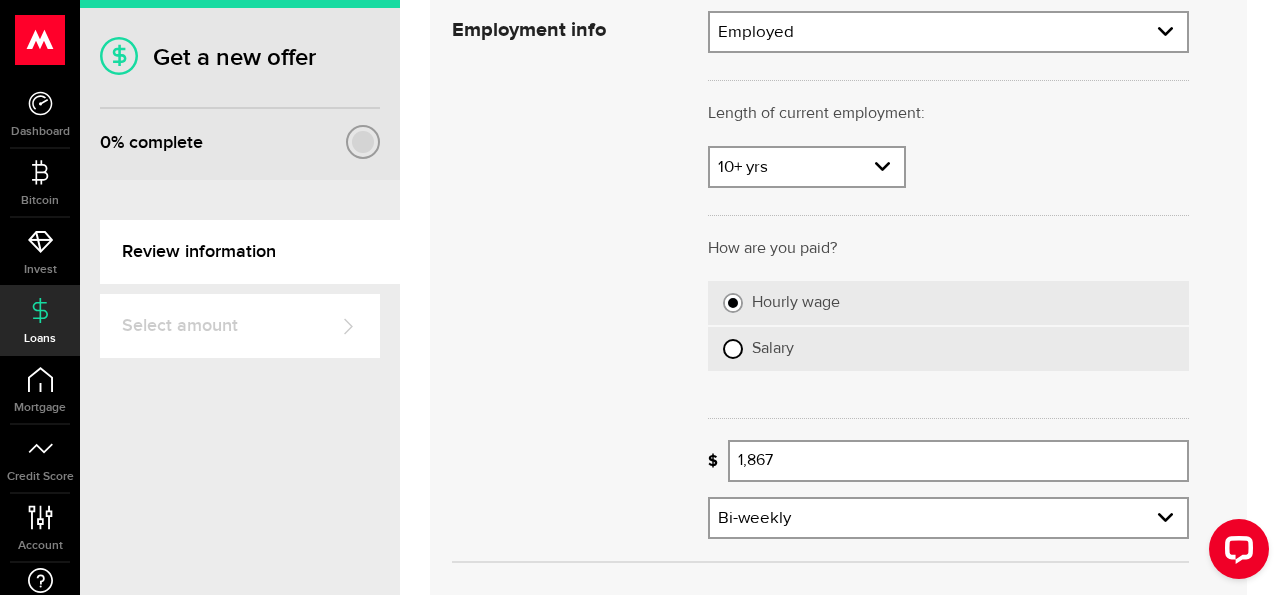 click on "Salary" at bounding box center (733, 349) 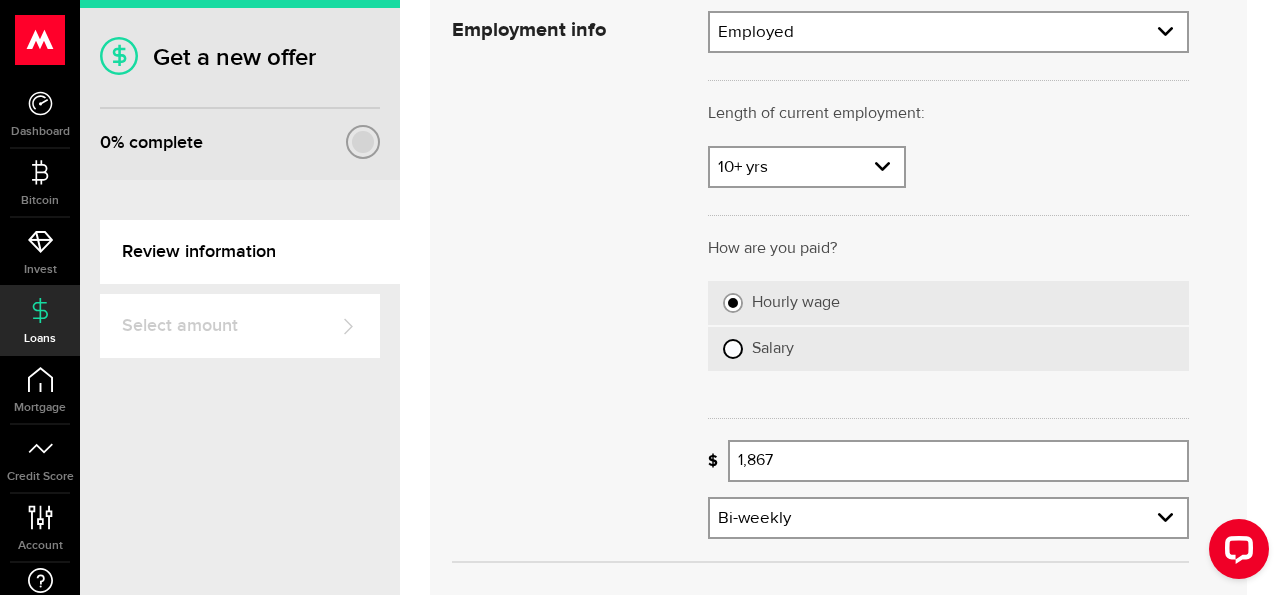 type 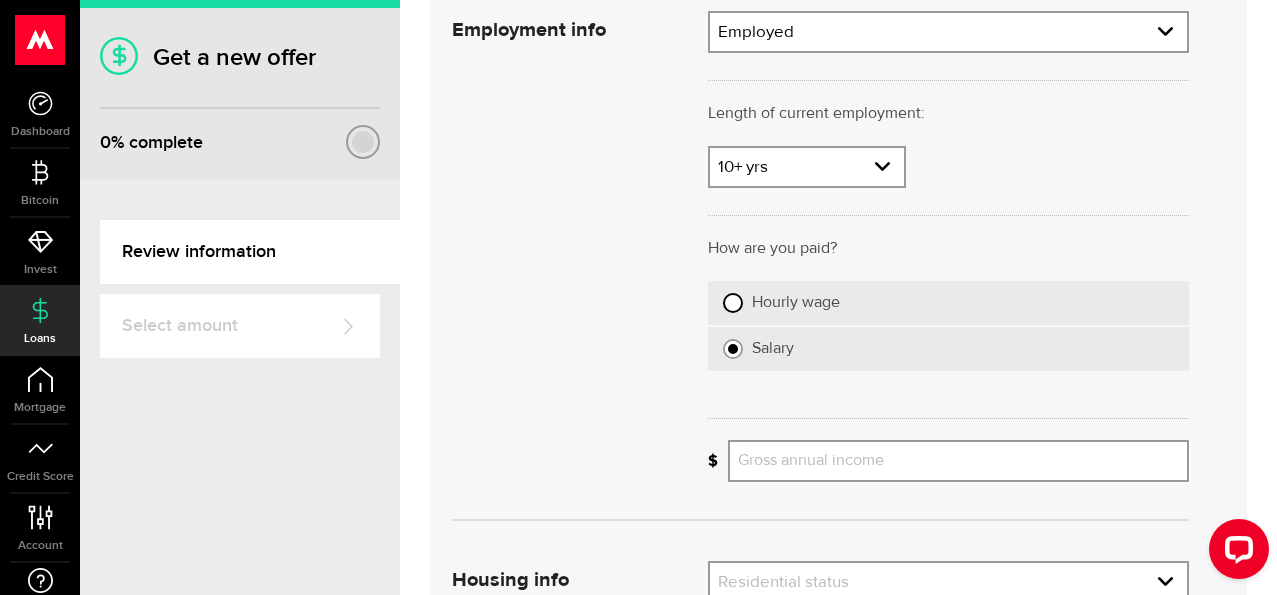 click on "Hourly wage" at bounding box center [733, 303] 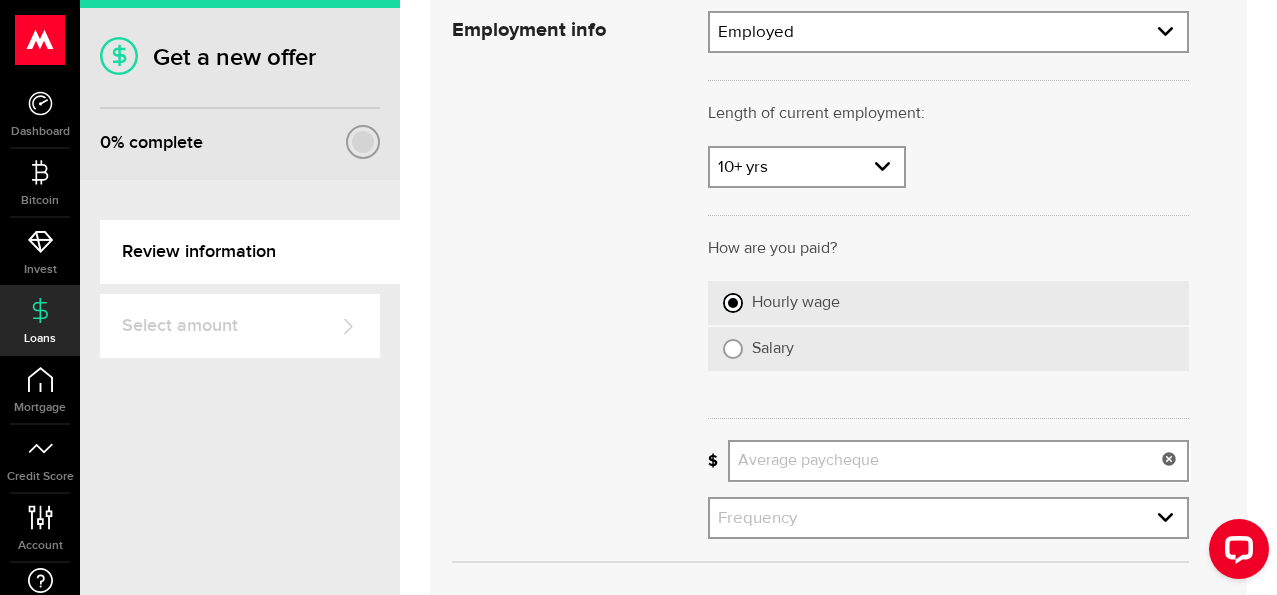 click on "Average paycheque" at bounding box center [958, 461] 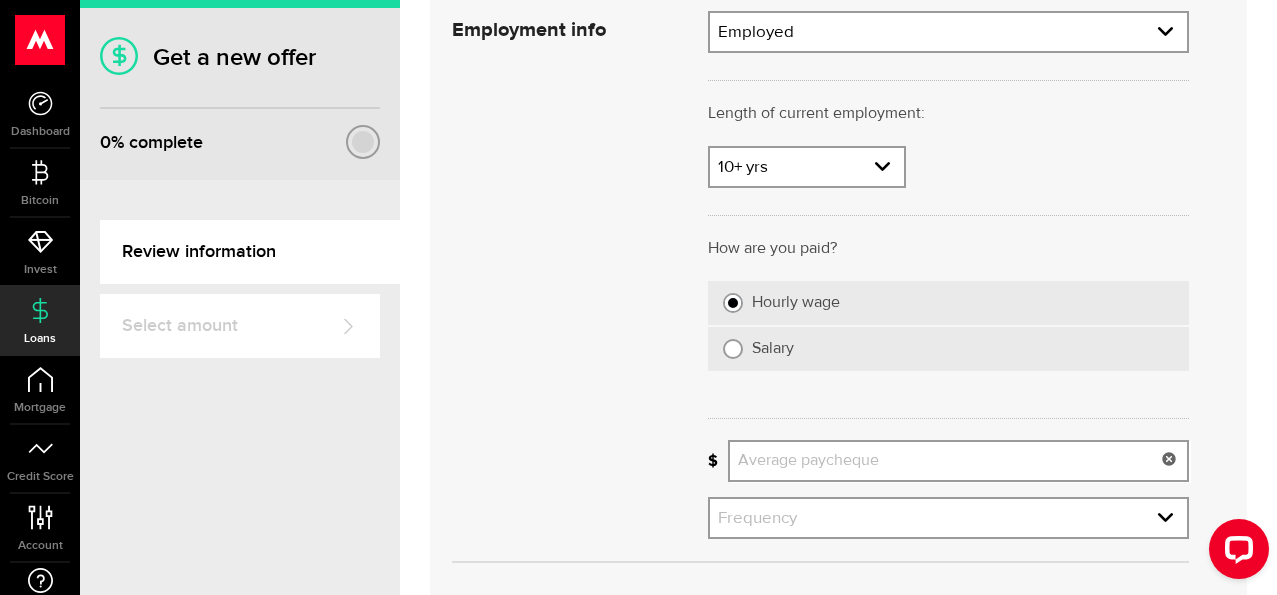 click on "Average paycheque" at bounding box center [958, 461] 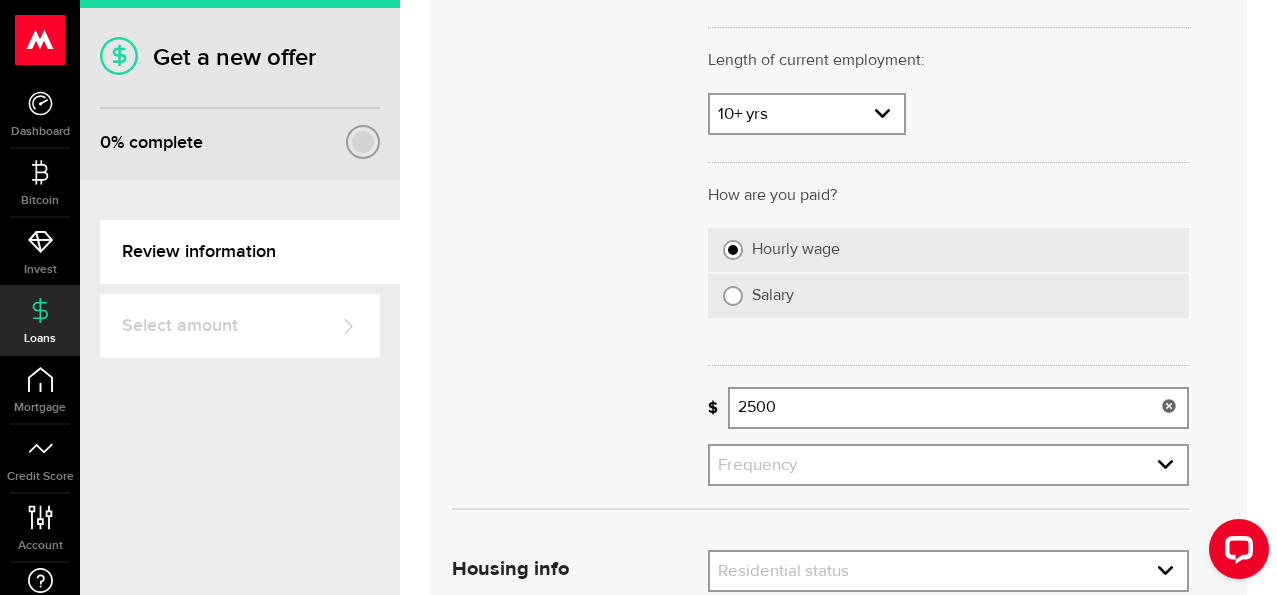 scroll, scrollTop: 294, scrollLeft: 0, axis: vertical 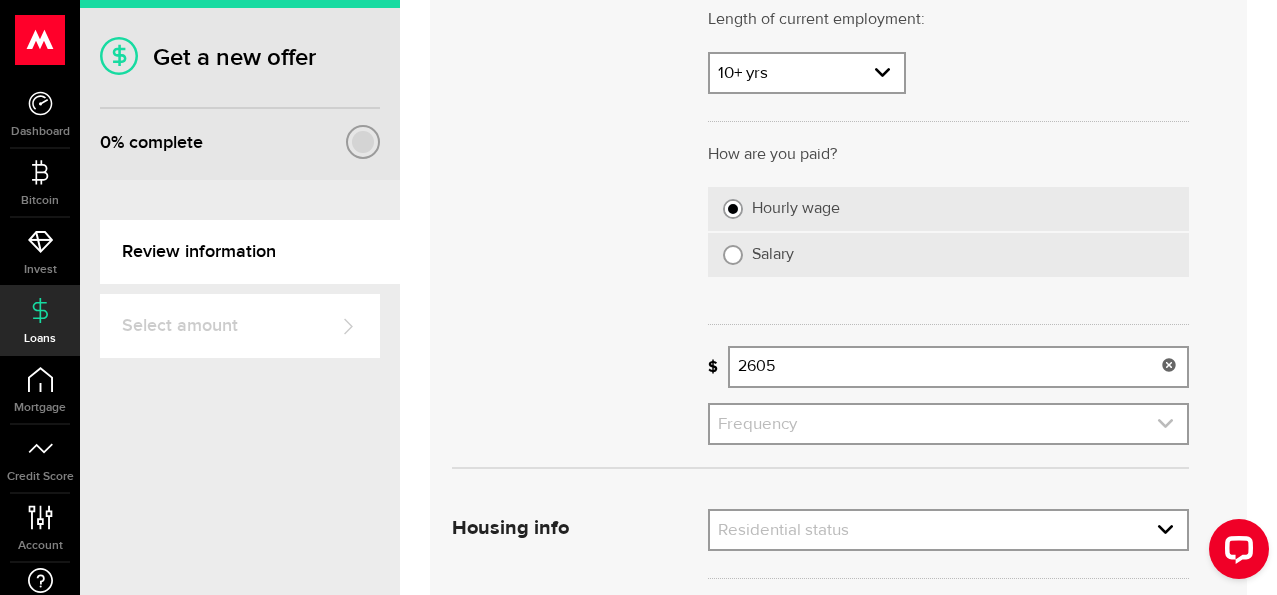 type on "2,605" 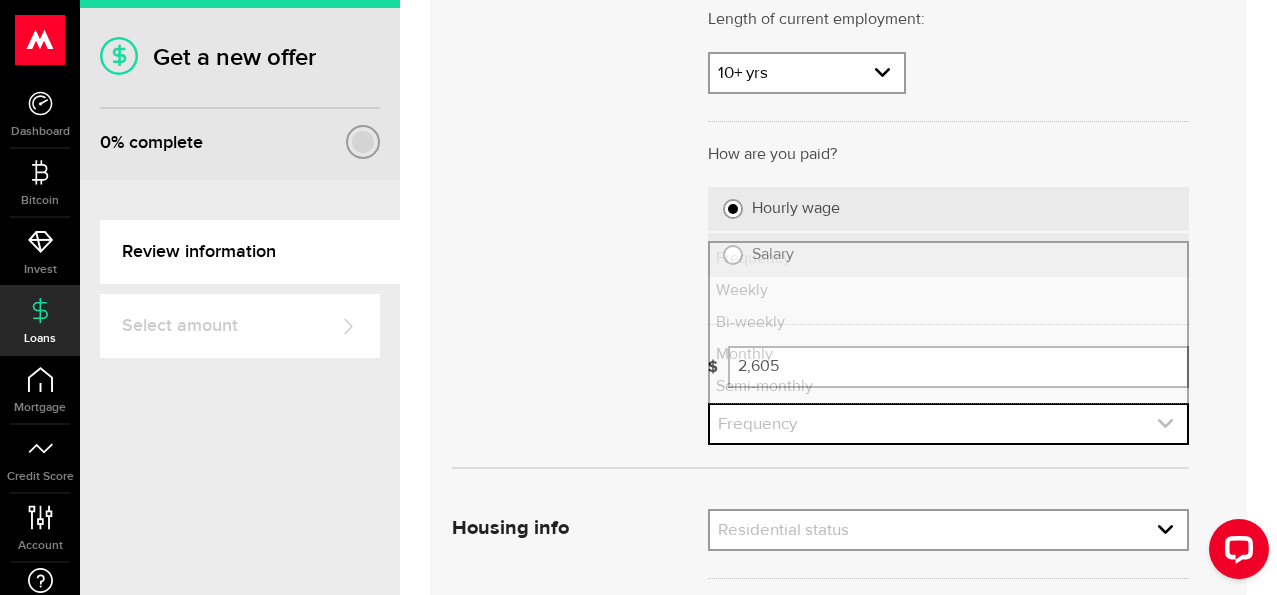 click at bounding box center (948, 424) 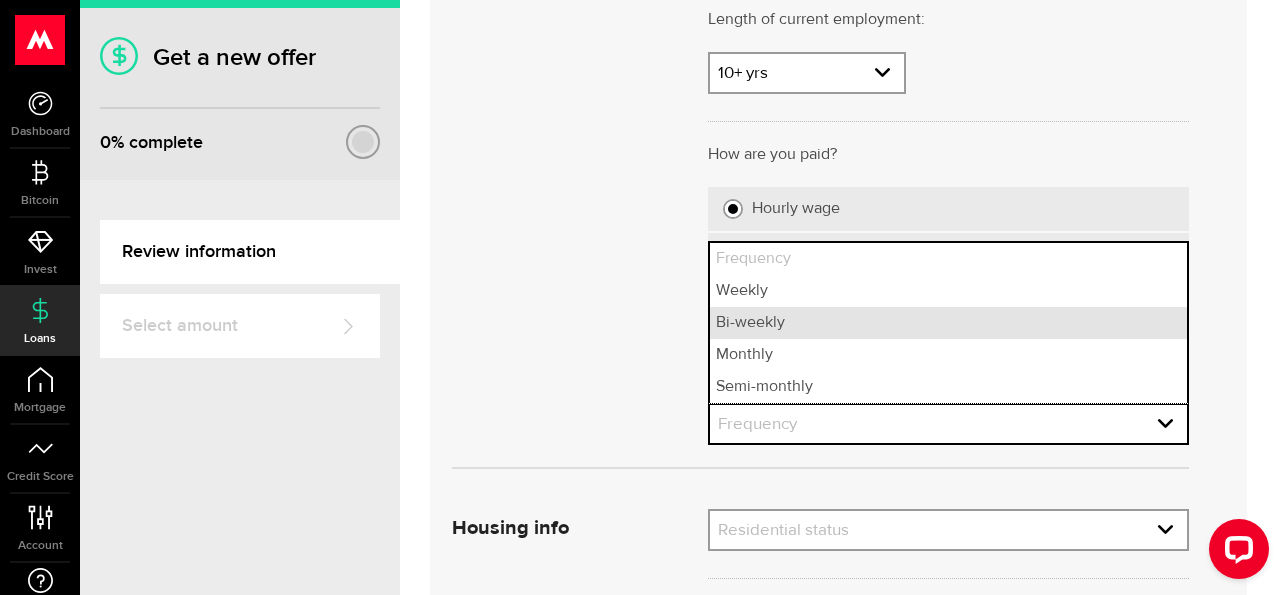 click on "Bi-weekly" at bounding box center (948, 323) 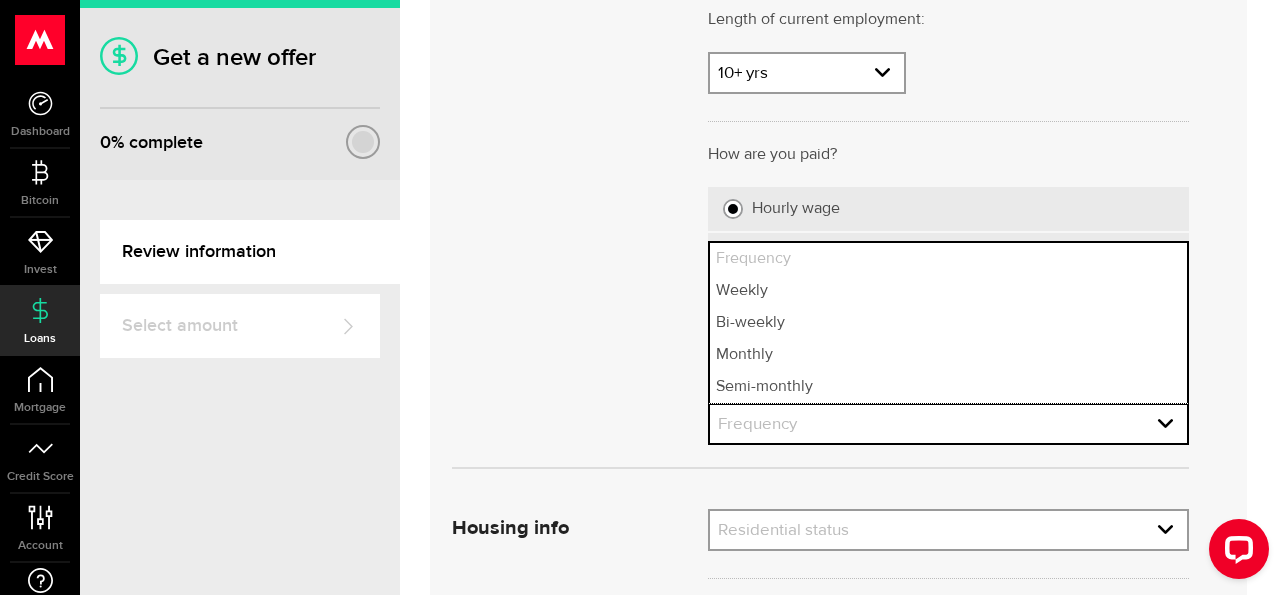 select on "bi_weekly" 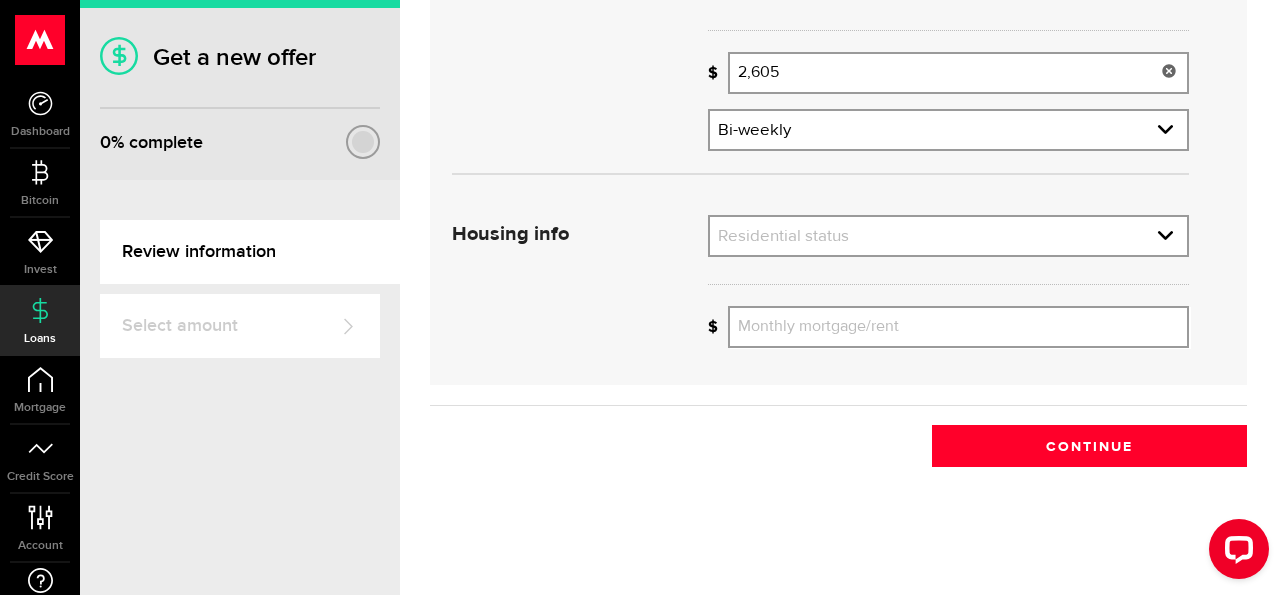 scroll, scrollTop: 644, scrollLeft: 0, axis: vertical 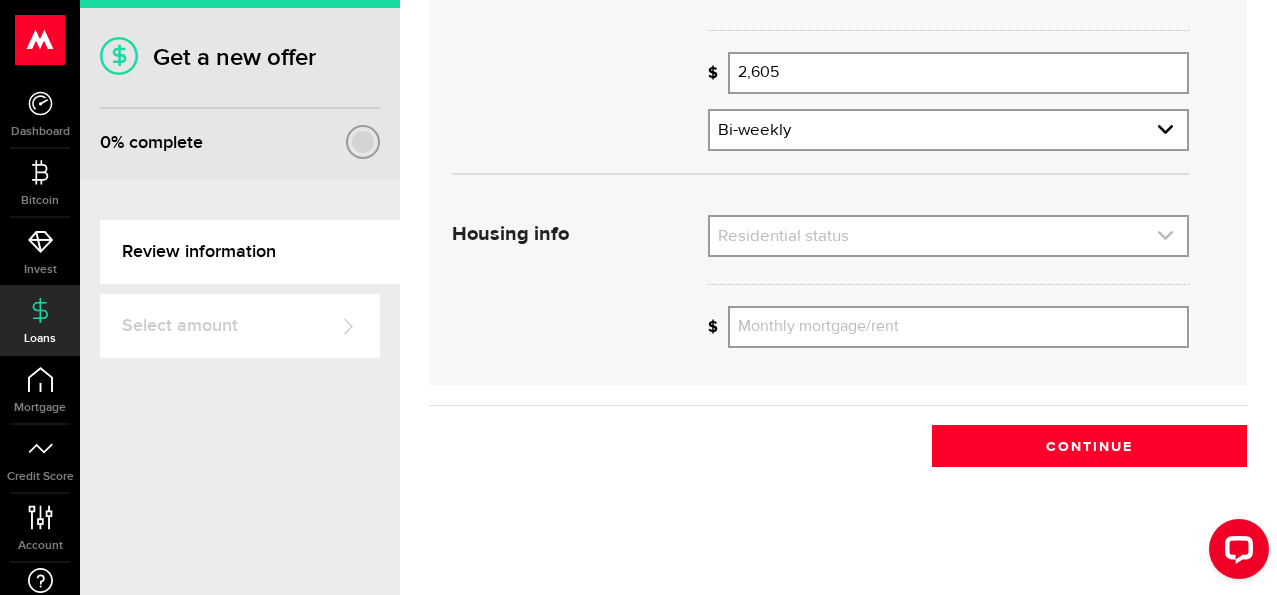 click at bounding box center (948, 236) 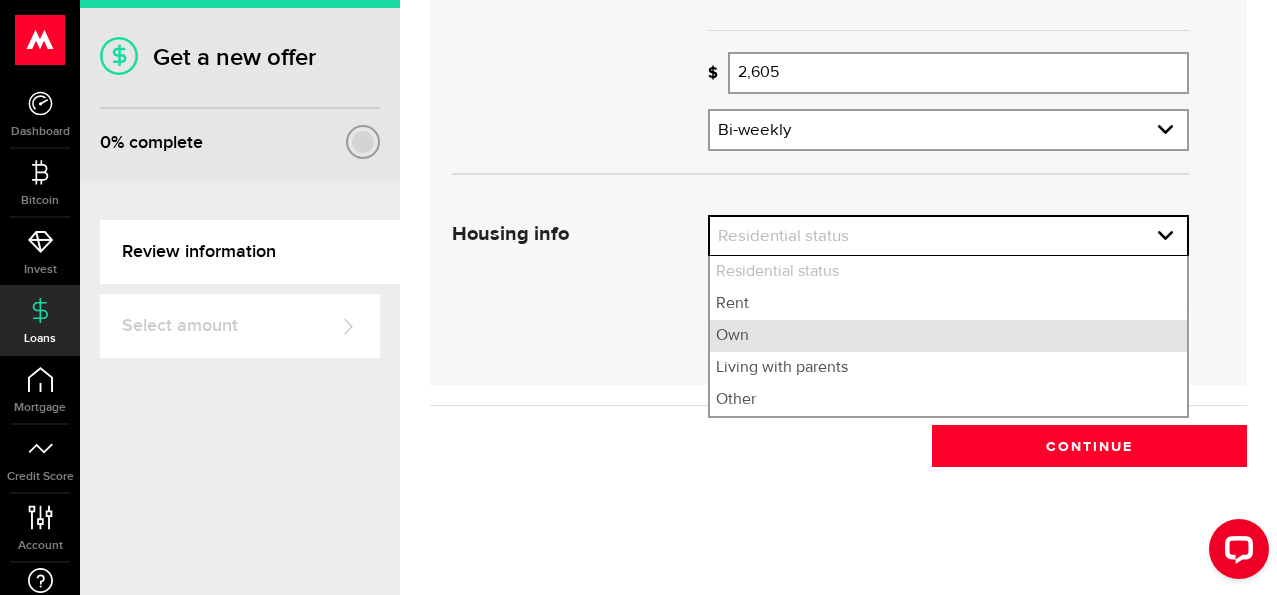 click on "Own" at bounding box center (948, 336) 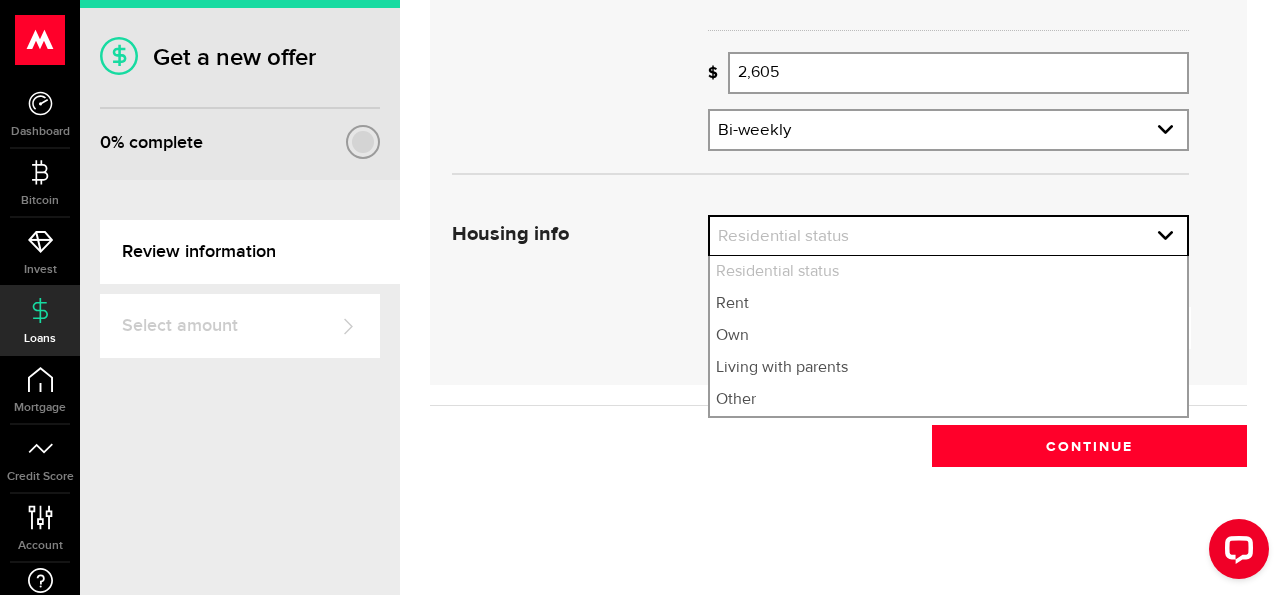 select on "Own" 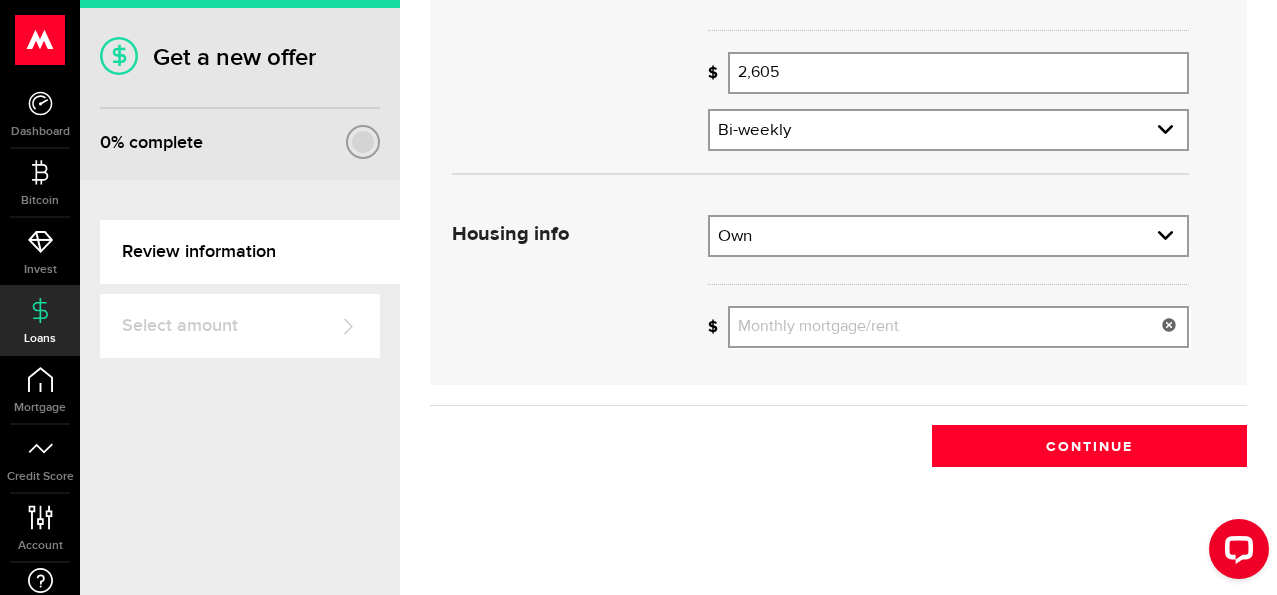 click on "Monthly mortgage/rent" at bounding box center (958, 327) 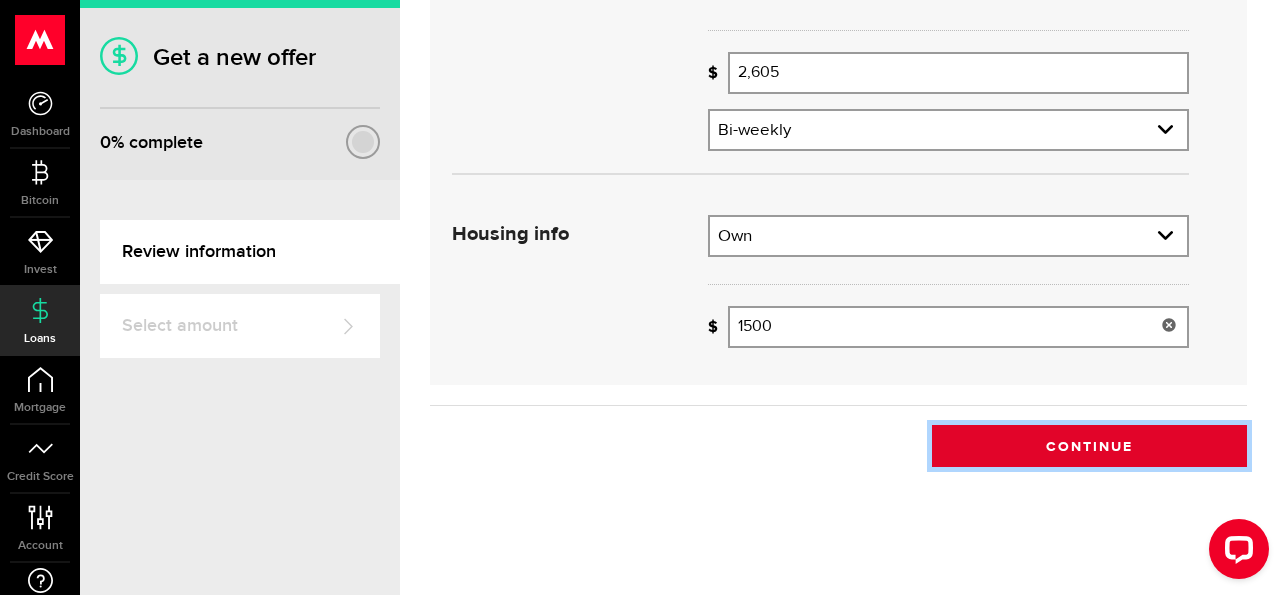 type on "1,500" 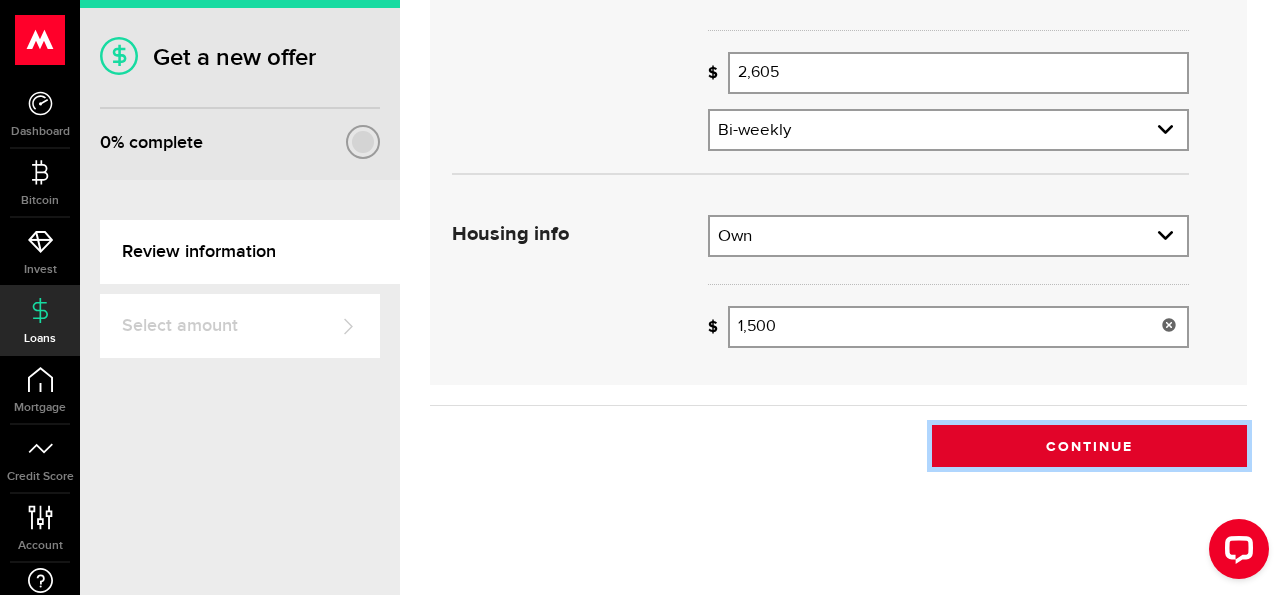 click on "Continue" at bounding box center (1089, 446) 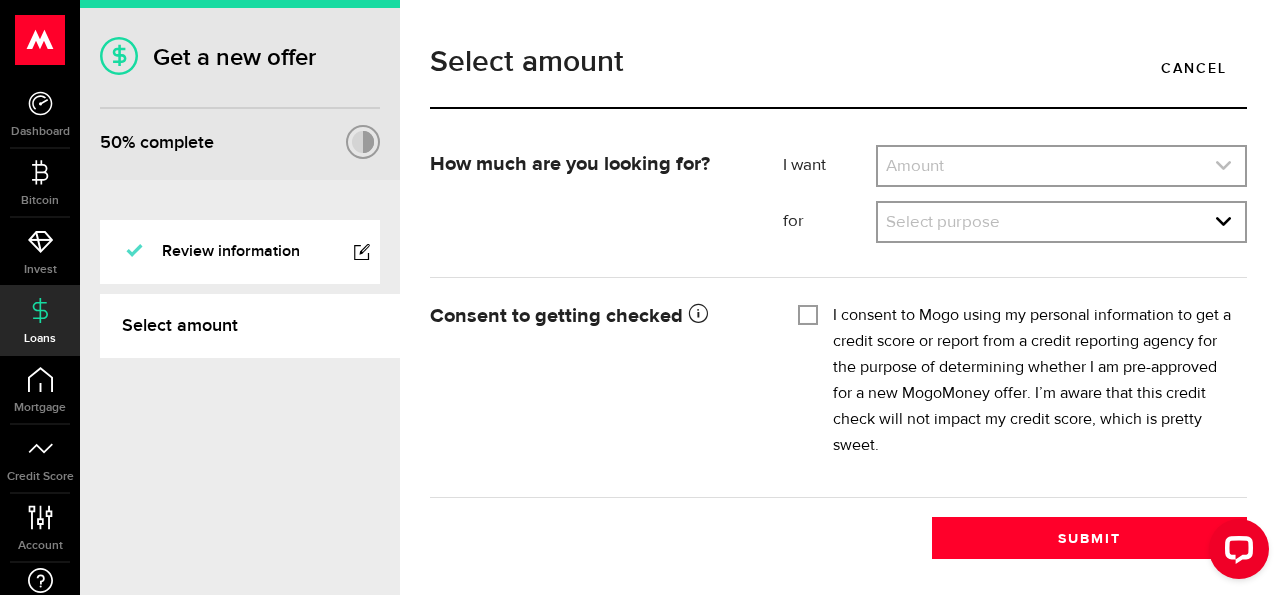 click 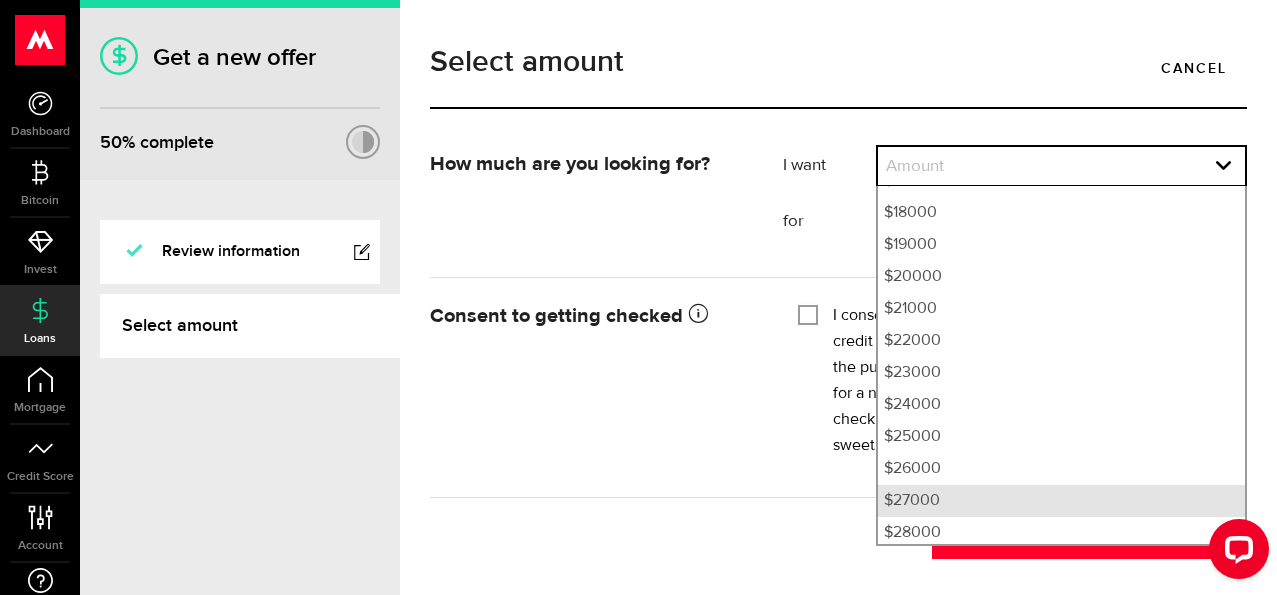 scroll, scrollTop: 826, scrollLeft: 0, axis: vertical 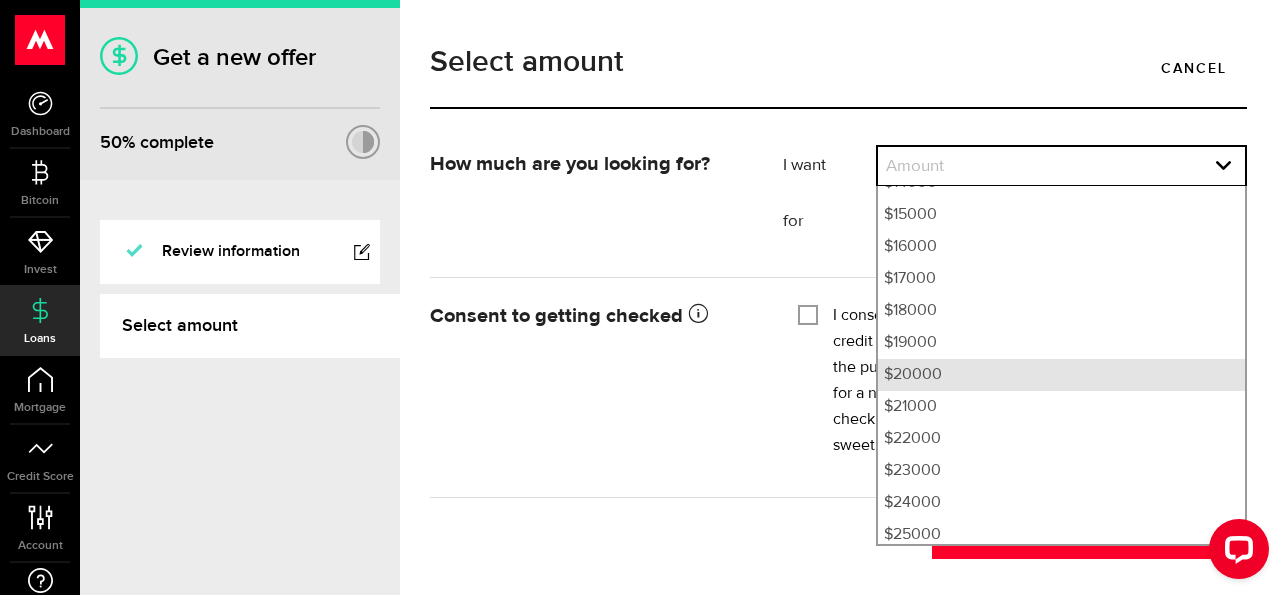 click on "$20000" at bounding box center (1061, 375) 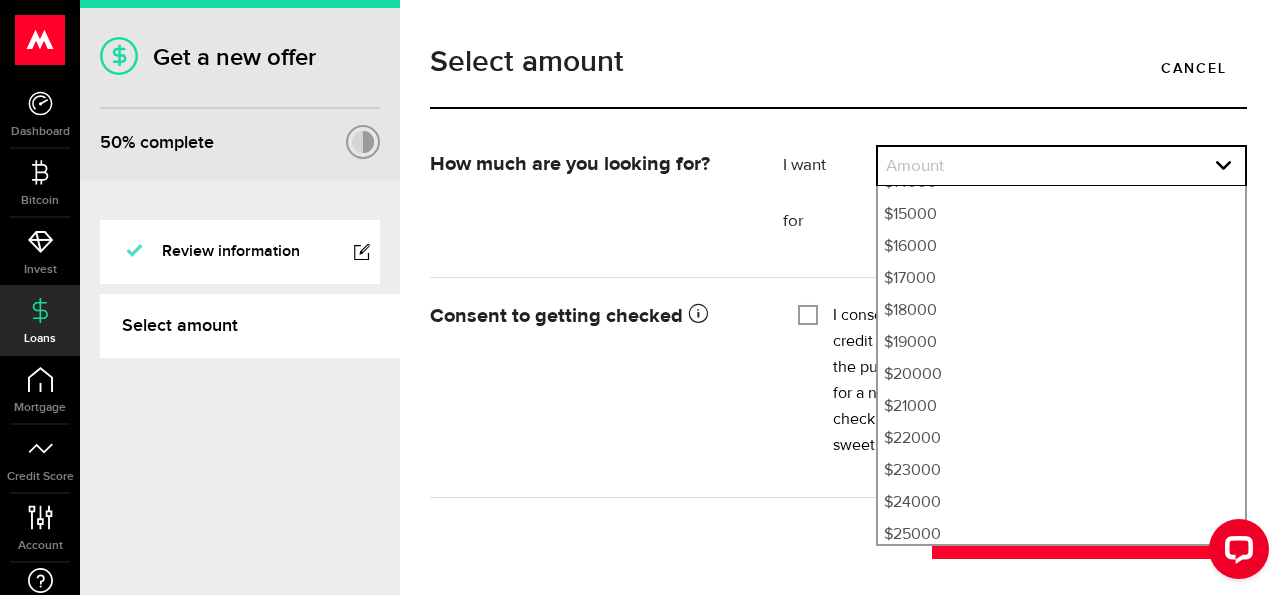 select on "20000" 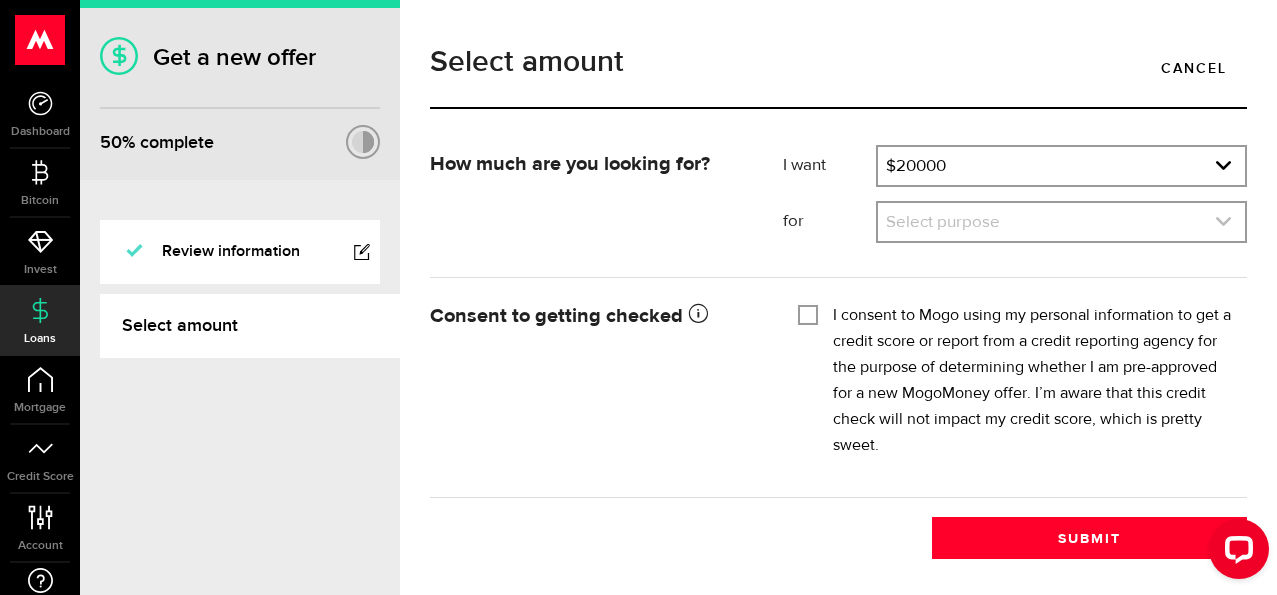 click 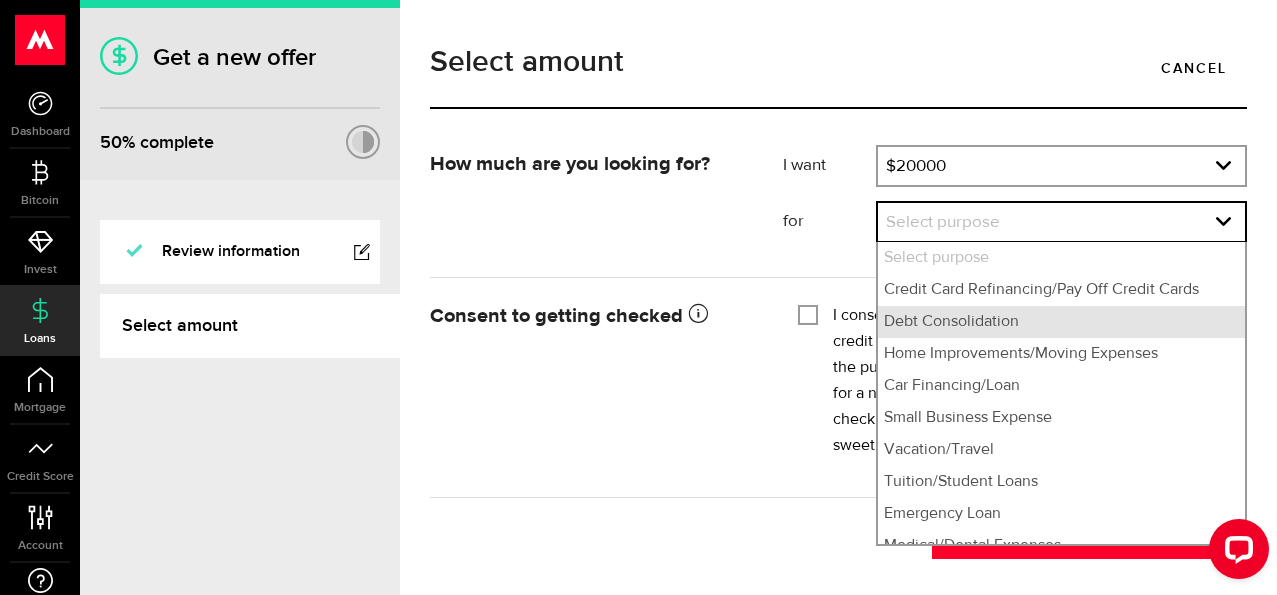click on "Debt Consolidation" at bounding box center [1061, 322] 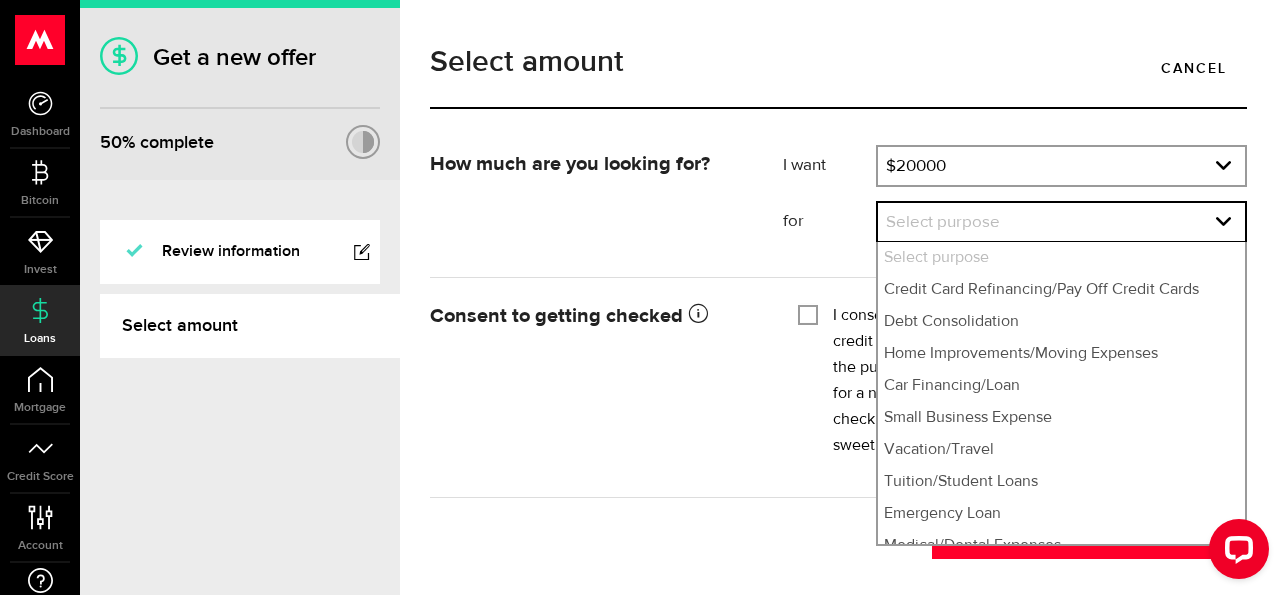 select on "Debt Consolidation" 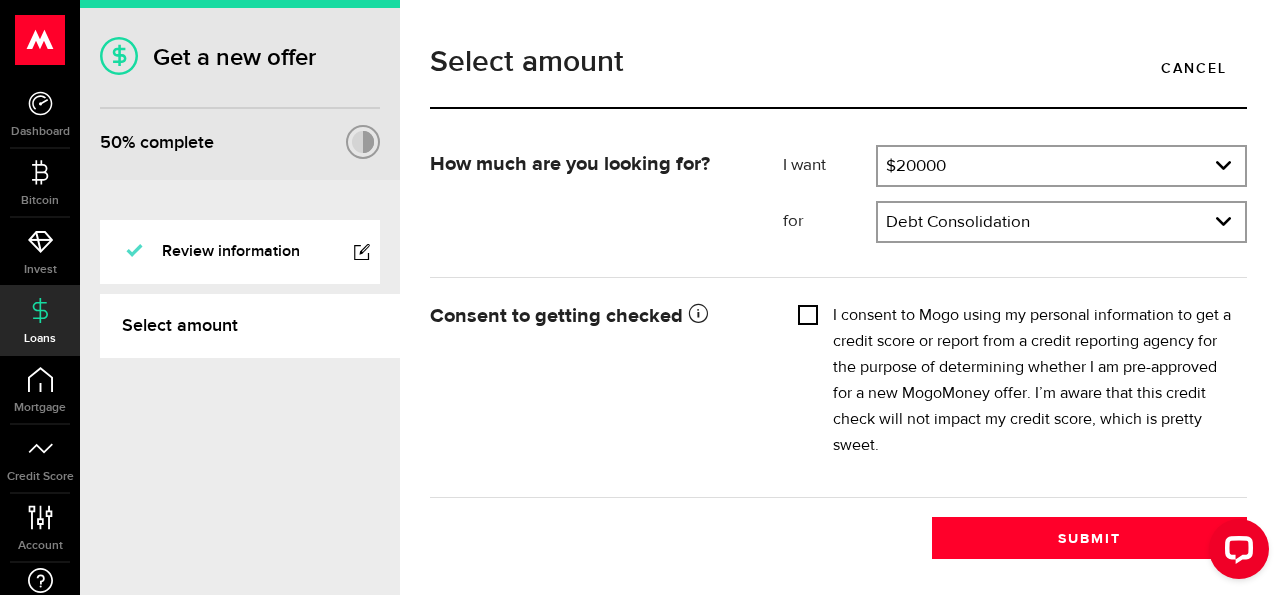 click on "I consent to Mogo using my personal information to get a credit score or report from a credit reporting agency for the purpose of determining whether I am pre-approved for a new MogoMoney offer. I’m aware that this credit check will not impact my credit score, which is pretty sweet." at bounding box center [808, 313] 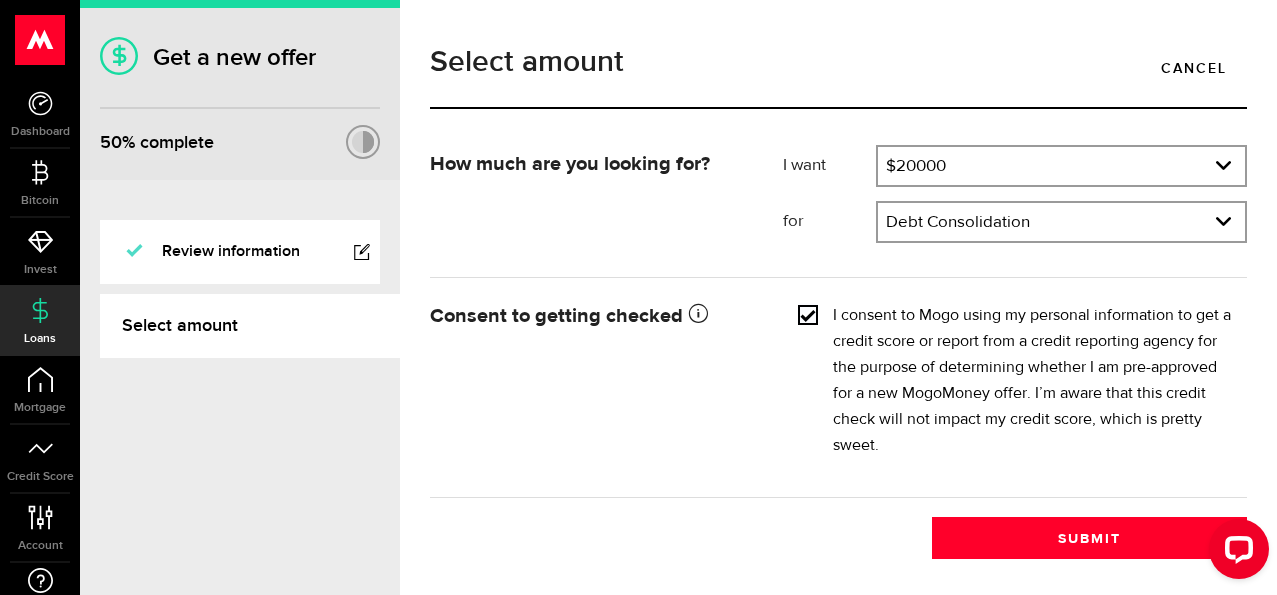 scroll, scrollTop: 19, scrollLeft: 0, axis: vertical 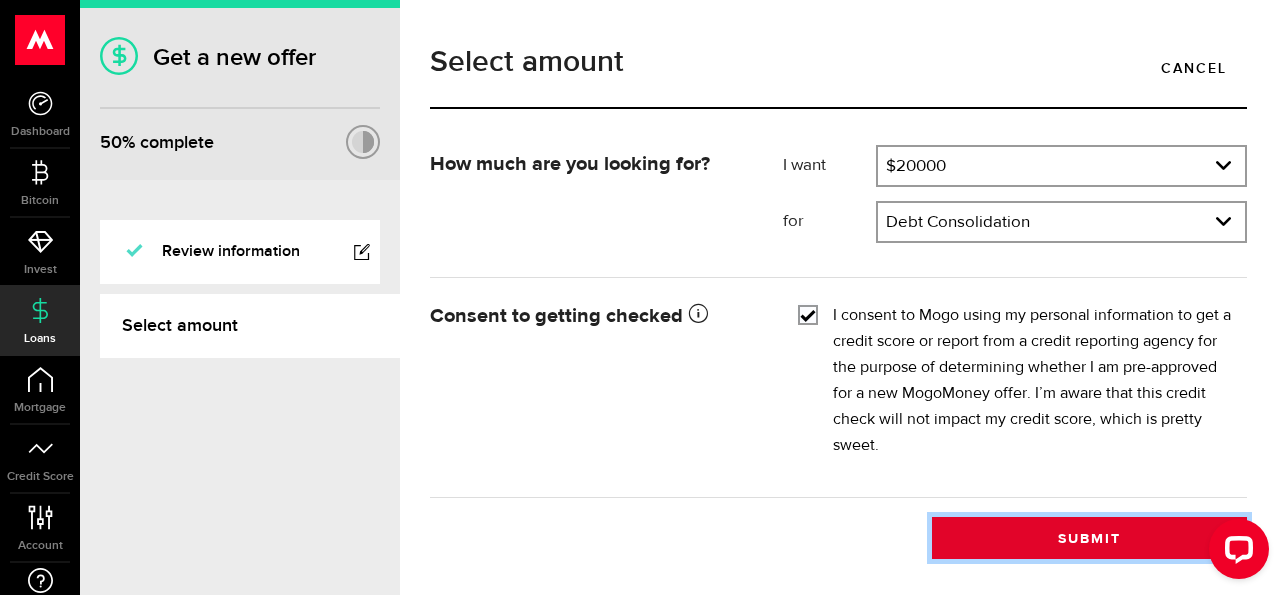click on "Submit" at bounding box center (1089, 538) 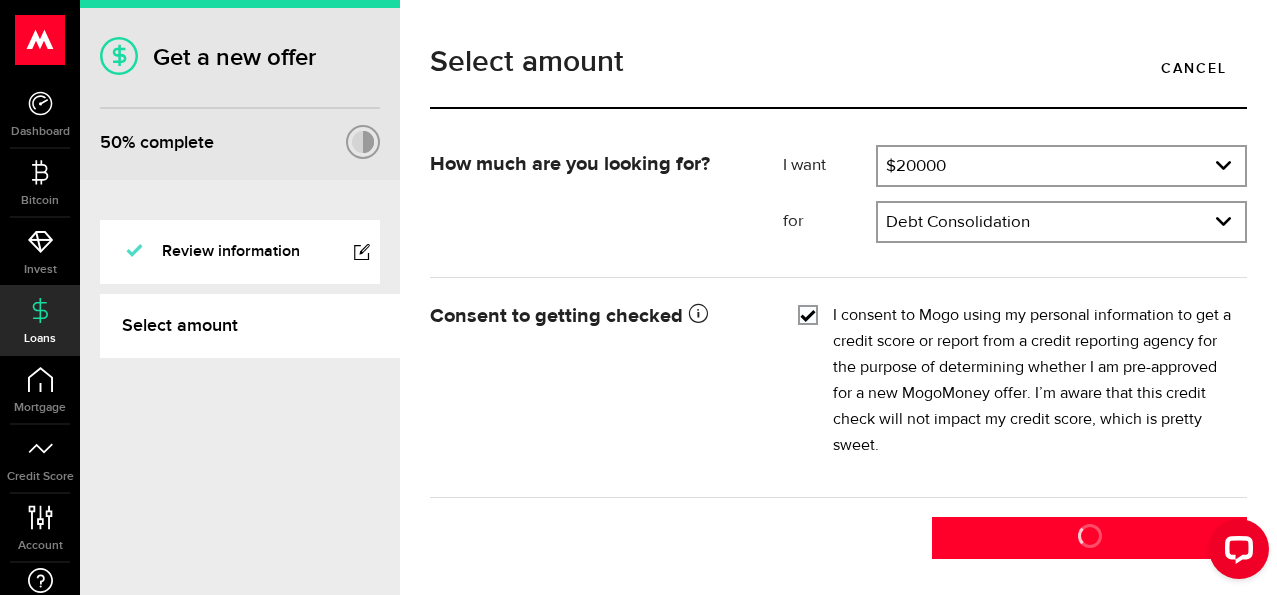 scroll, scrollTop: 15, scrollLeft: 0, axis: vertical 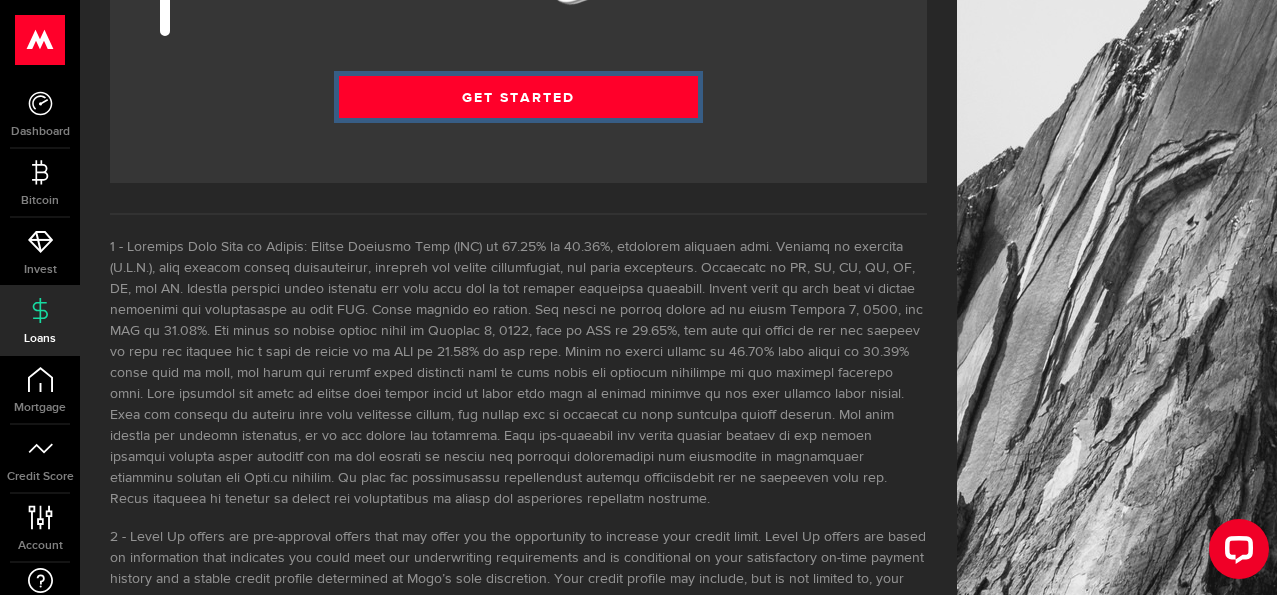 click on "Get Started" at bounding box center (518, 97) 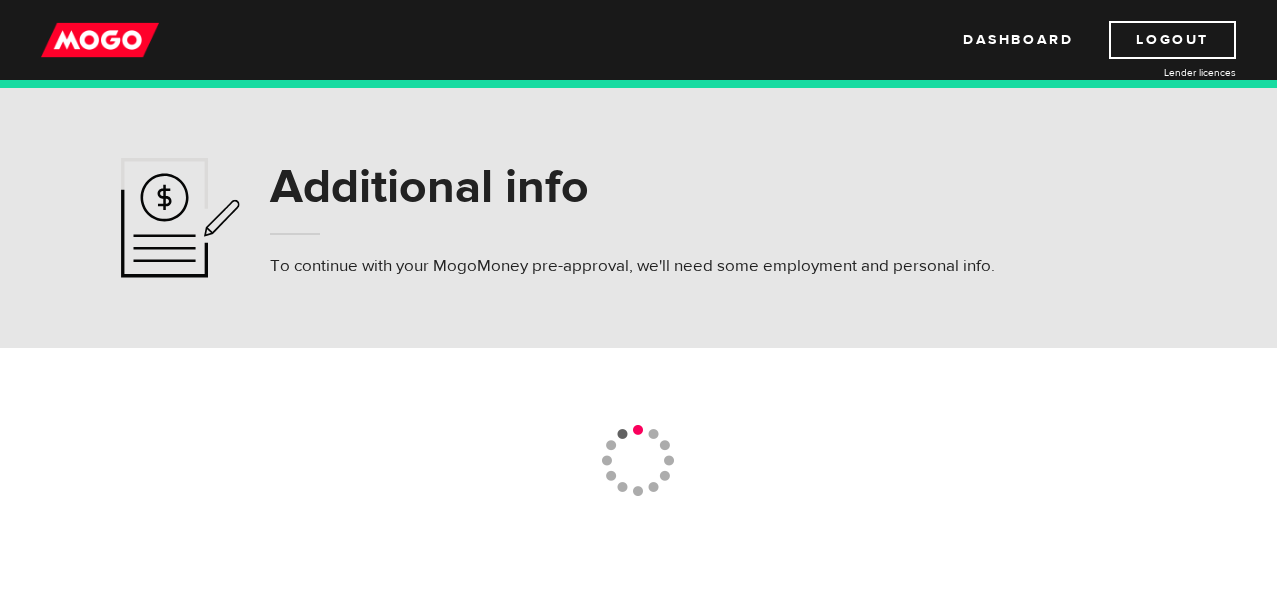 scroll, scrollTop: 0, scrollLeft: 0, axis: both 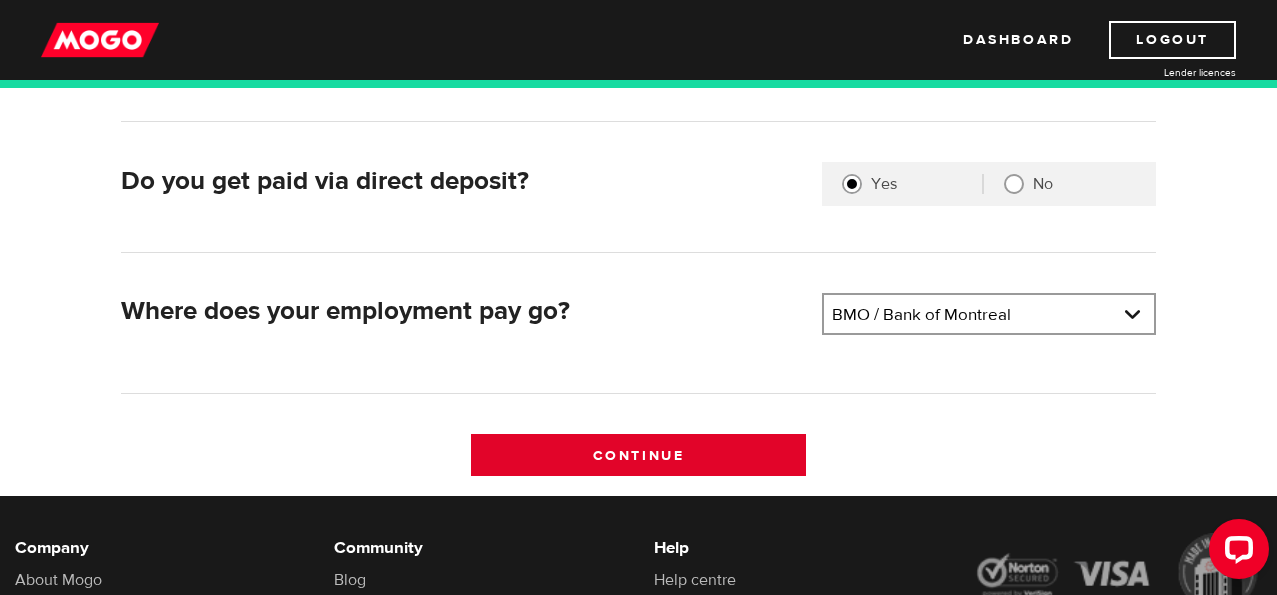 click on "Continue" at bounding box center [638, 455] 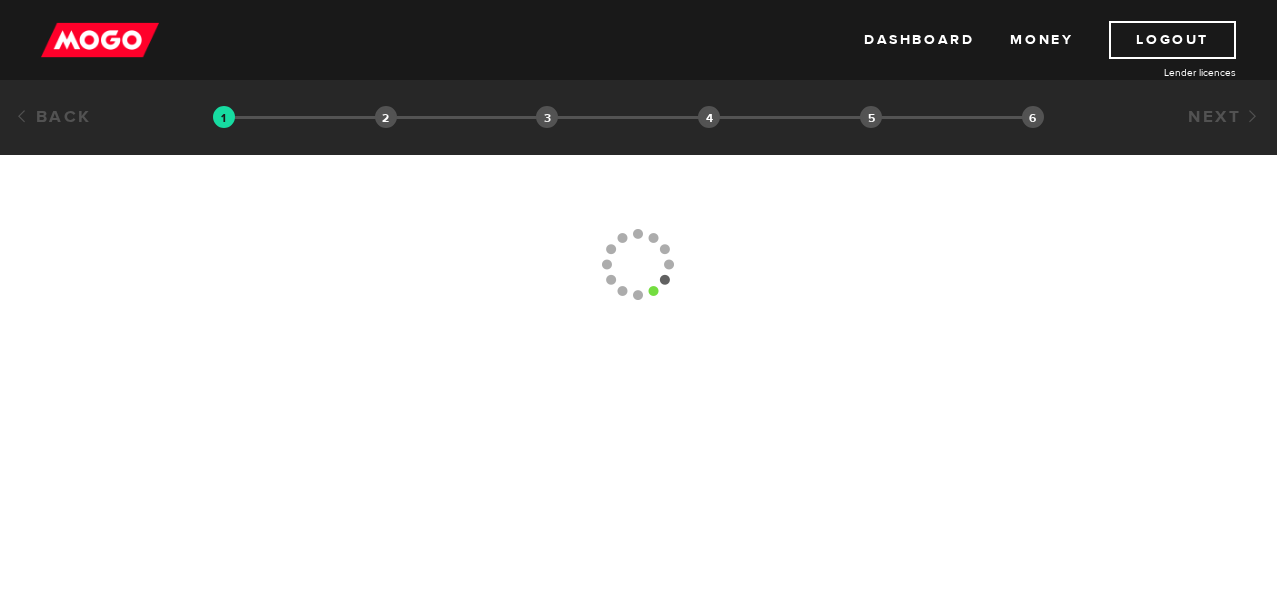 scroll, scrollTop: 0, scrollLeft: 0, axis: both 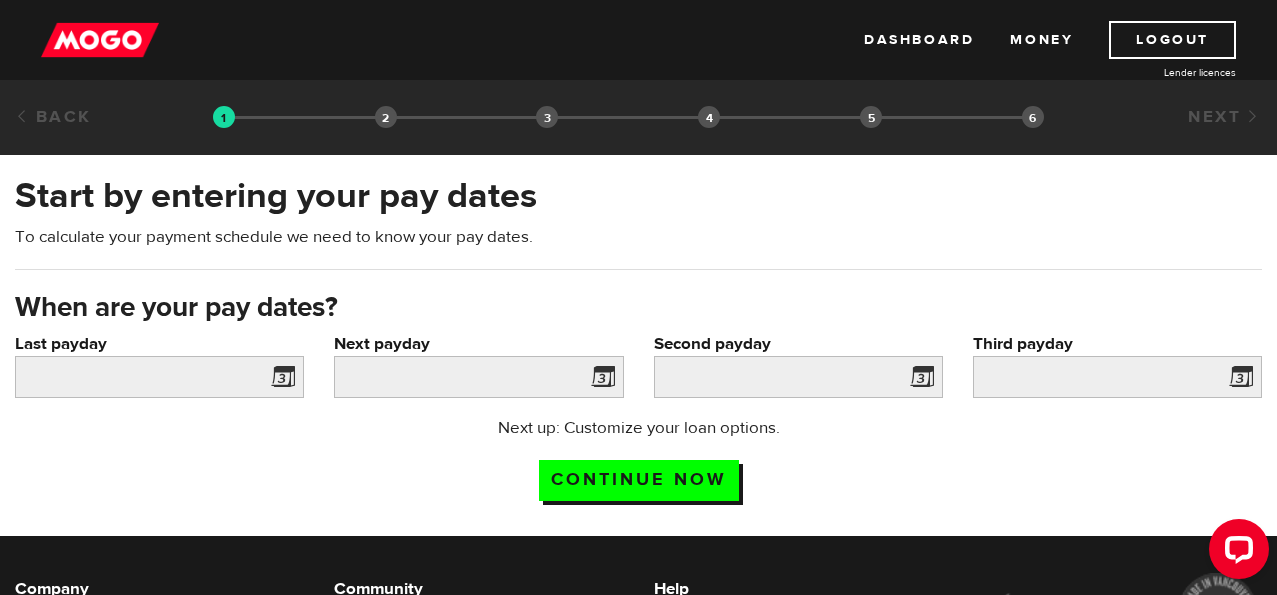 click at bounding box center [279, 380] 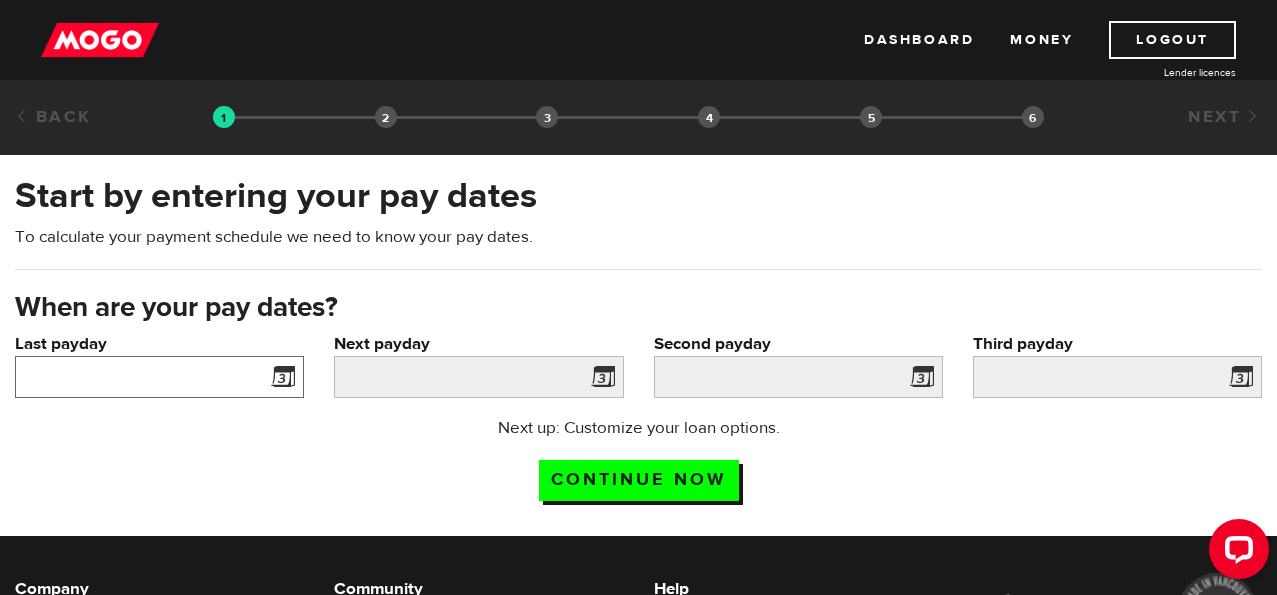 click on "Last payday" at bounding box center [159, 377] 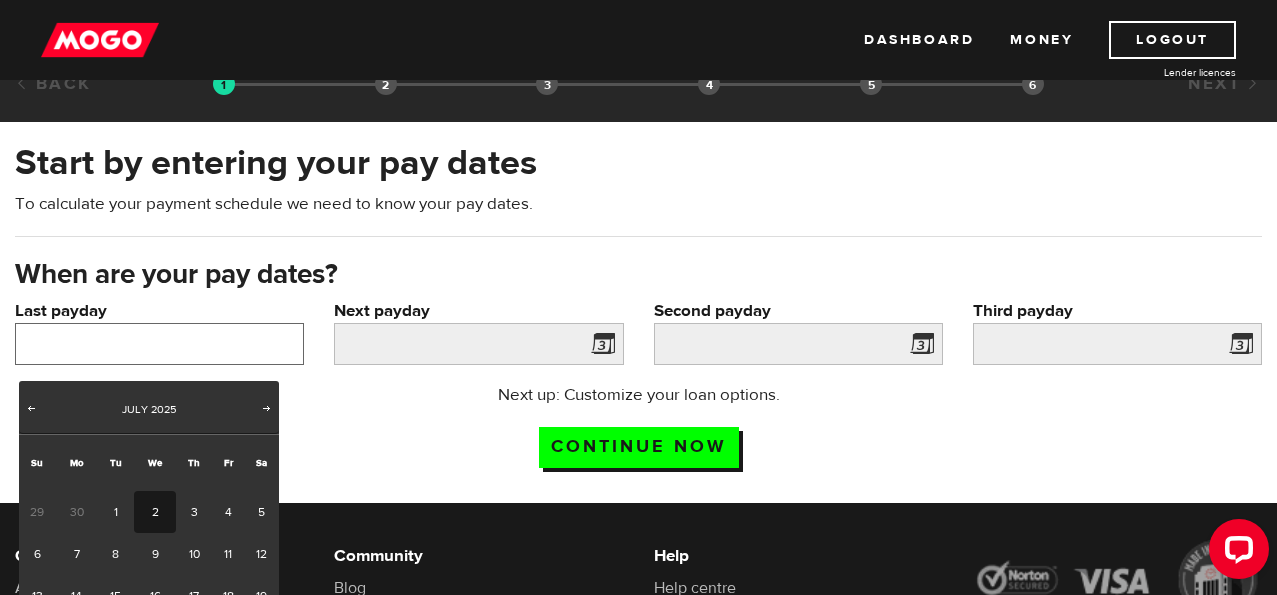 scroll, scrollTop: 68, scrollLeft: 0, axis: vertical 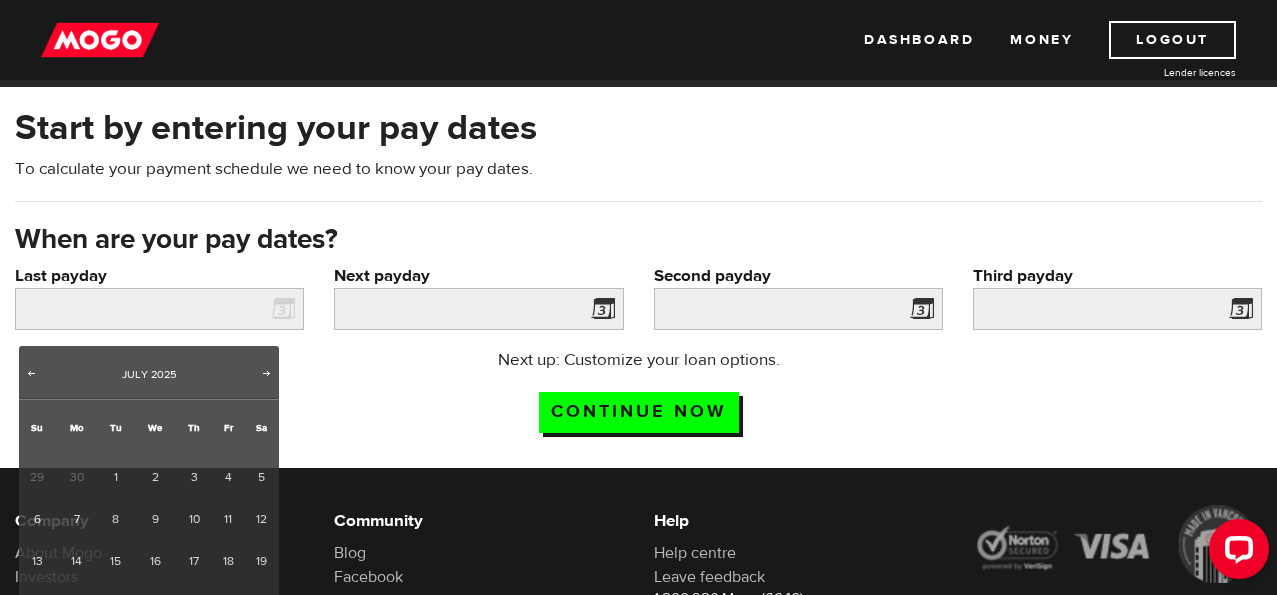 click on "Next payday Please enter your next pay date." at bounding box center (478, 306) 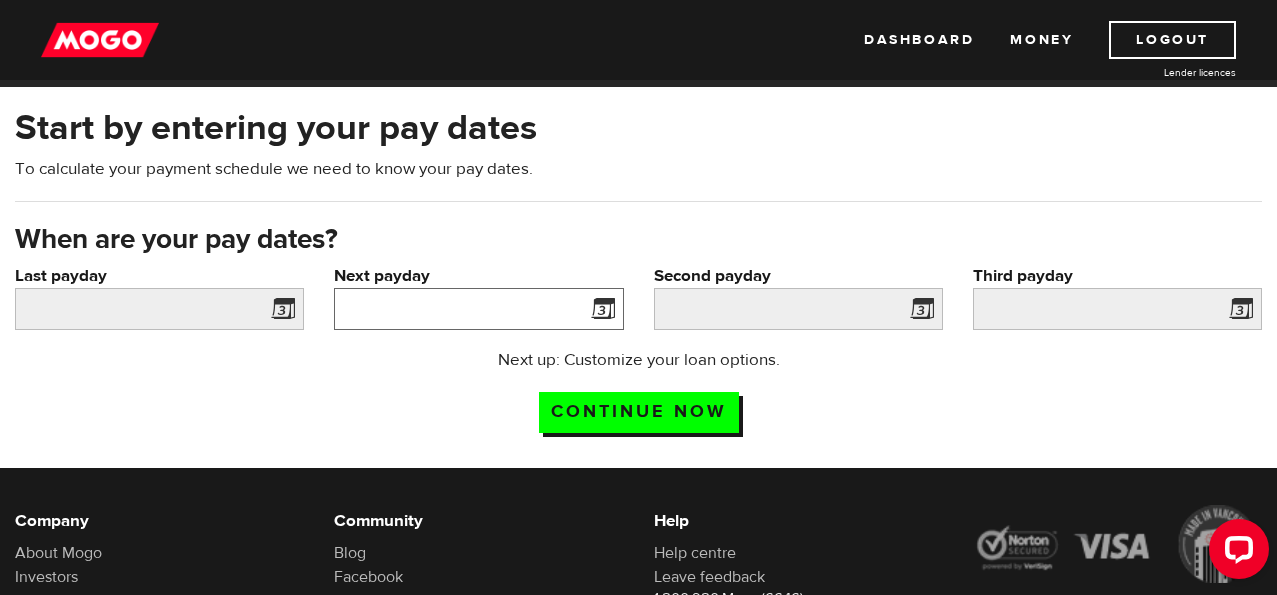 click on "Next payday" at bounding box center [478, 309] 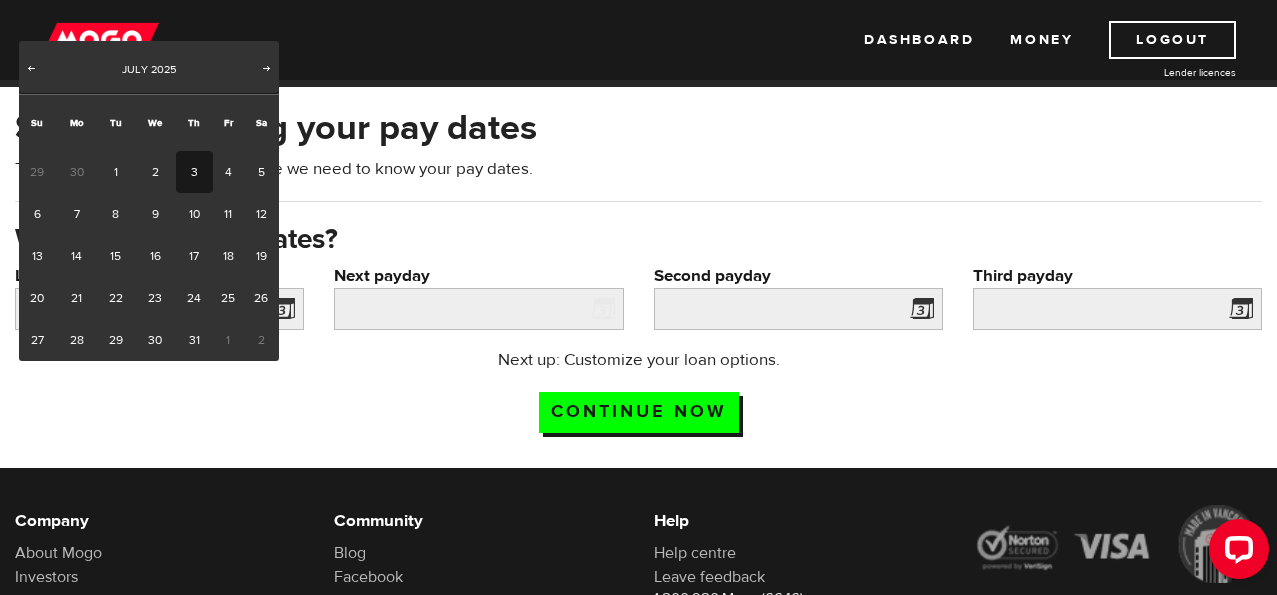 click on "3" at bounding box center (194, 172) 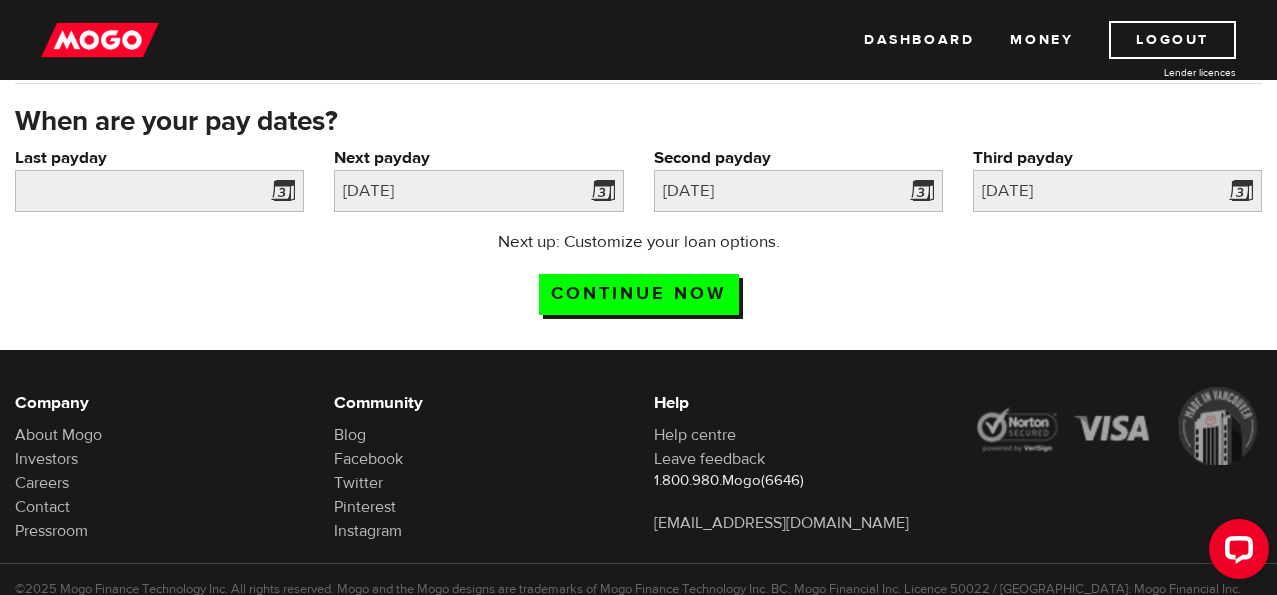 scroll, scrollTop: 184, scrollLeft: 0, axis: vertical 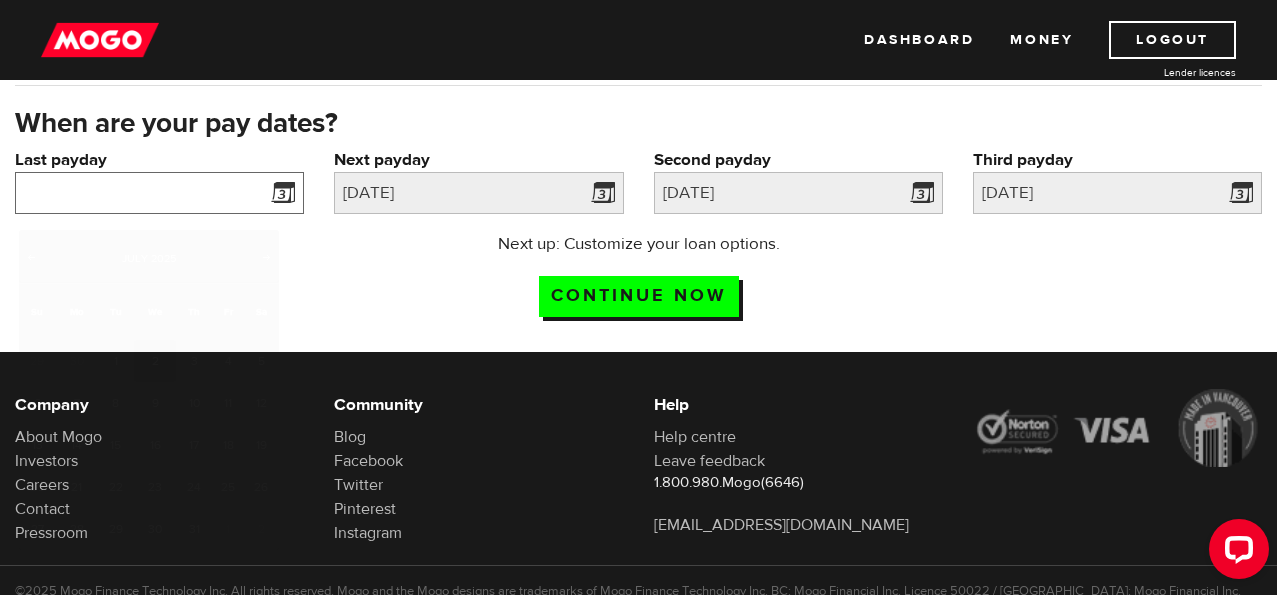 click on "Last payday" at bounding box center (159, 193) 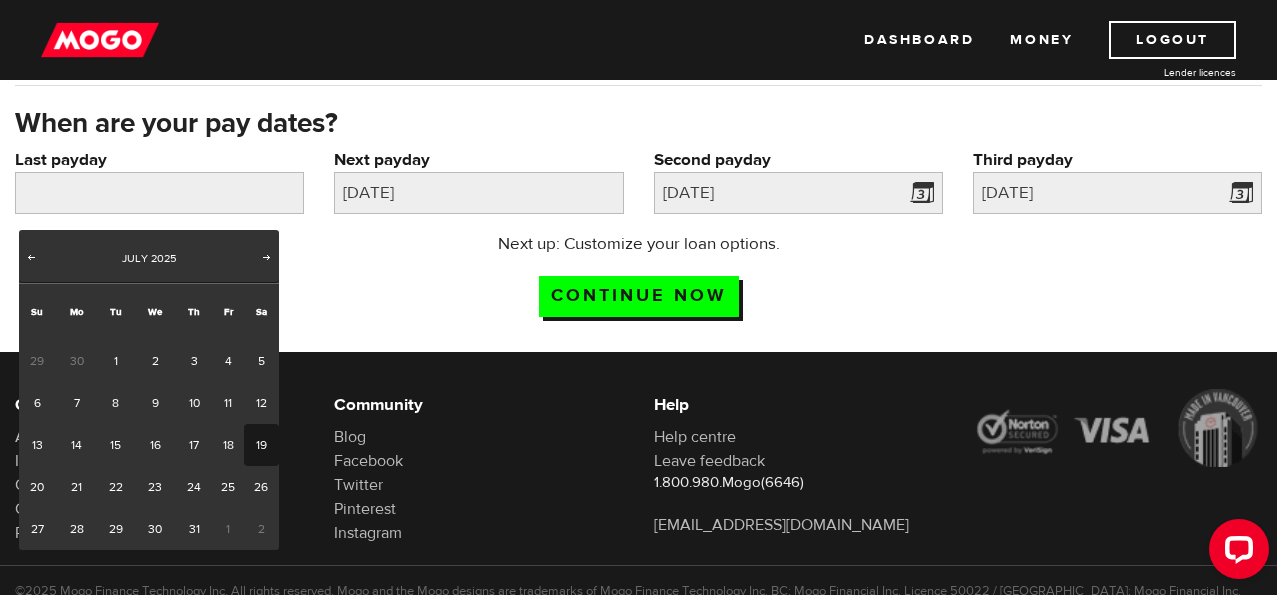 click on "19" at bounding box center (261, 445) 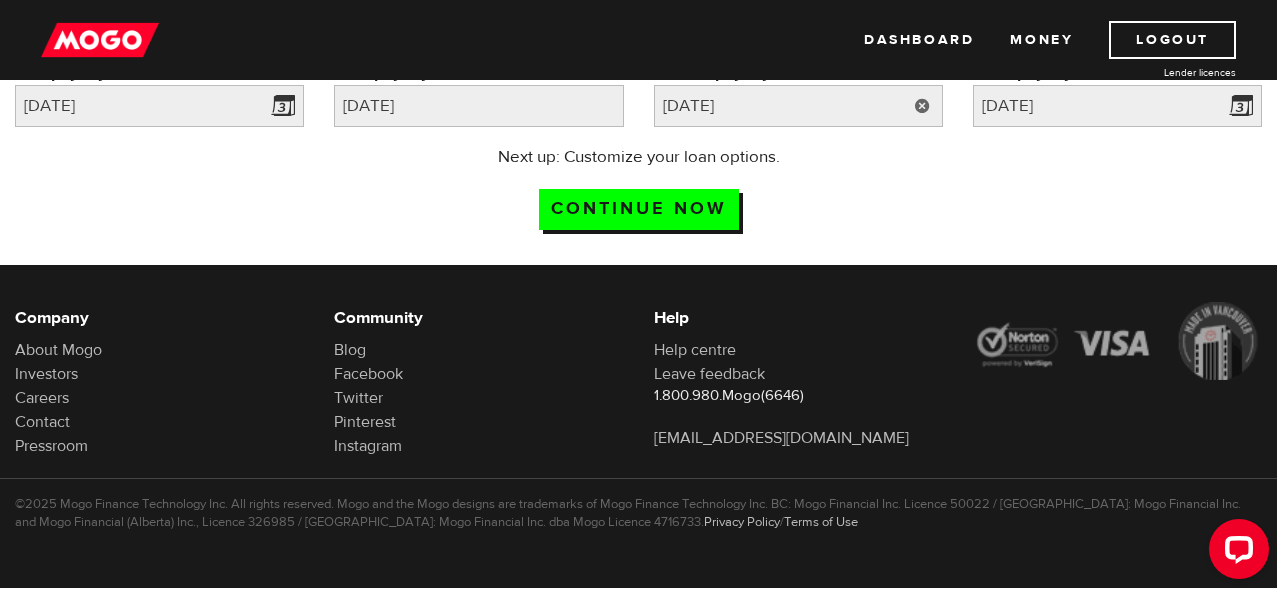 scroll, scrollTop: 292, scrollLeft: 0, axis: vertical 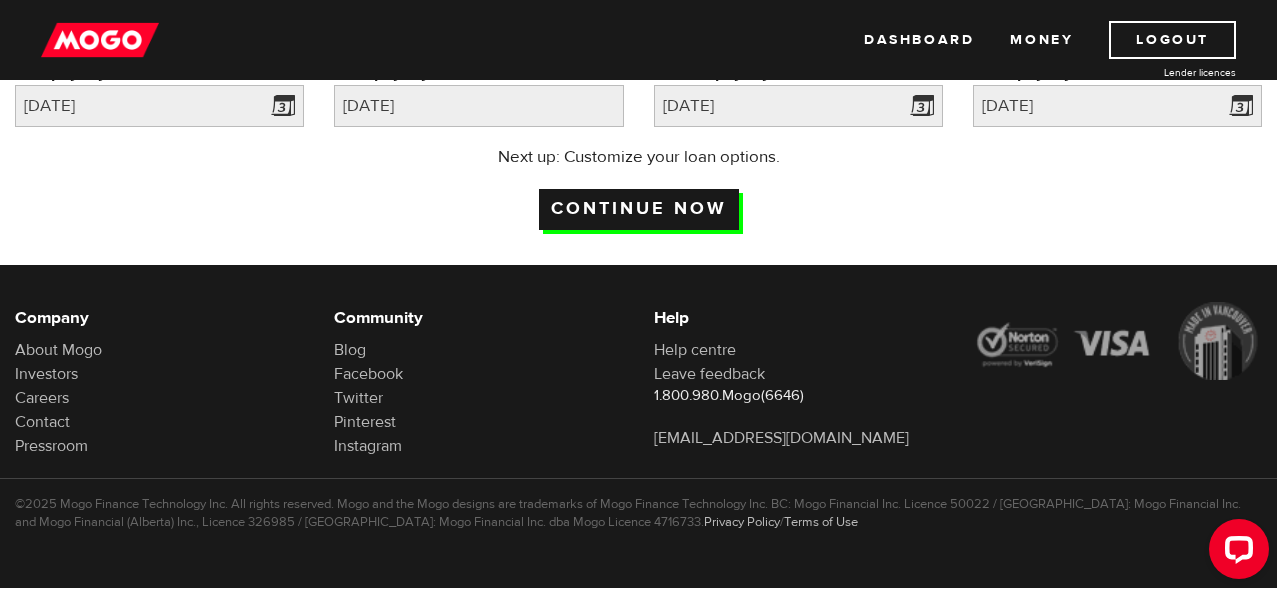 click on "Continue now" at bounding box center (639, 209) 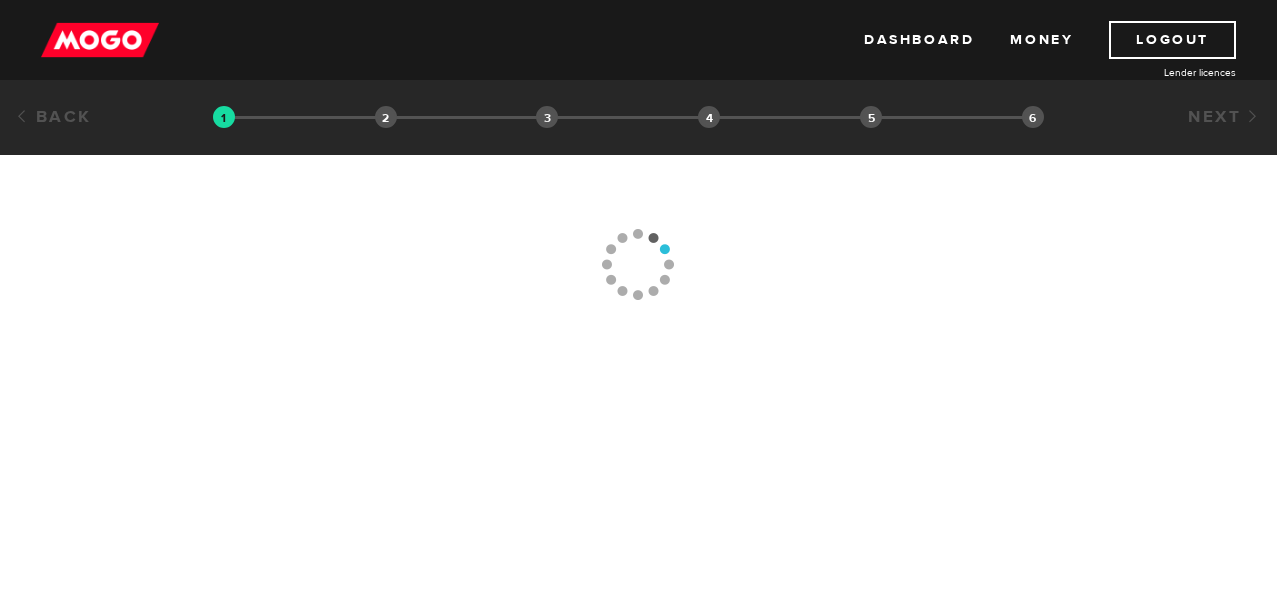 scroll, scrollTop: 0, scrollLeft: 0, axis: both 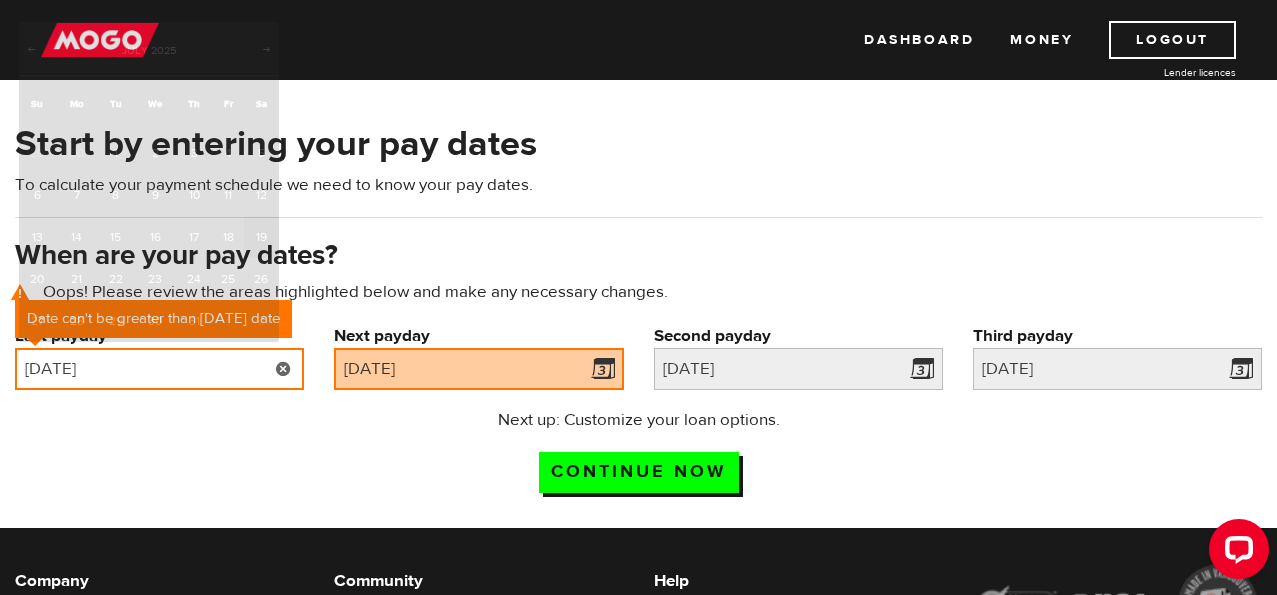 click on "2025/07/19" at bounding box center (159, 369) 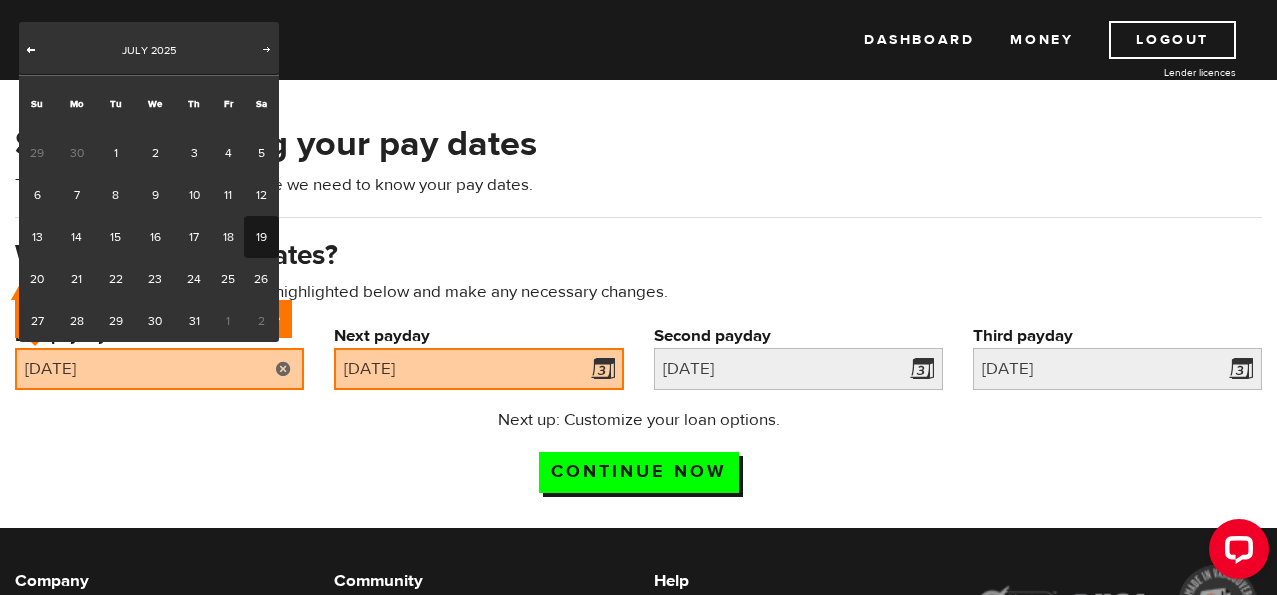 click on "Prev" at bounding box center (31, 49) 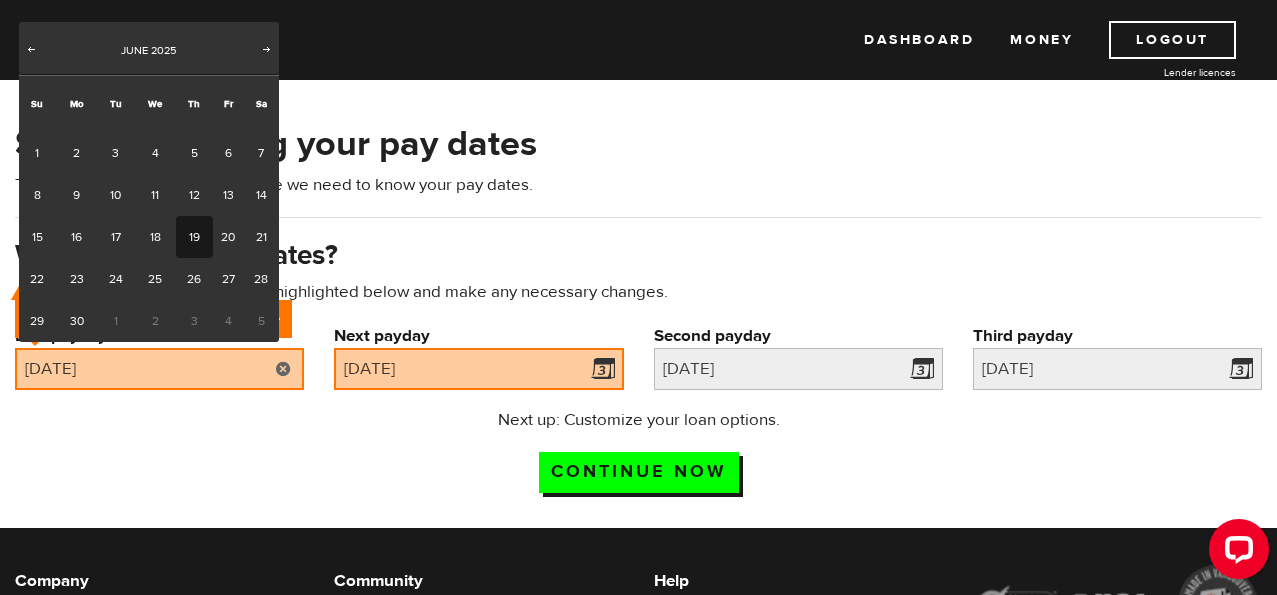 click on "19" at bounding box center (194, 237) 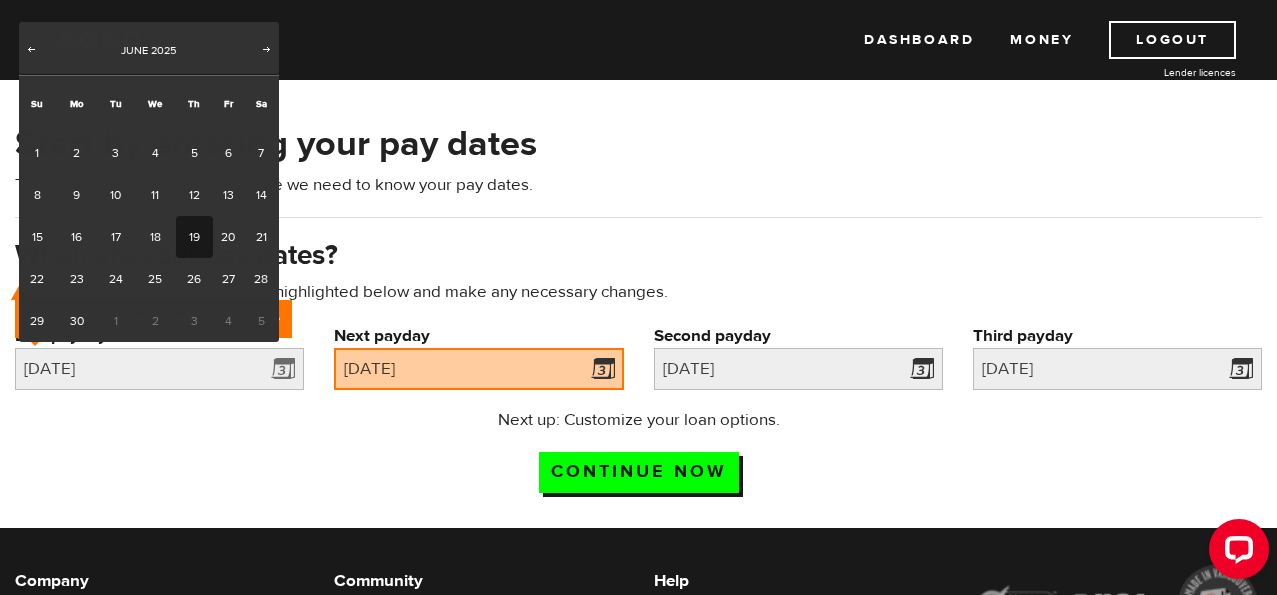 type on "2025/06/19" 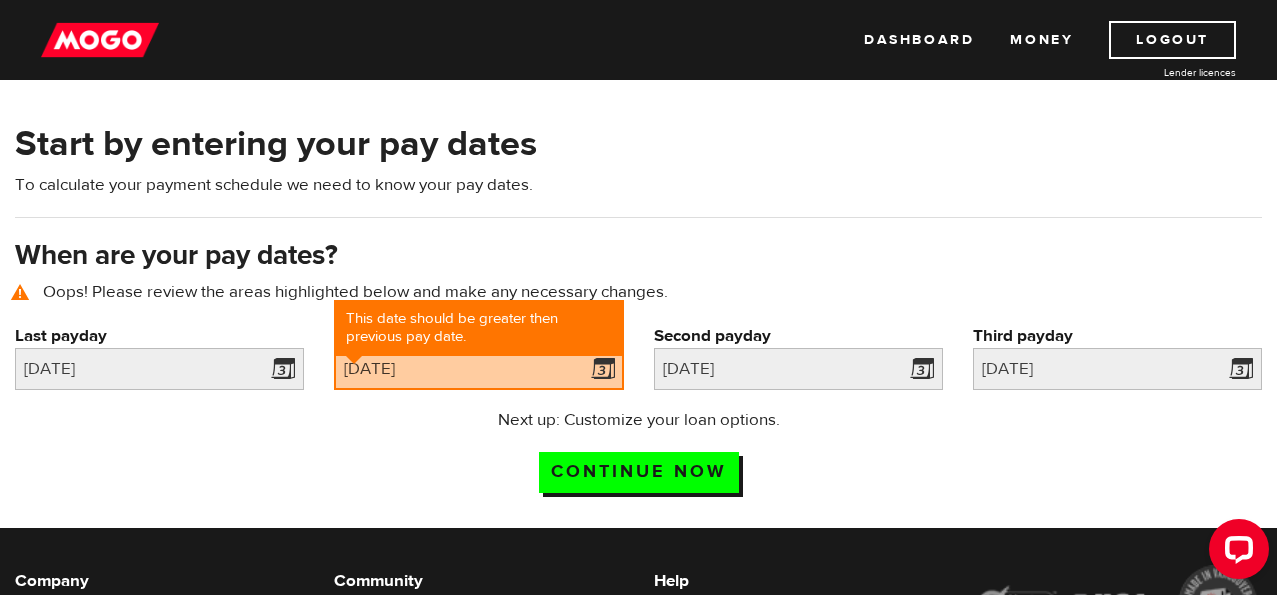 click on "When are your pay dates? Oops! Please review the areas highlighted below and make any necessary changes." at bounding box center (638, 280) 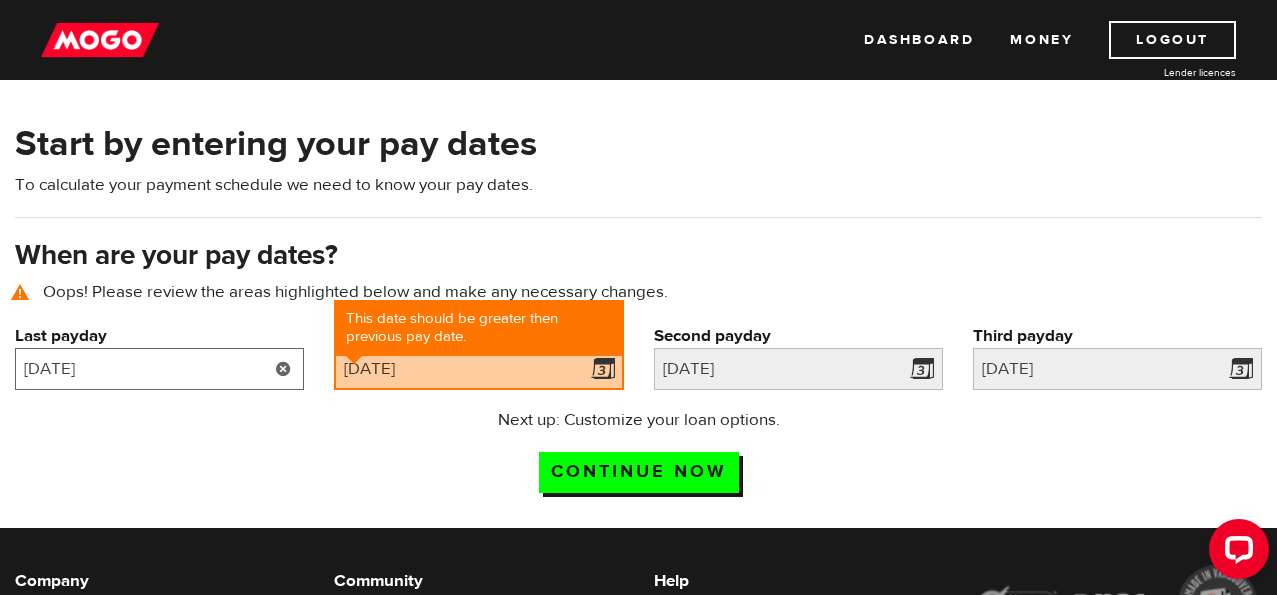 click on "2025/06/19" at bounding box center [159, 369] 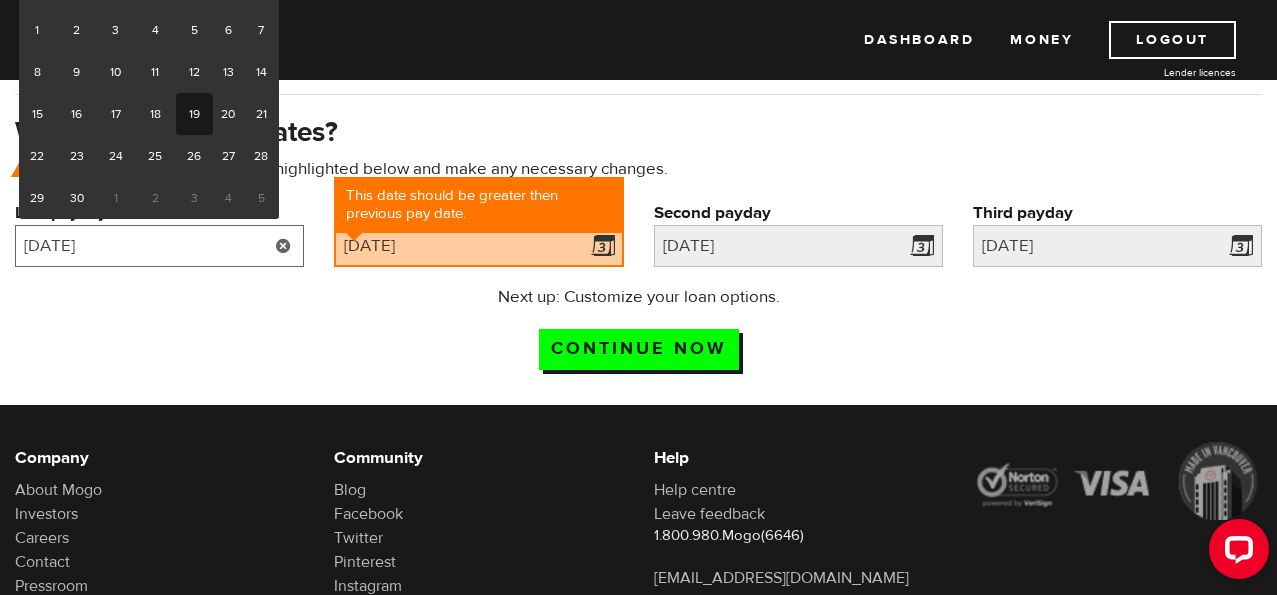 scroll, scrollTop: 361, scrollLeft: 0, axis: vertical 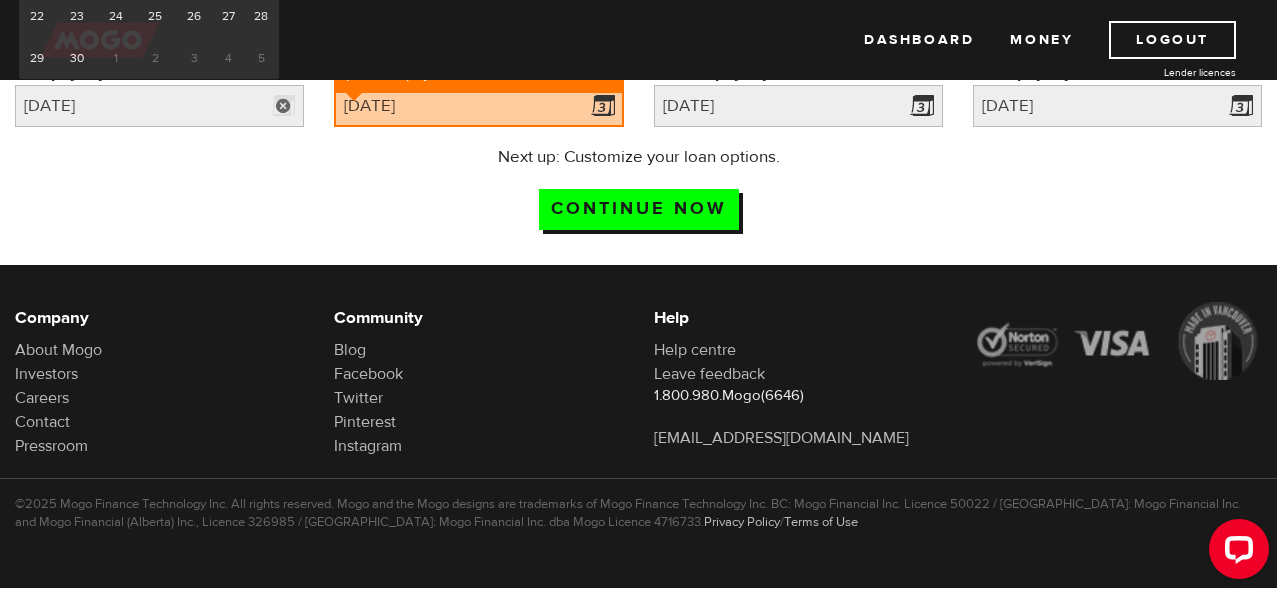 click on "Next up: Customize your loan options. Continue now" at bounding box center [639, 195] 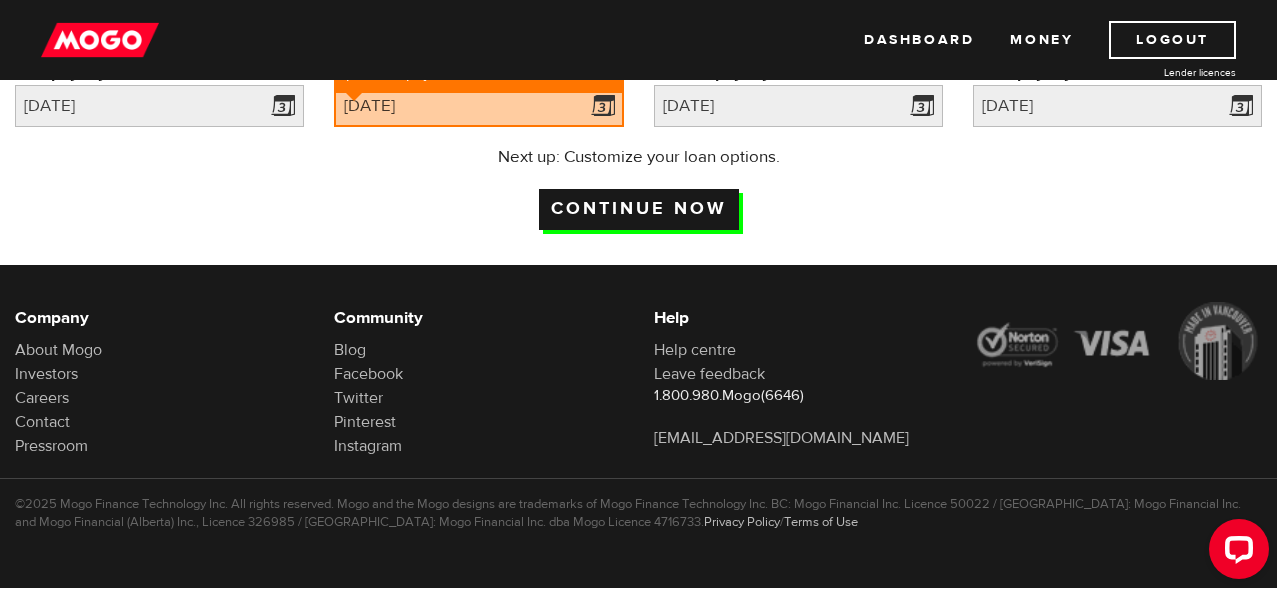 click on "Continue now" at bounding box center [639, 209] 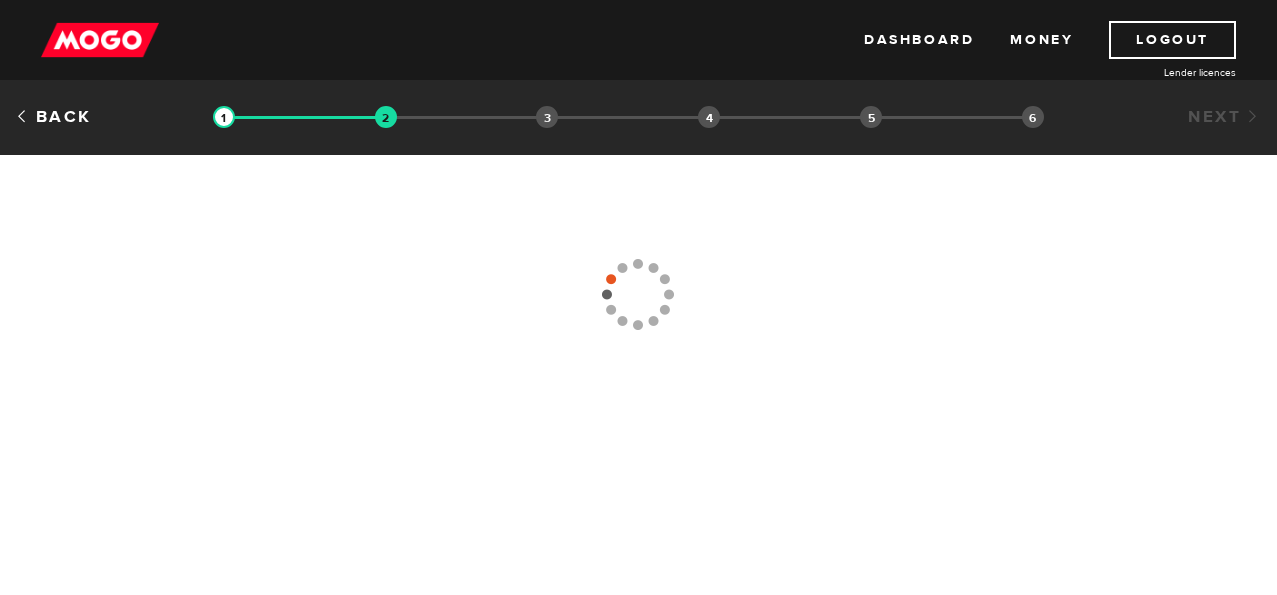 scroll, scrollTop: 0, scrollLeft: 0, axis: both 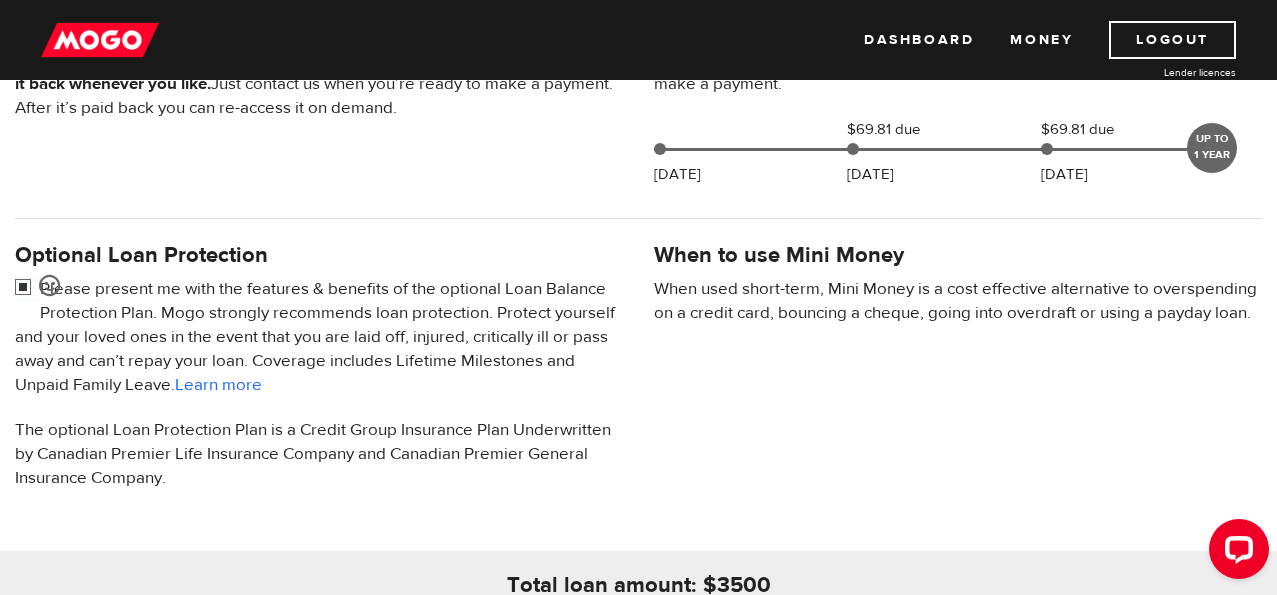 click at bounding box center [27, 289] 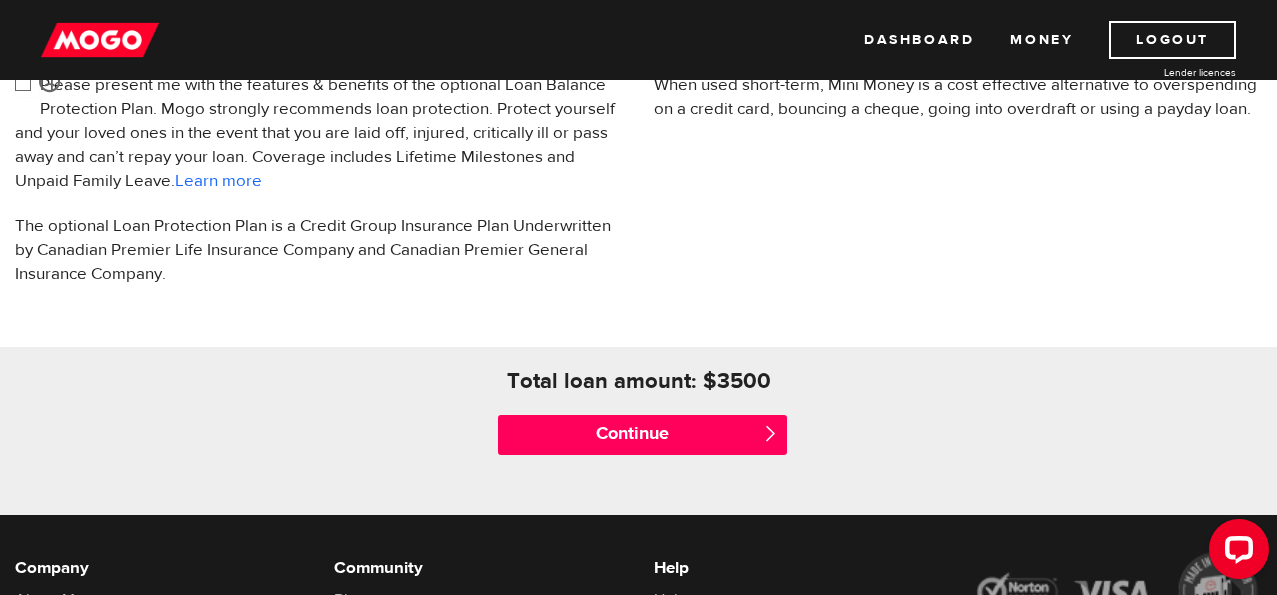 scroll, scrollTop: 724, scrollLeft: 0, axis: vertical 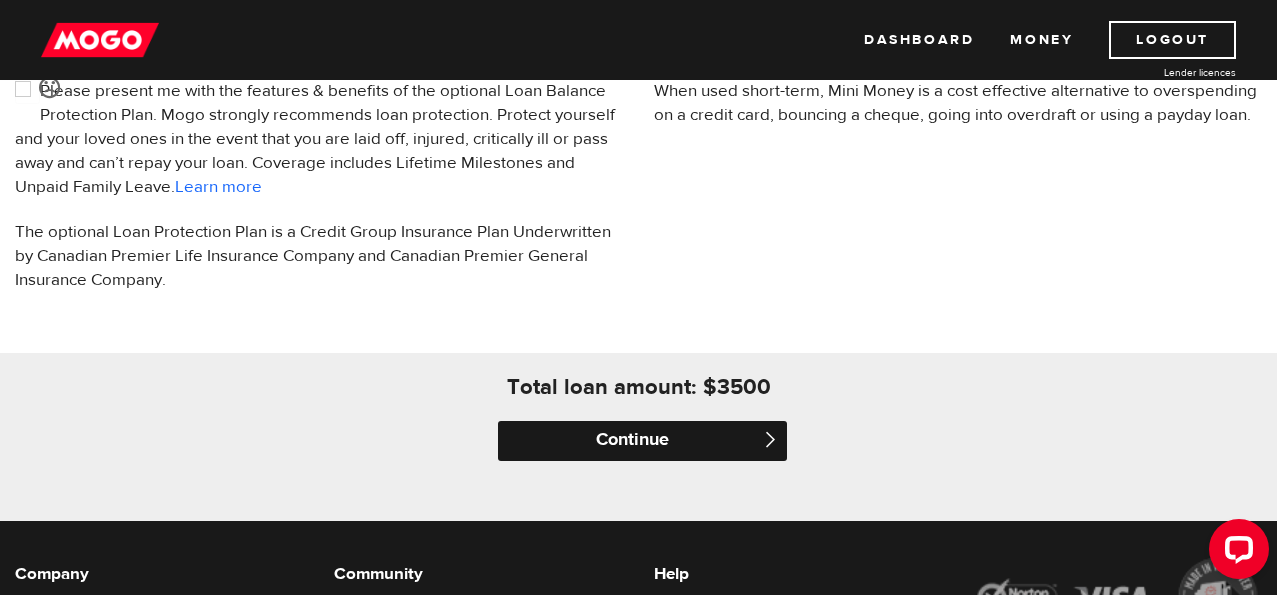 click on "Continue" at bounding box center (642, 441) 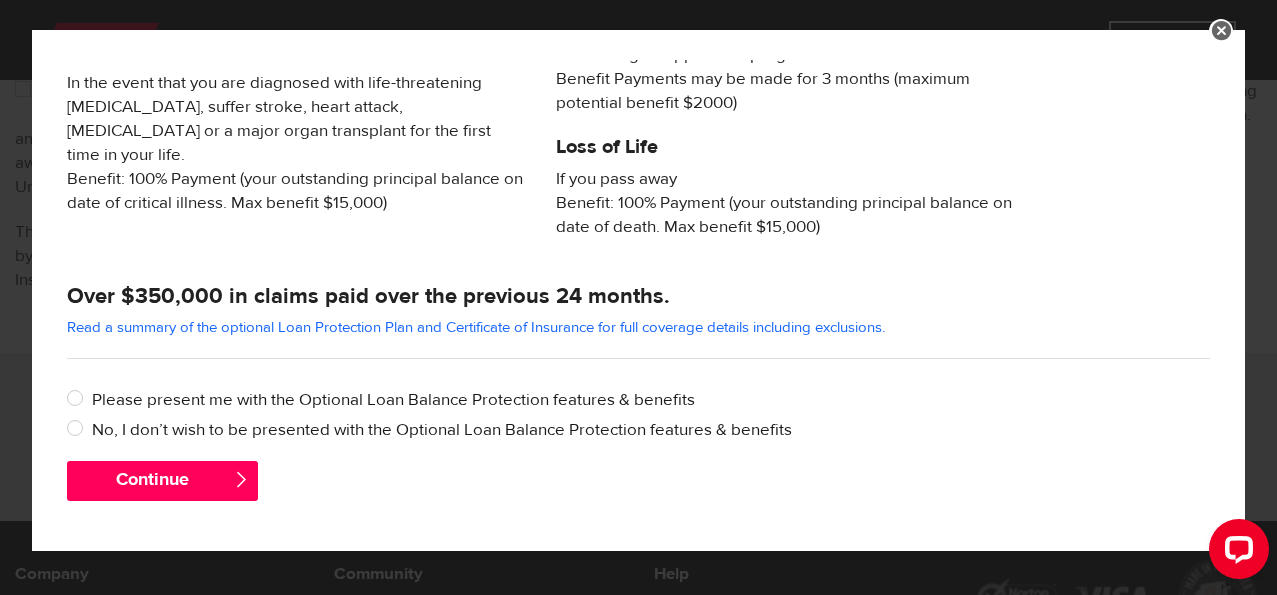 scroll, scrollTop: 936, scrollLeft: 0, axis: vertical 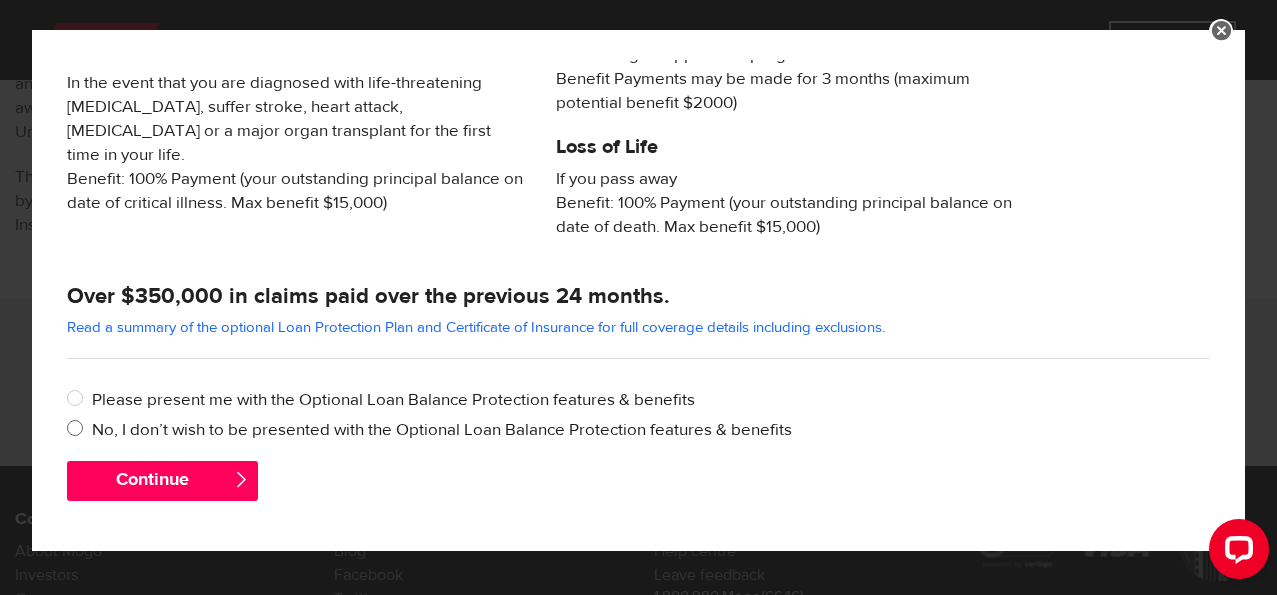 click on "No, I don’t wish to be presented with the Optional Loan Balance Protection features & benefits" at bounding box center (79, 430) 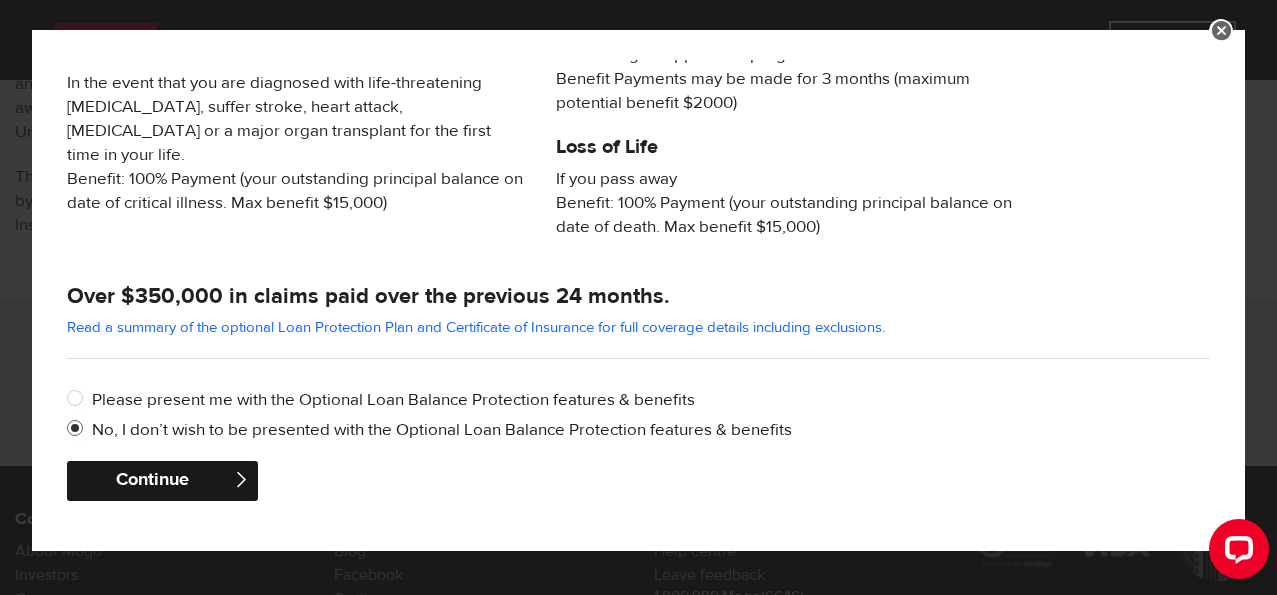 click on "Continue" at bounding box center (162, 481) 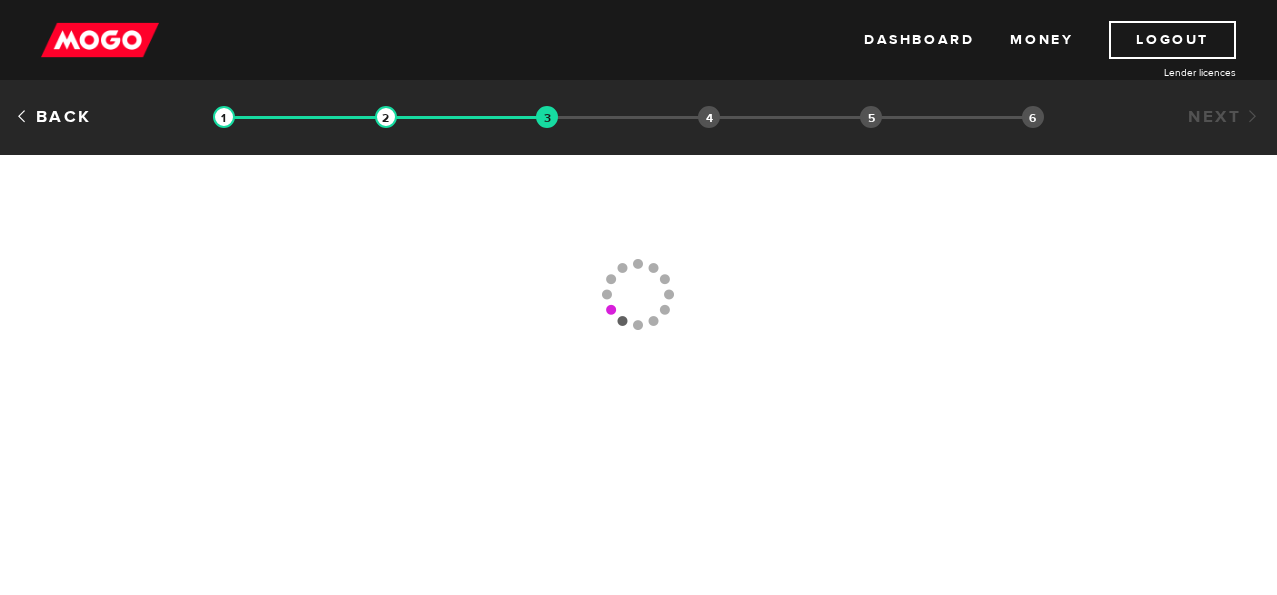 scroll, scrollTop: 0, scrollLeft: 0, axis: both 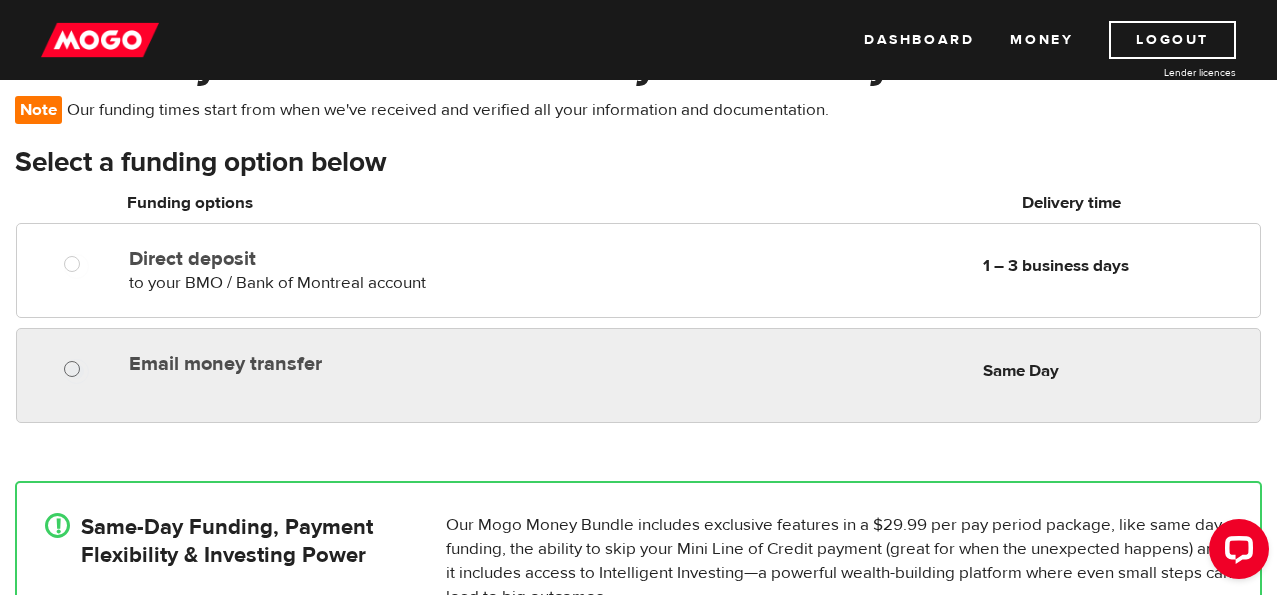 radio on "true" 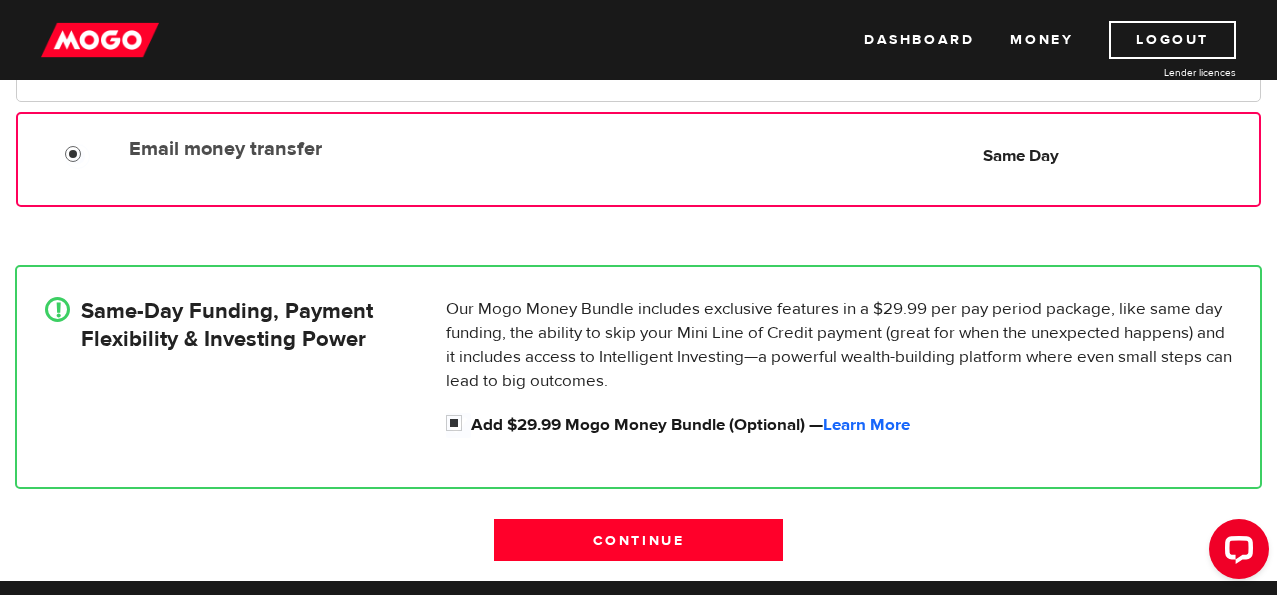 scroll, scrollTop: 408, scrollLeft: 0, axis: vertical 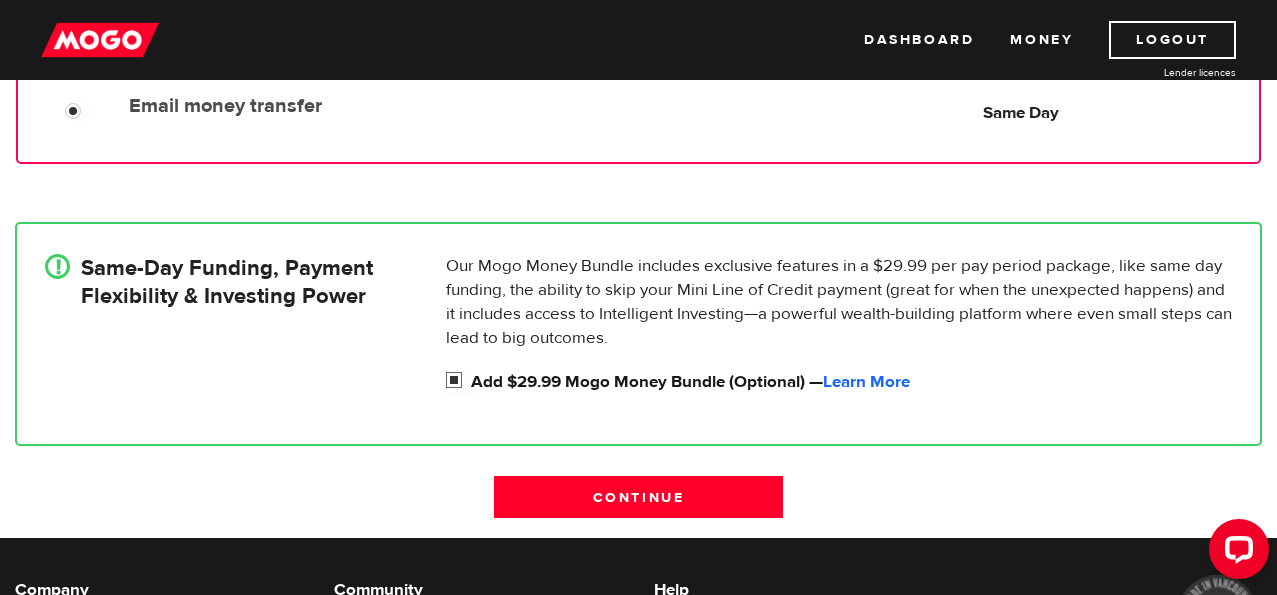 click on "Add $29.99 Mogo Money Bundle (Optional) —  Learn More" at bounding box center (458, 382) 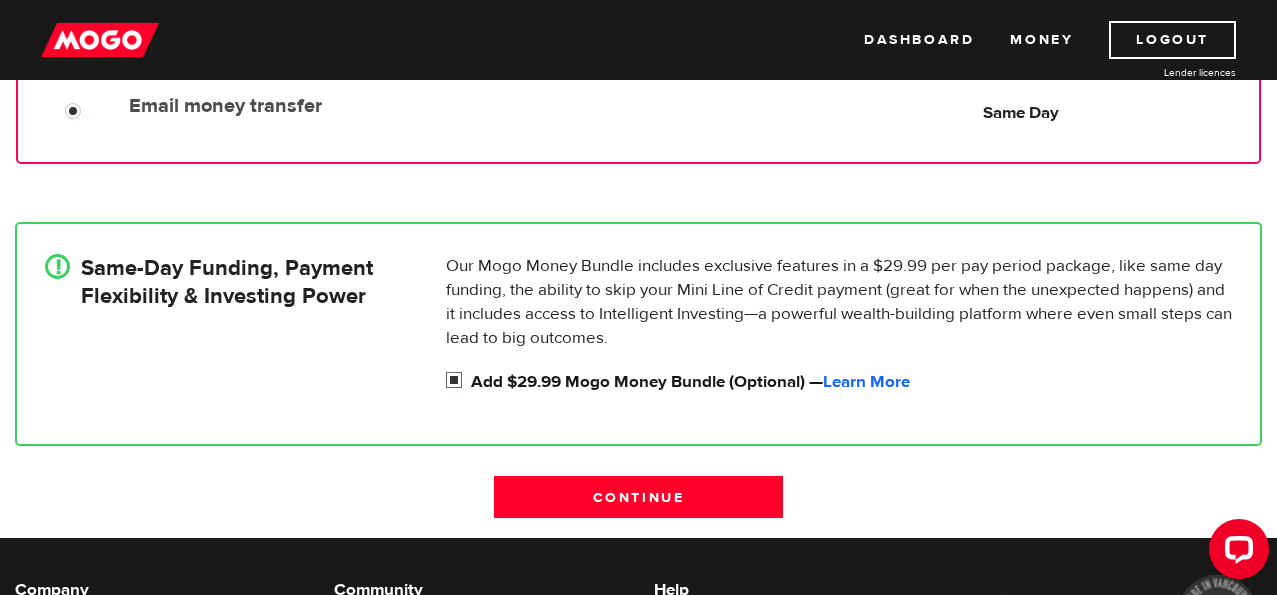 radio on "false" 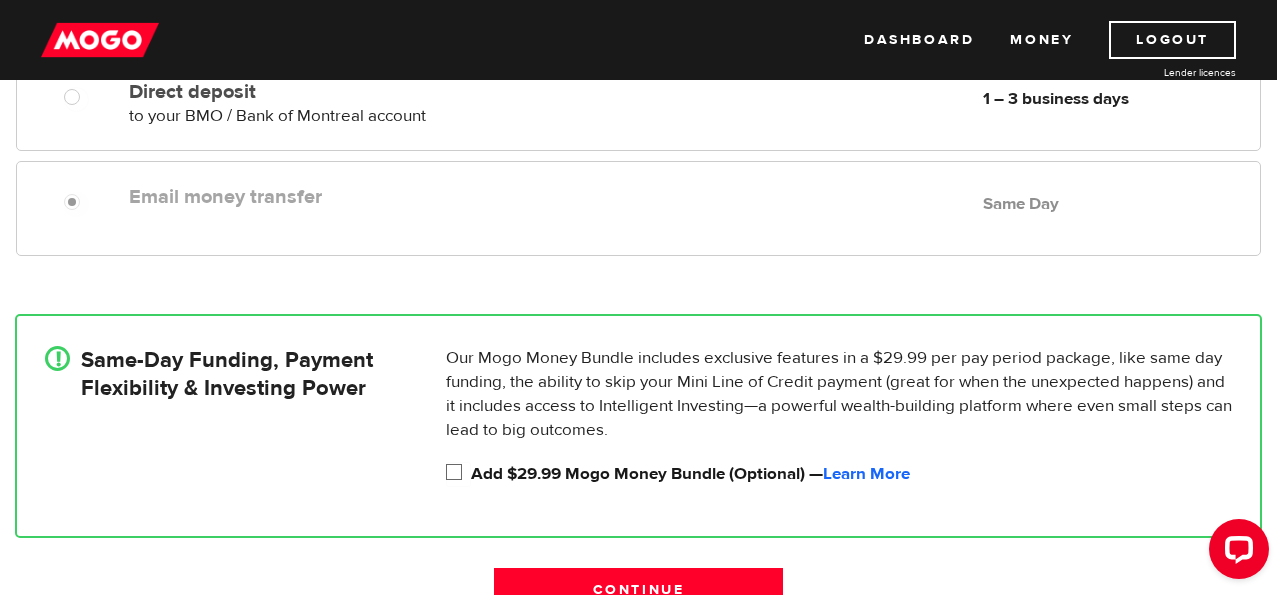 scroll, scrollTop: 313, scrollLeft: 0, axis: vertical 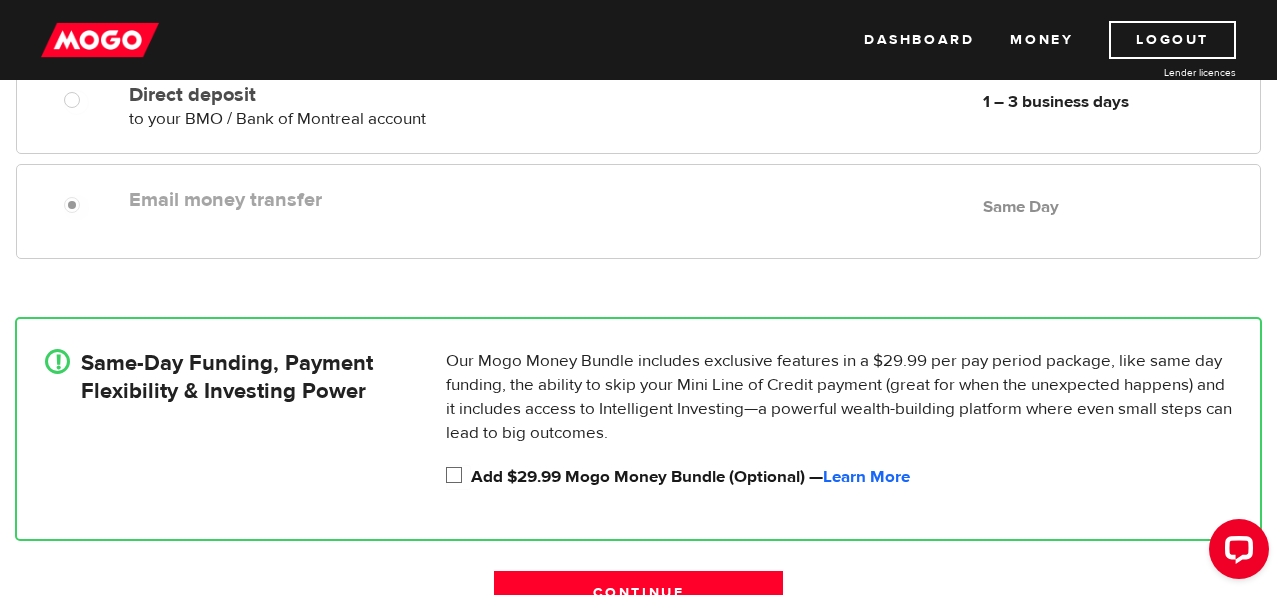 click on "Add $29.99 Mogo Money Bundle (Optional) —  Learn More" at bounding box center (458, 477) 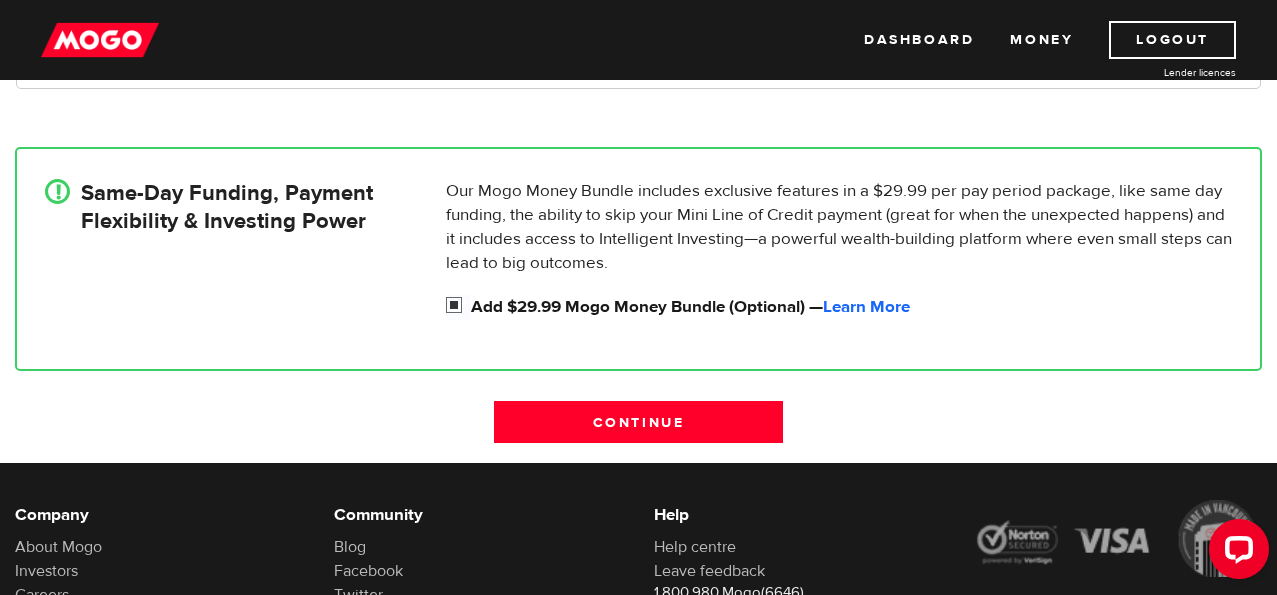 scroll, scrollTop: 488, scrollLeft: 0, axis: vertical 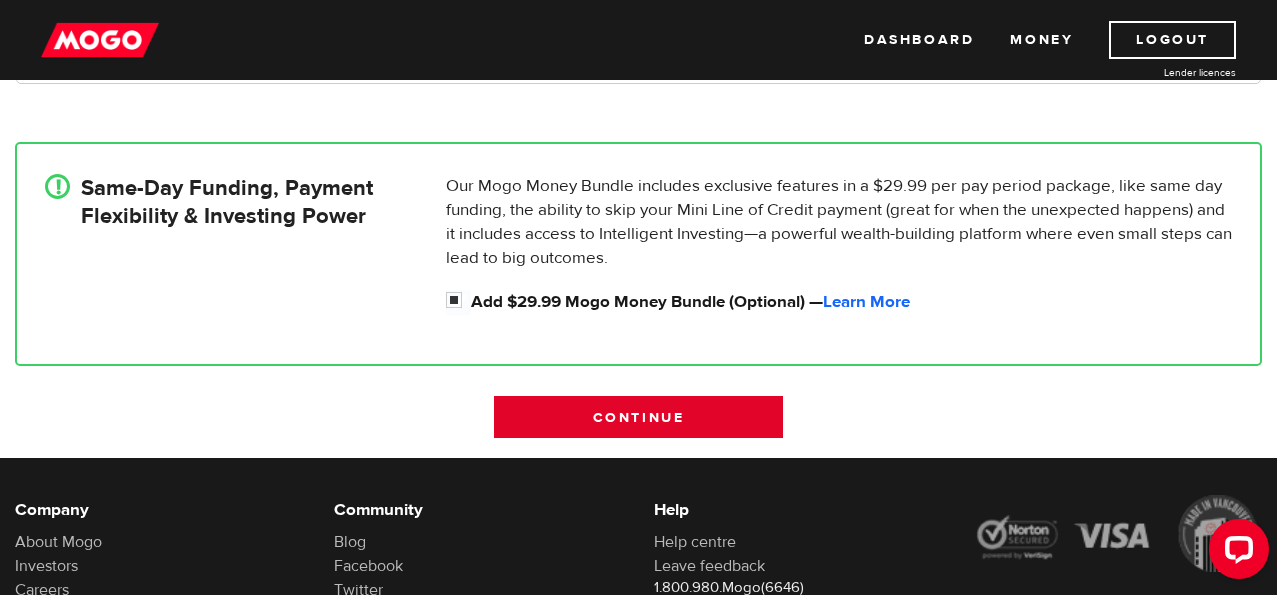 click on "Continue" at bounding box center (638, 417) 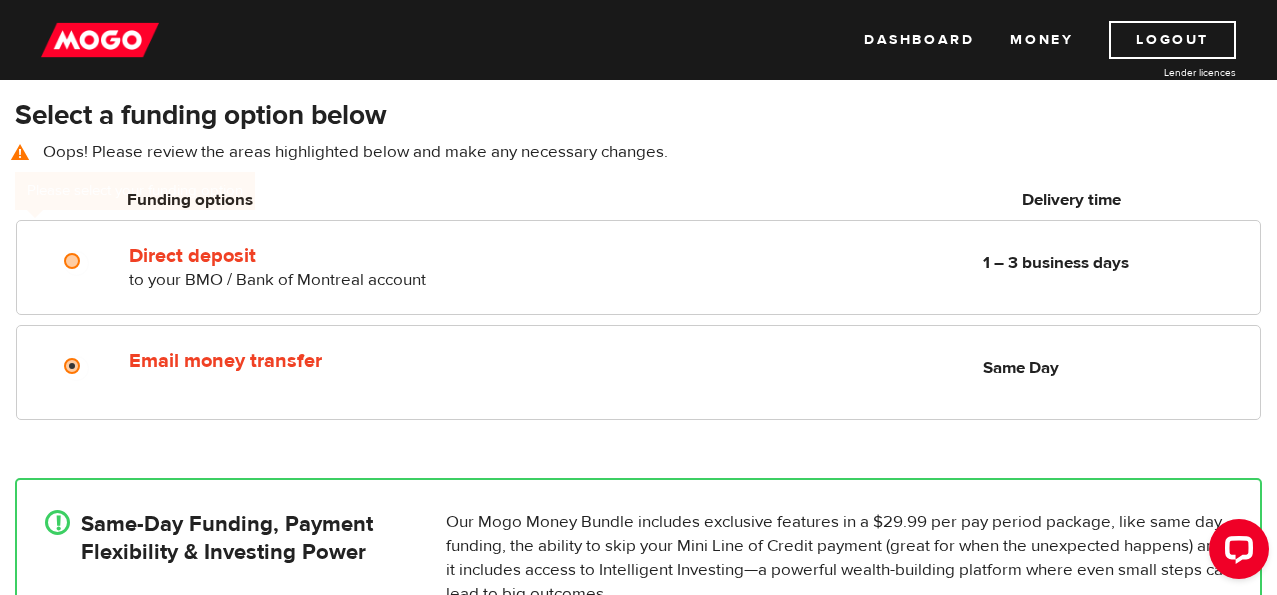 scroll, scrollTop: 188, scrollLeft: 0, axis: vertical 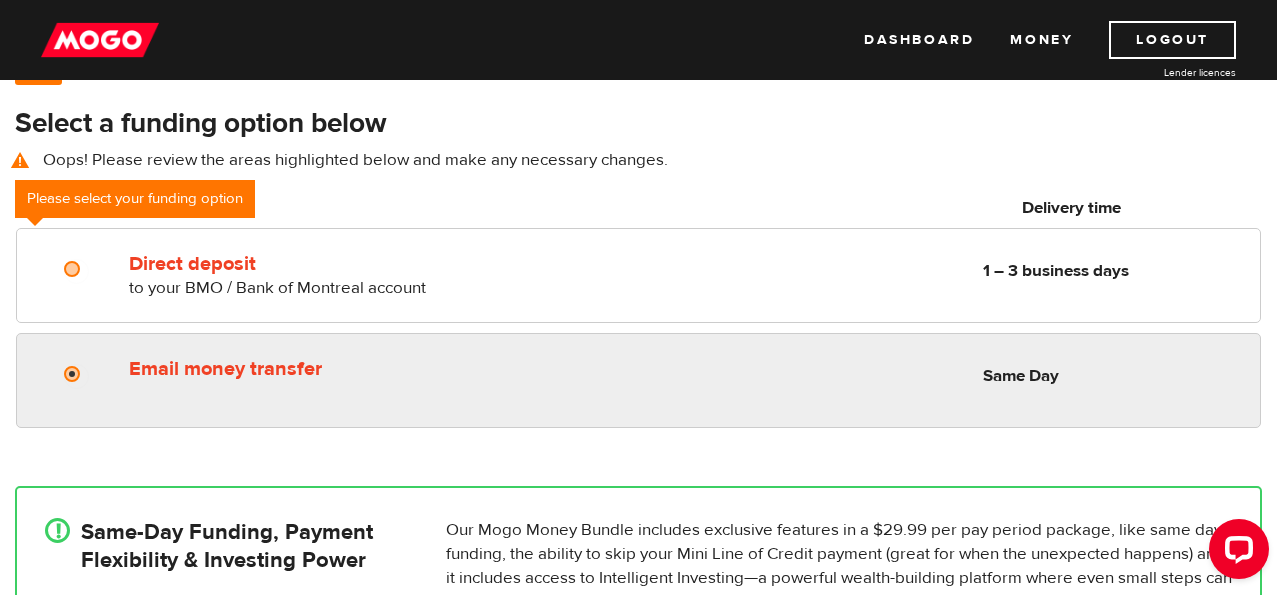 radio on "true" 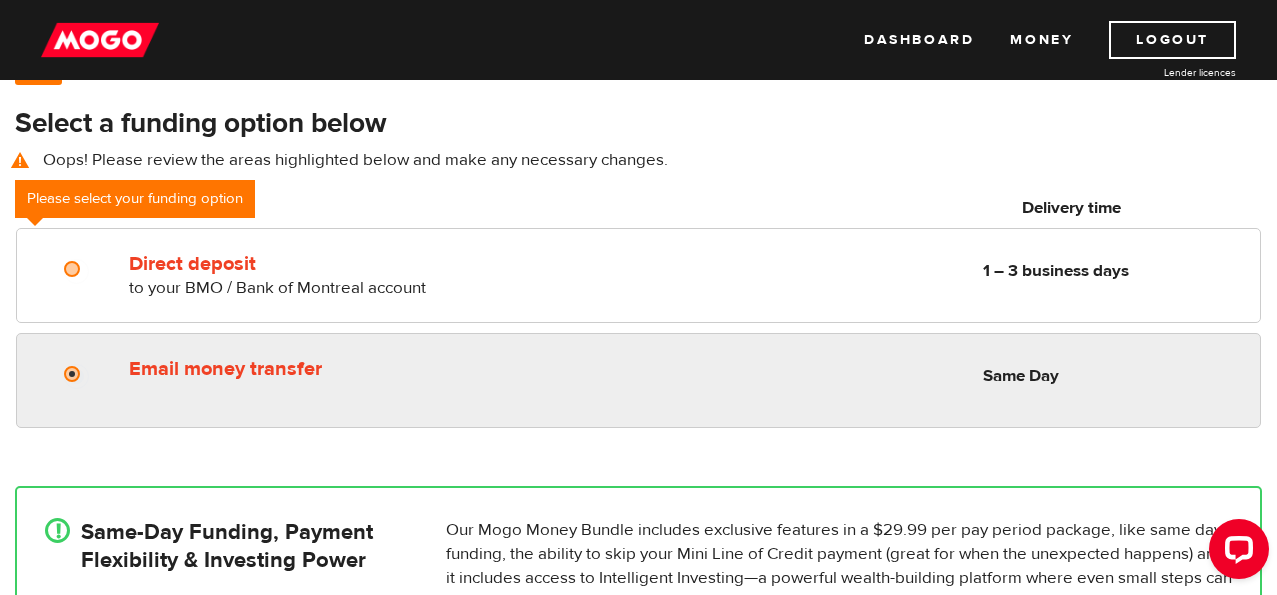 click on "Email money transfer" at bounding box center (76, 376) 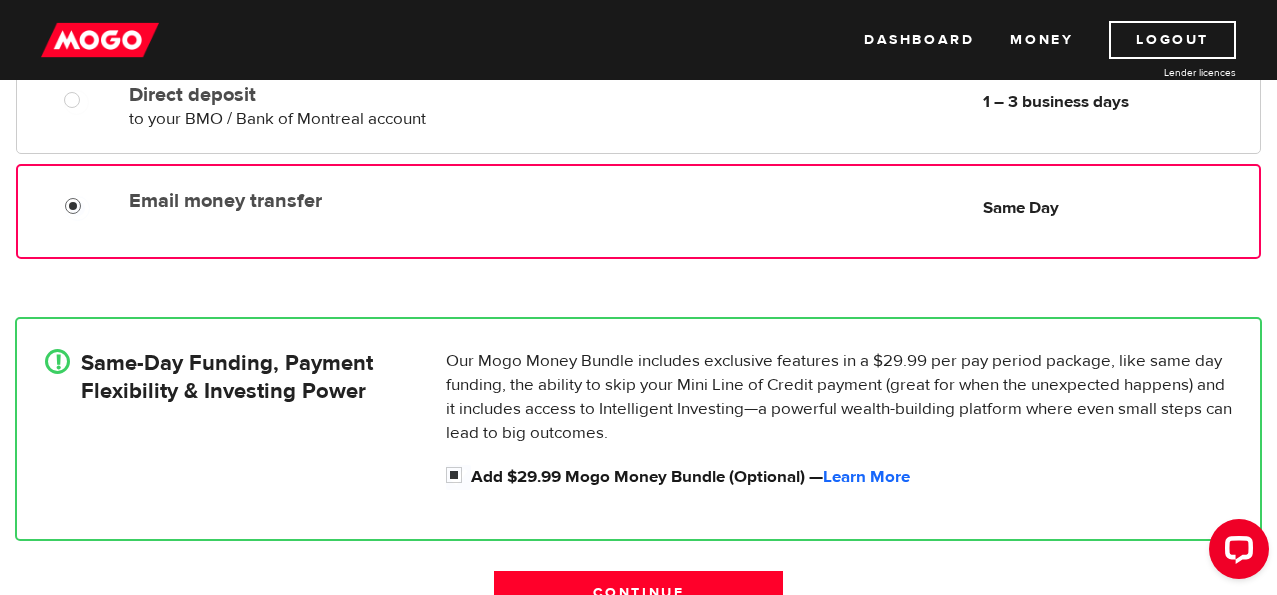 scroll, scrollTop: 464, scrollLeft: 0, axis: vertical 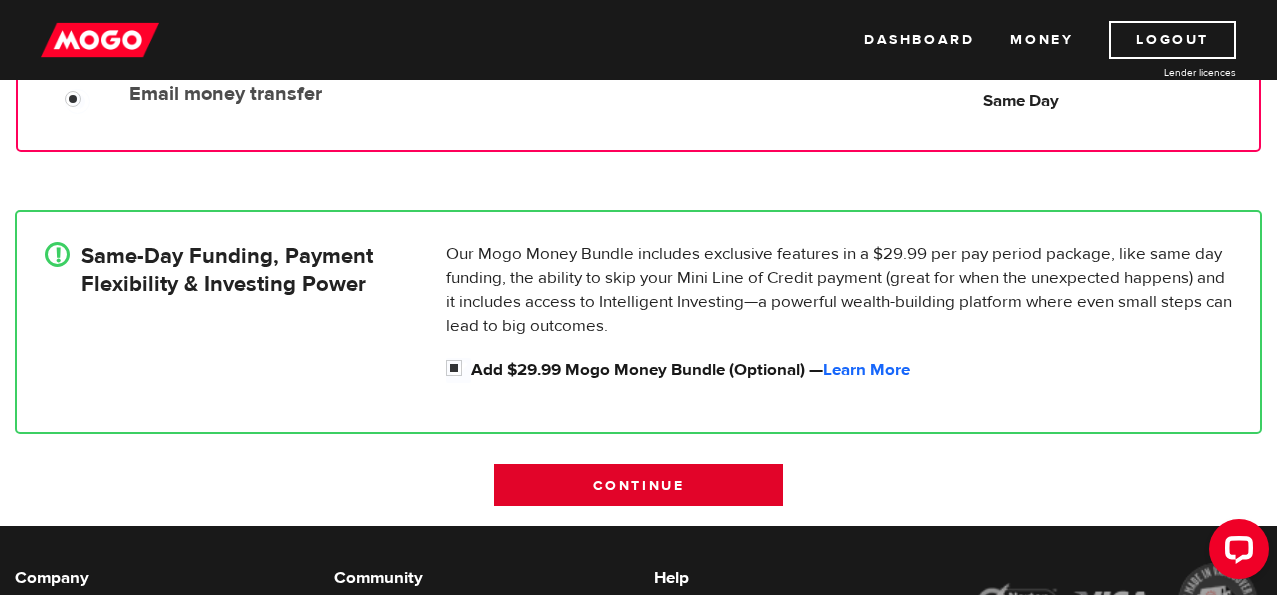 click on "Continue" at bounding box center [638, 485] 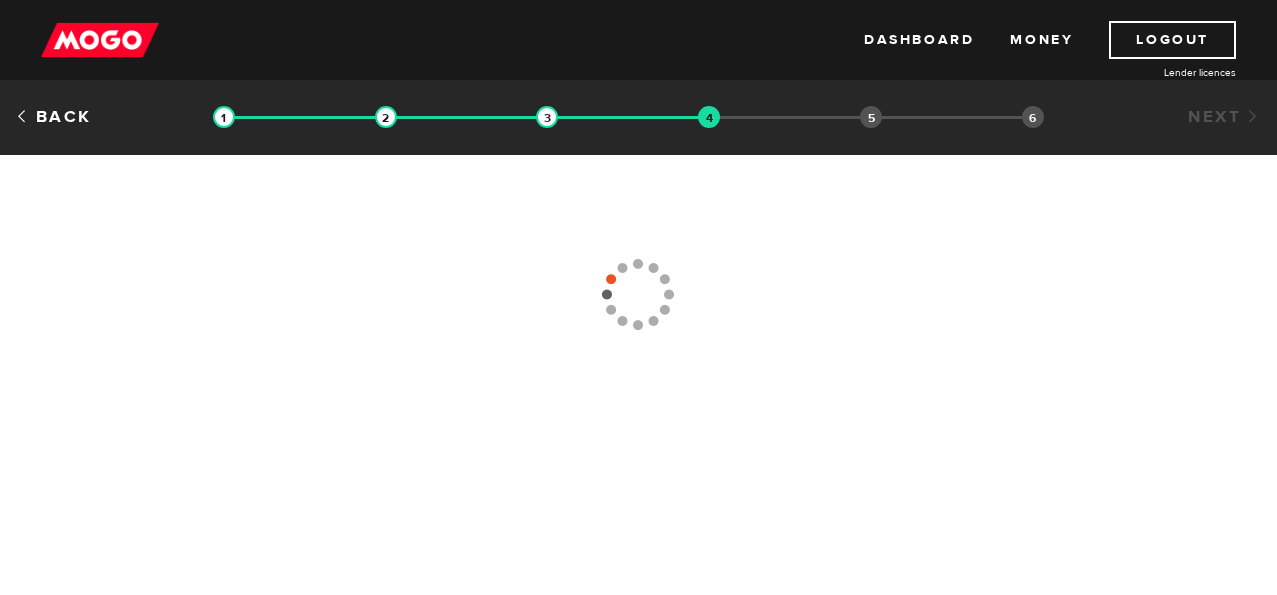 scroll, scrollTop: 0, scrollLeft: 0, axis: both 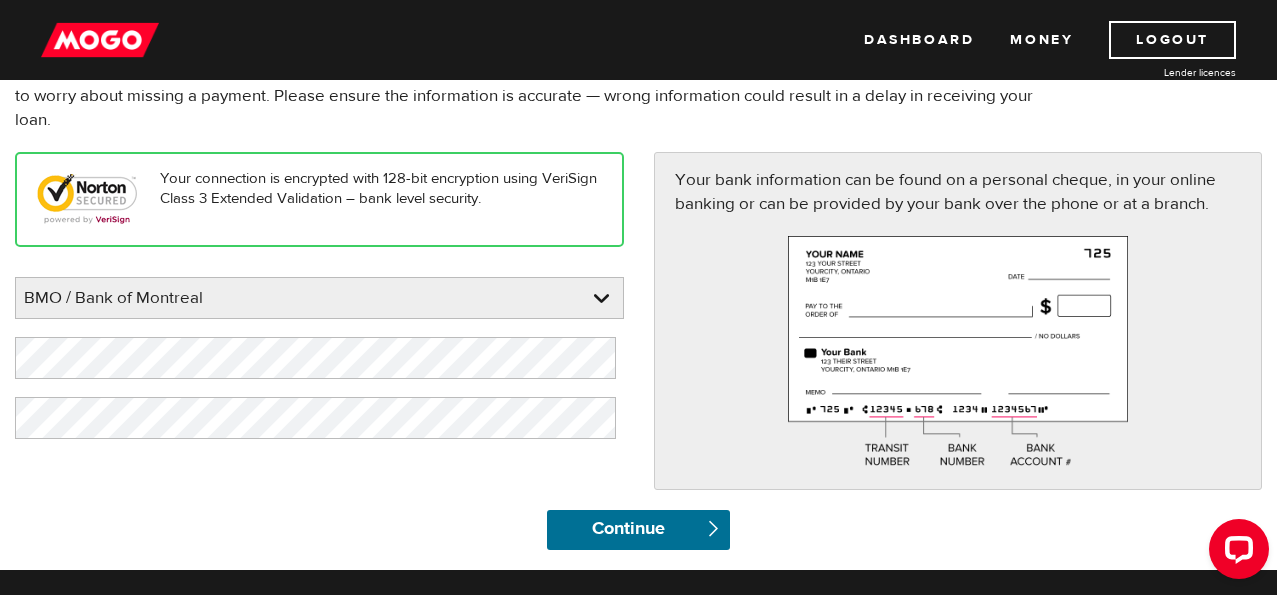 click on "Continue" at bounding box center (638, 530) 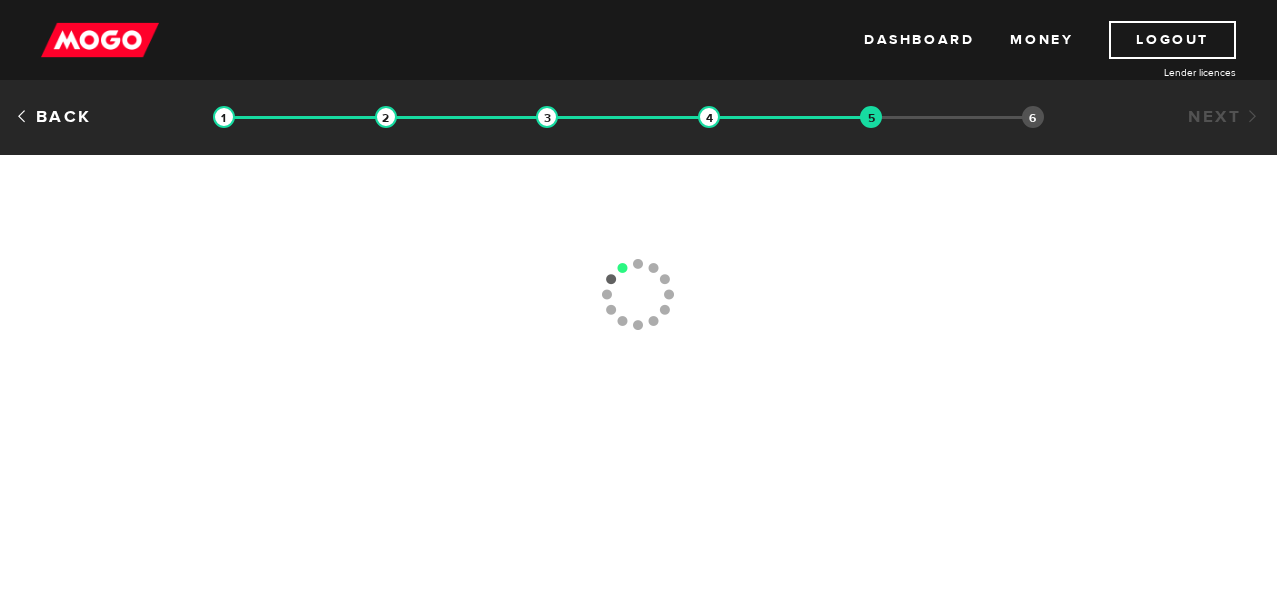 scroll, scrollTop: 0, scrollLeft: 0, axis: both 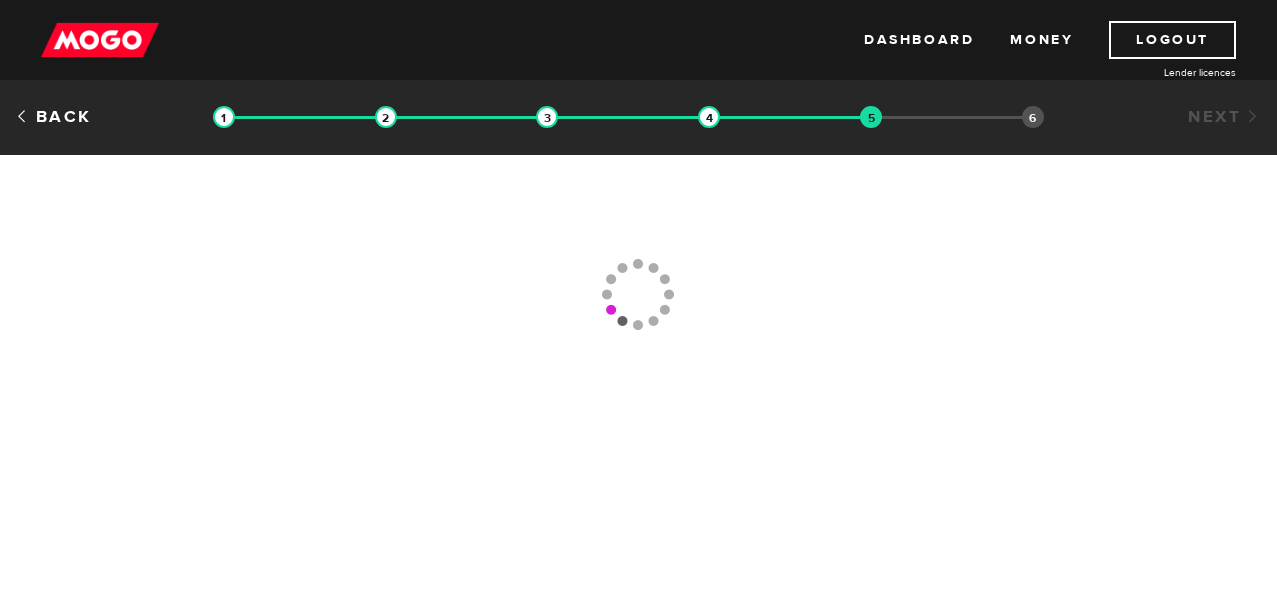 type on "(613) 284-4452" 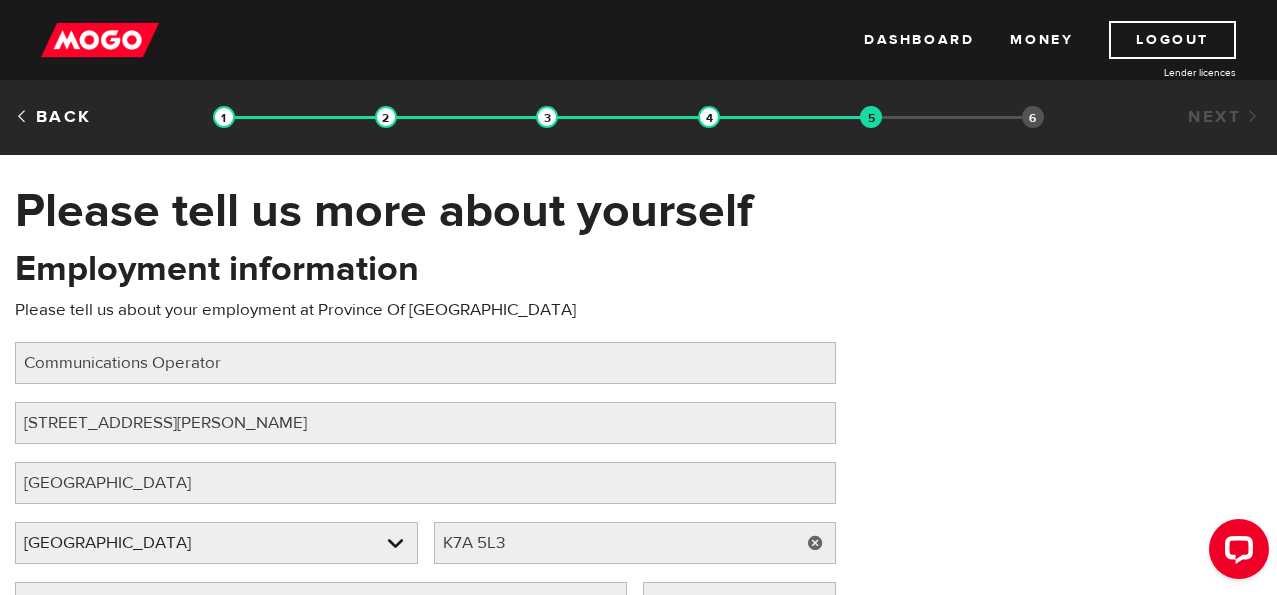scroll, scrollTop: 0, scrollLeft: 0, axis: both 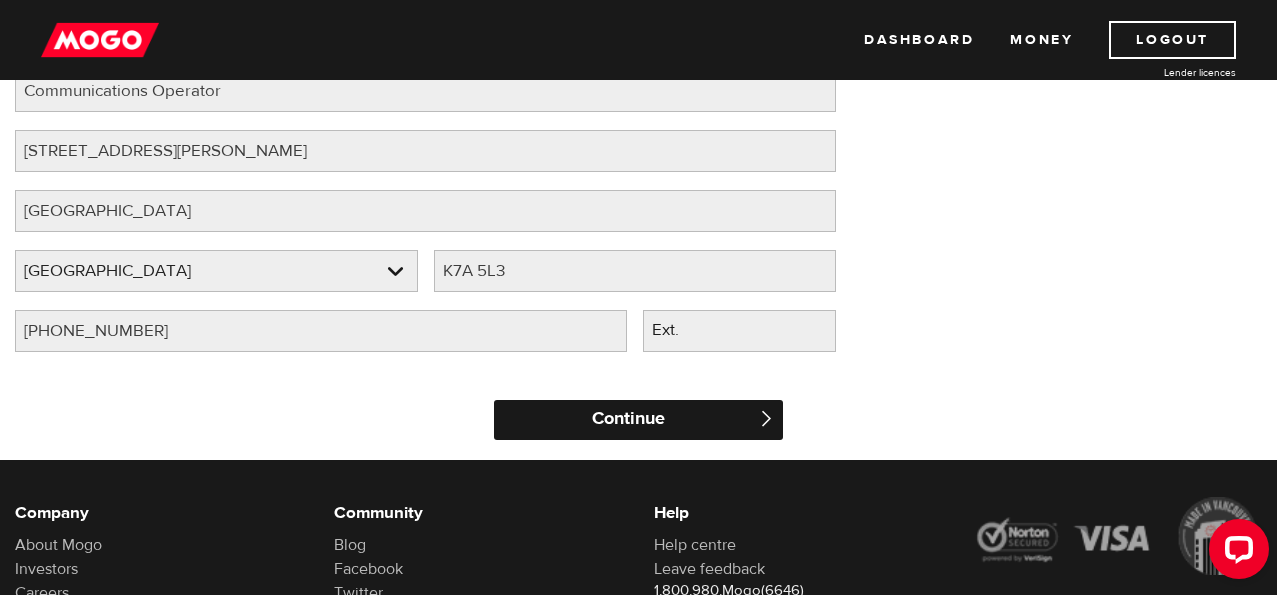 click on "Continue" at bounding box center [638, 420] 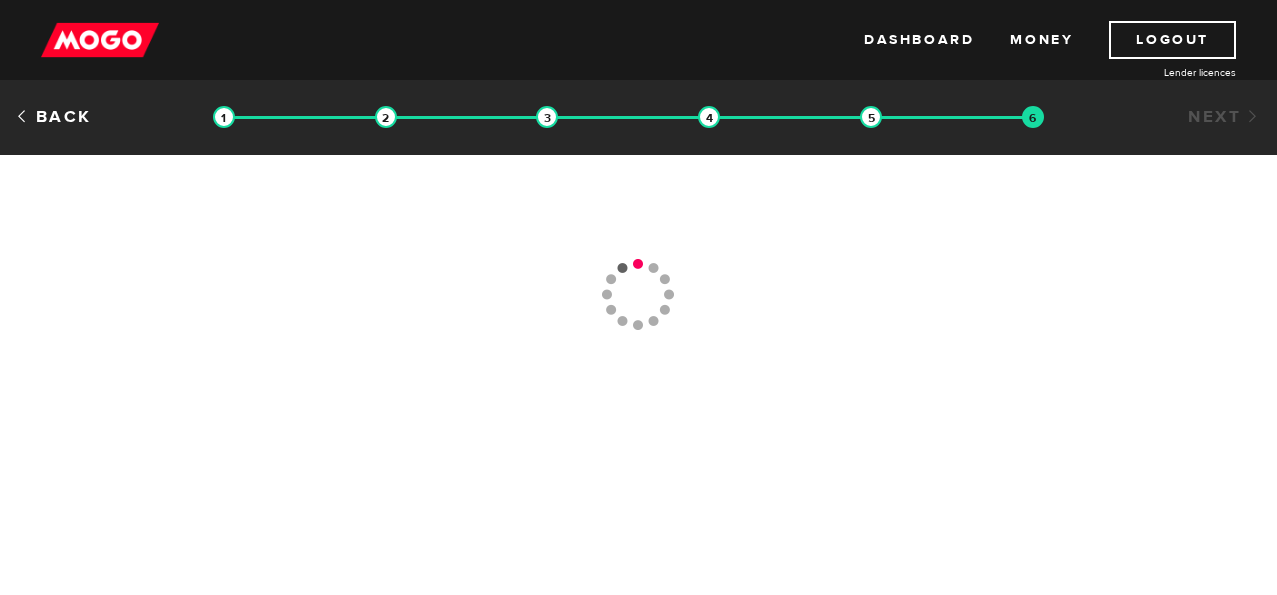 scroll, scrollTop: 0, scrollLeft: 0, axis: both 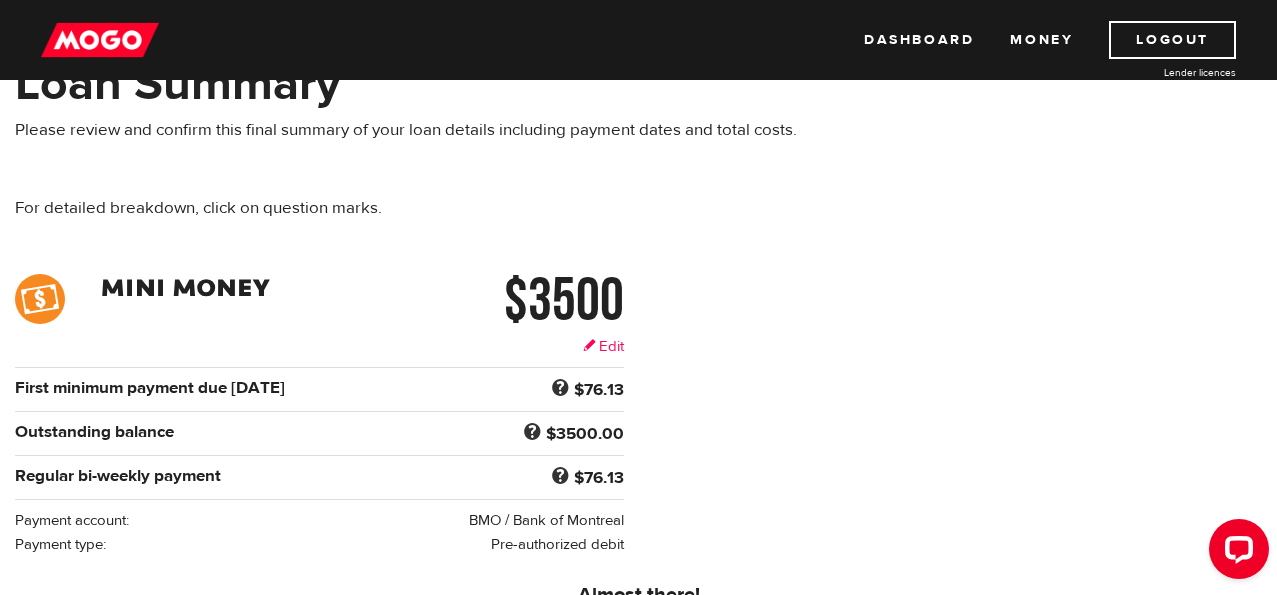 click on "Edit" at bounding box center (603, 346) 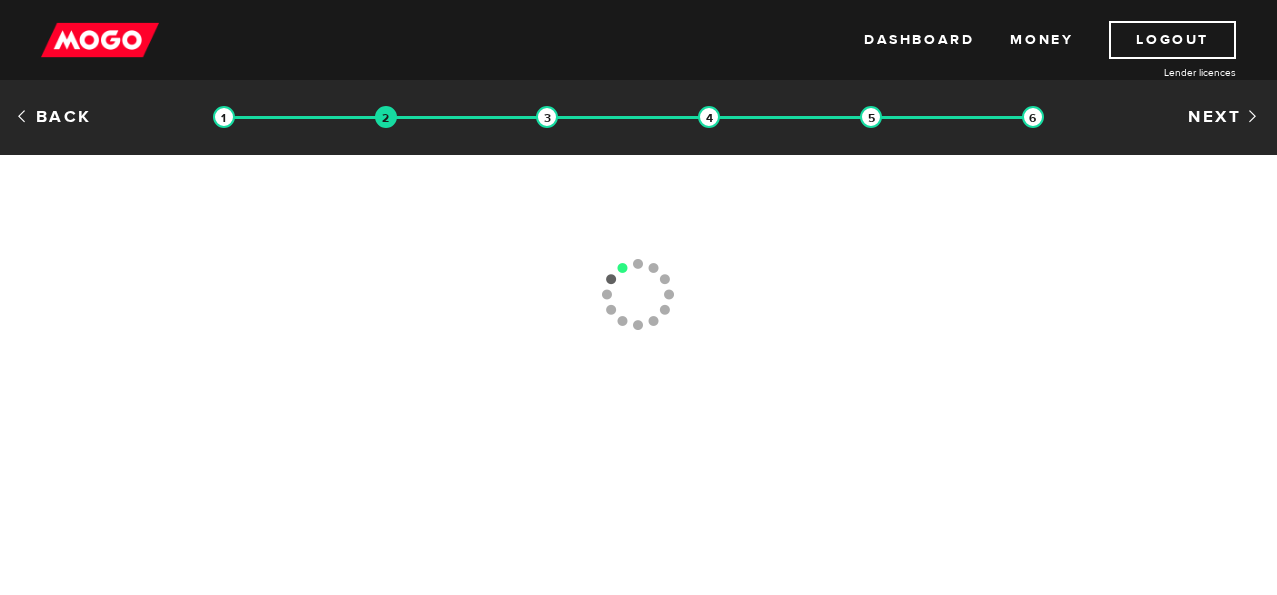 scroll, scrollTop: 0, scrollLeft: 0, axis: both 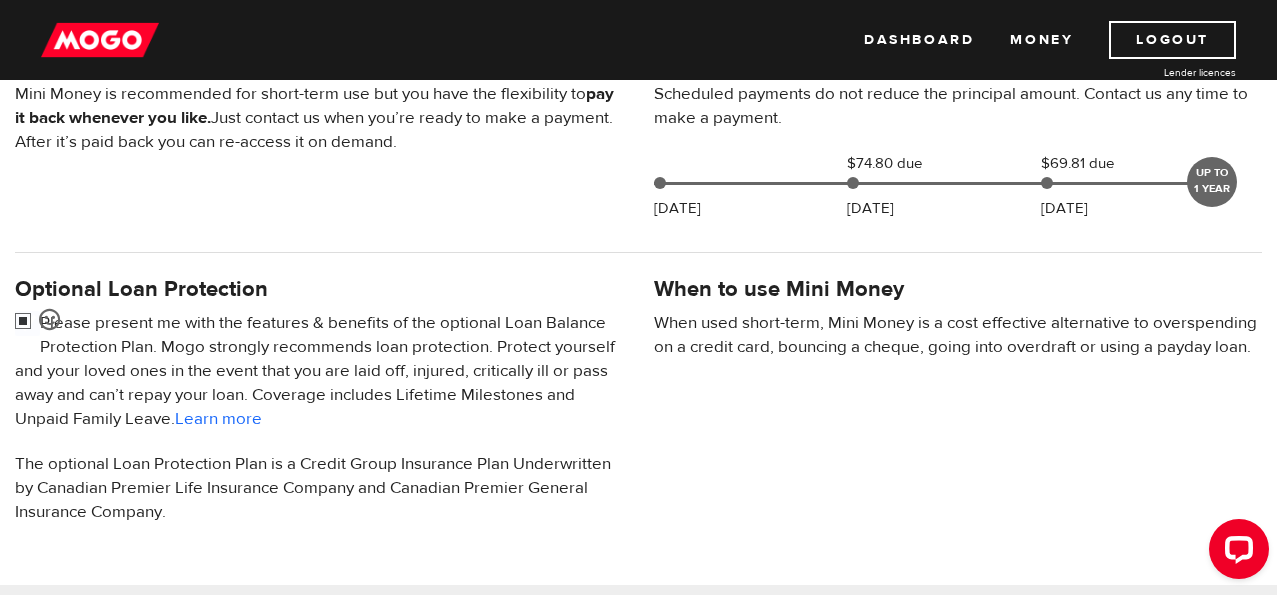 click at bounding box center (27, 323) 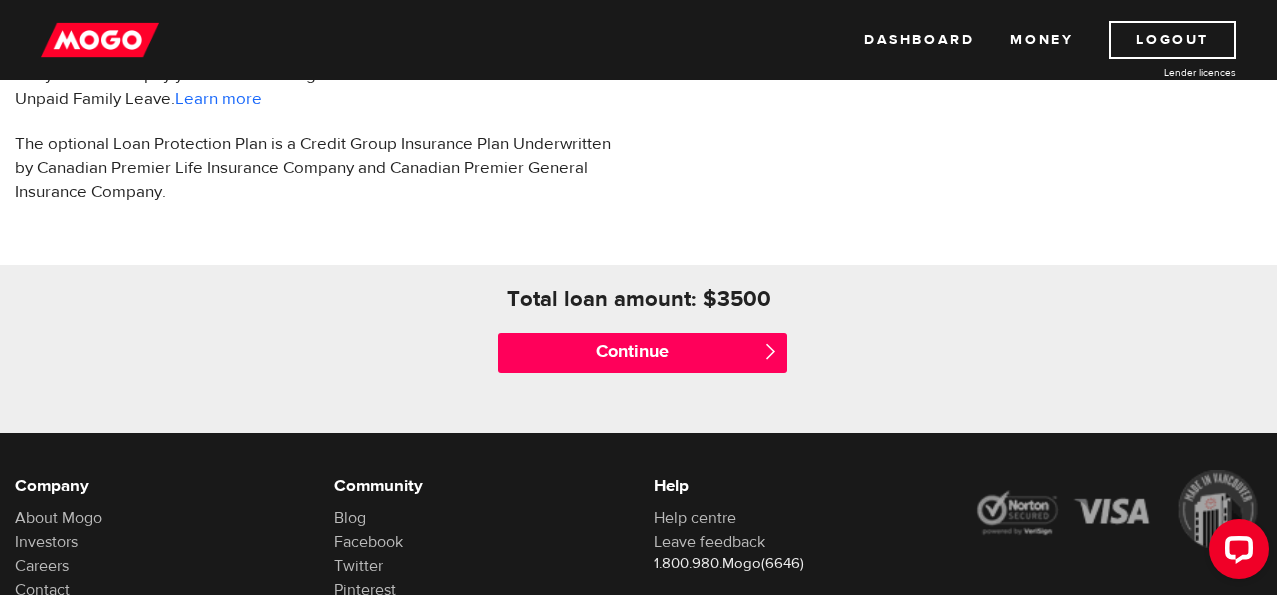 scroll, scrollTop: 813, scrollLeft: 0, axis: vertical 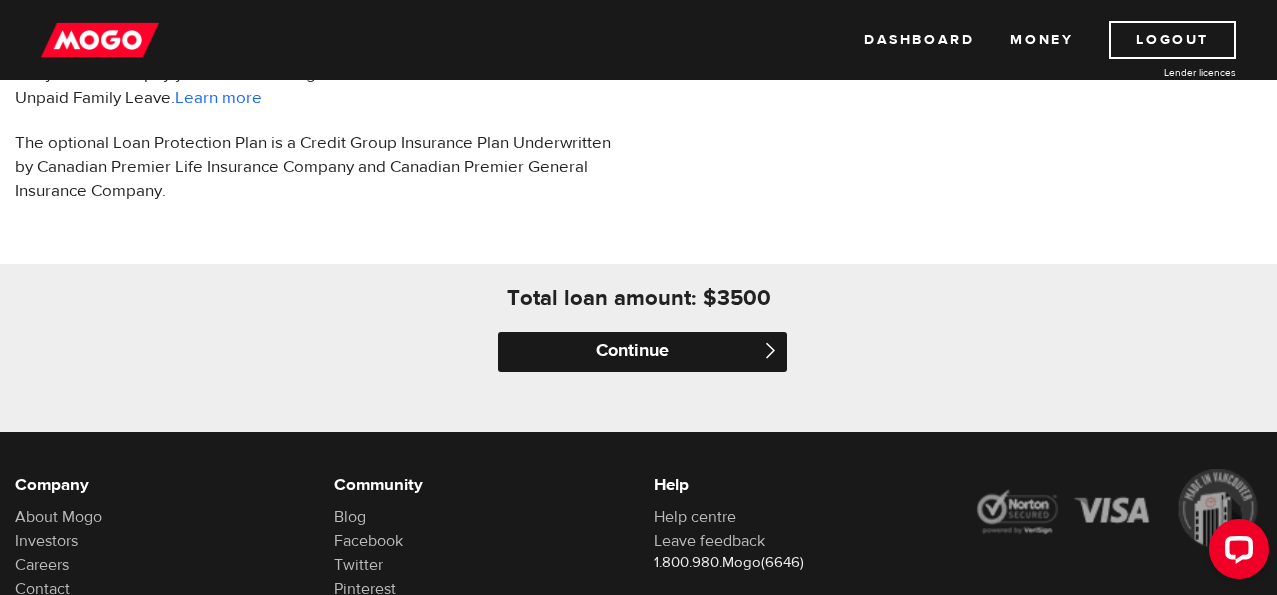 click on "Continue" at bounding box center [642, 352] 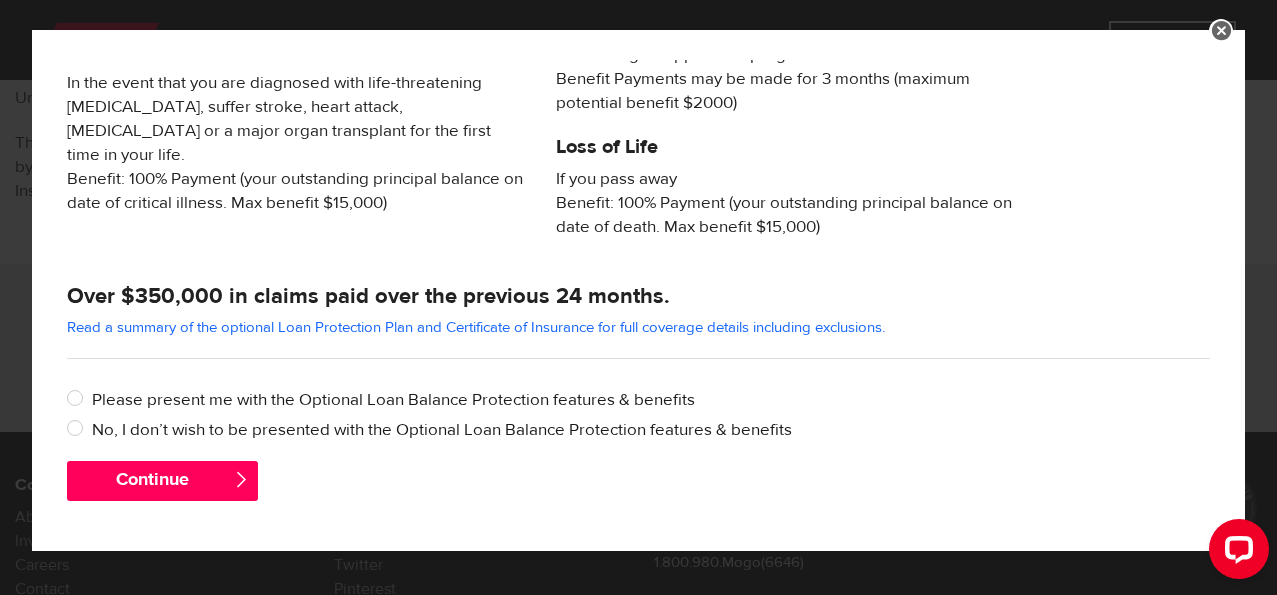 scroll, scrollTop: 936, scrollLeft: 0, axis: vertical 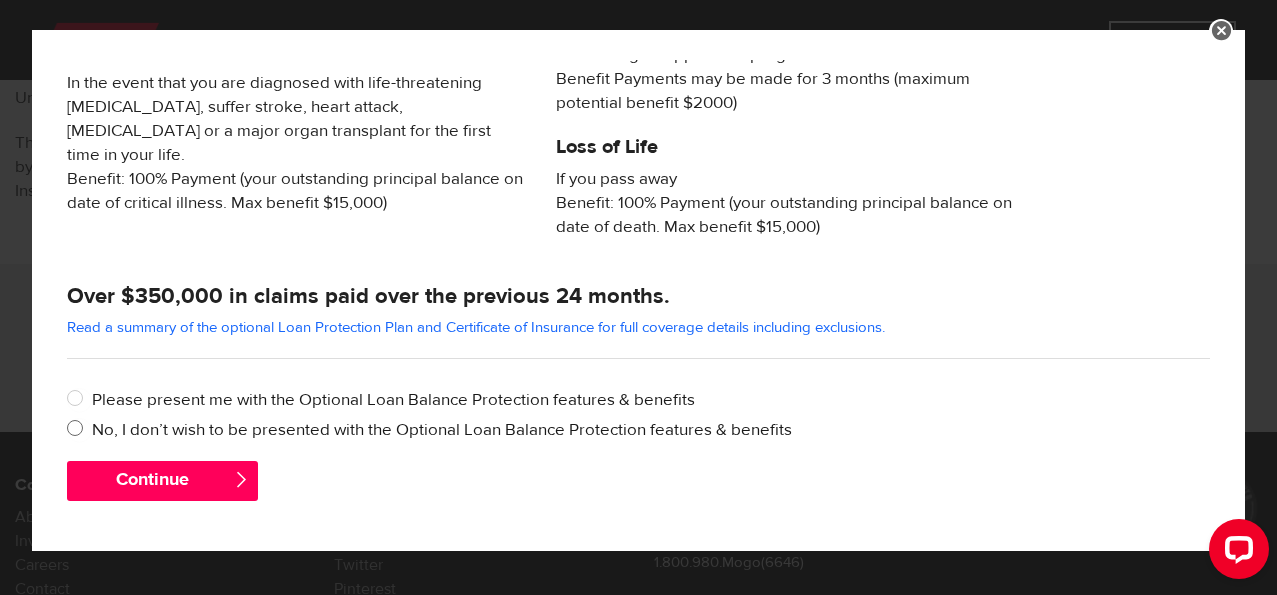 click on "No, I don’t wish to be presented with the Optional Loan Balance Protection features & benefits" at bounding box center (651, 430) 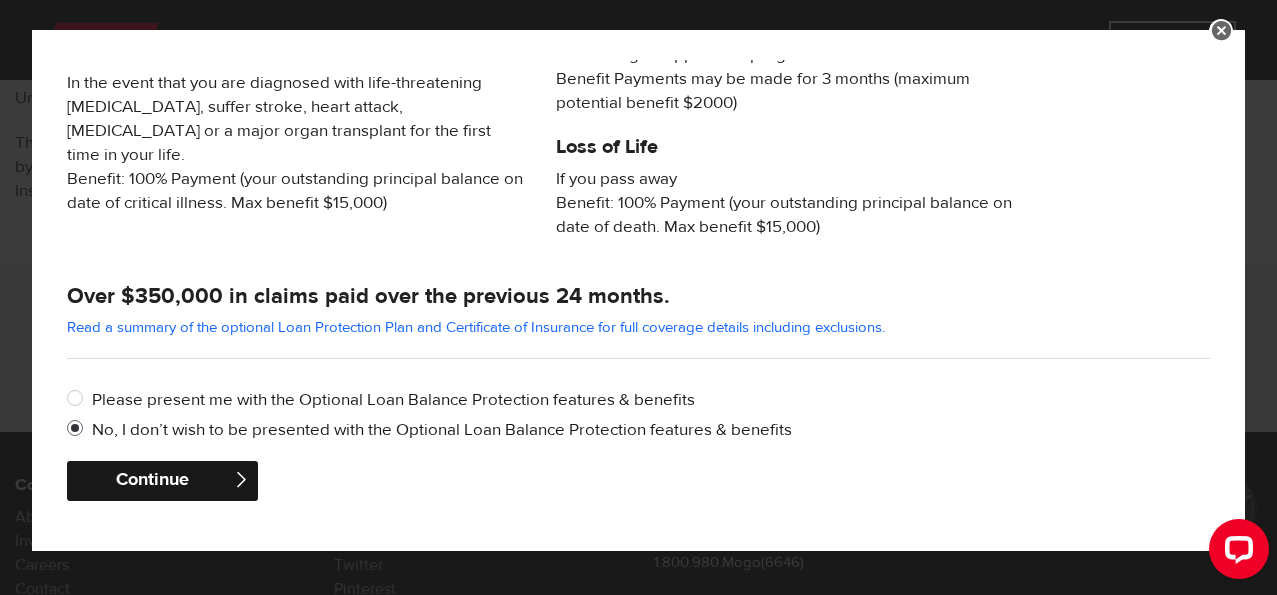 click on "Continue" at bounding box center (162, 481) 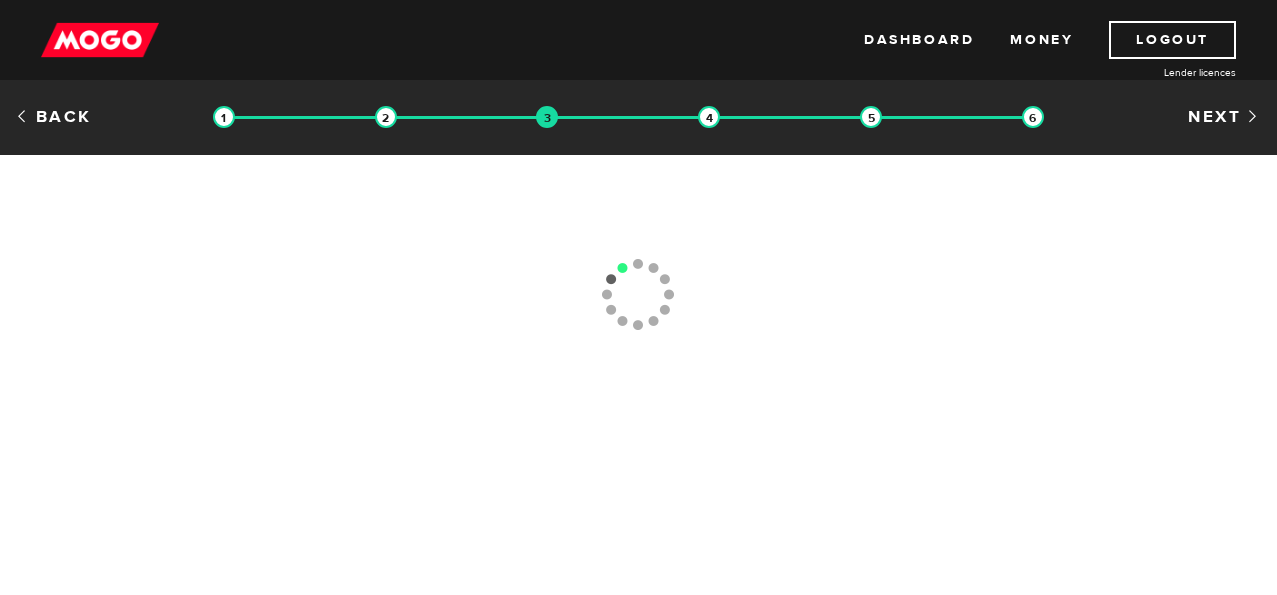 scroll, scrollTop: 0, scrollLeft: 0, axis: both 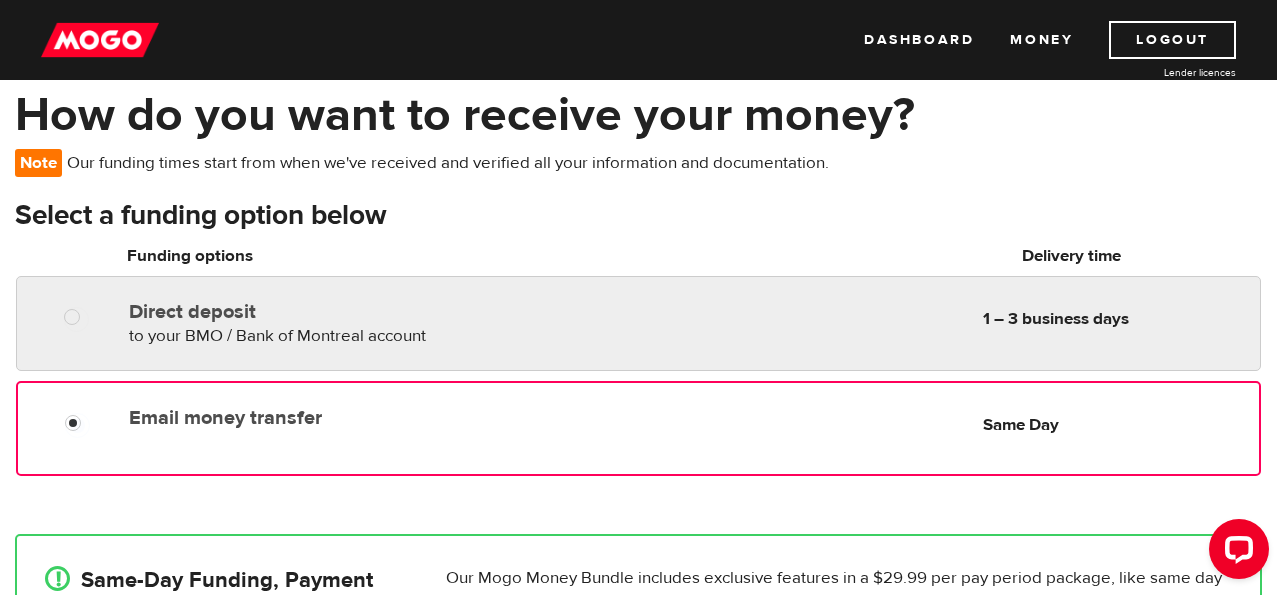 radio on "true" 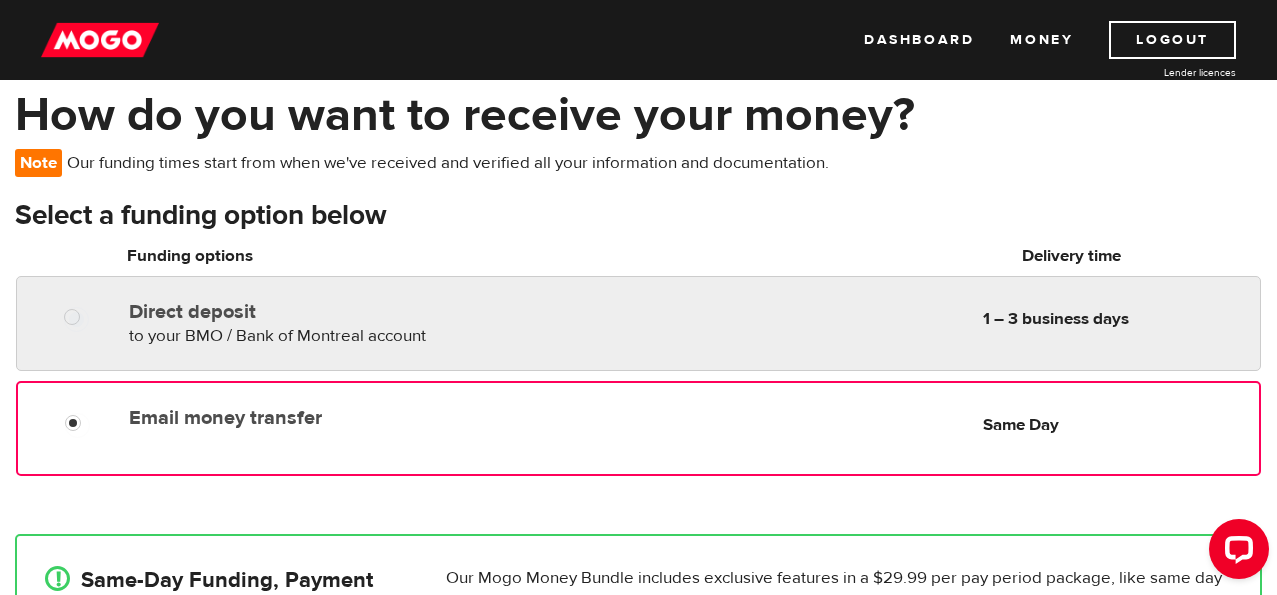 click on "Direct deposit to your BMO / Bank of Montreal account Delivery in  1 – 3 business days 1 – 3 business days" at bounding box center (691, 320) 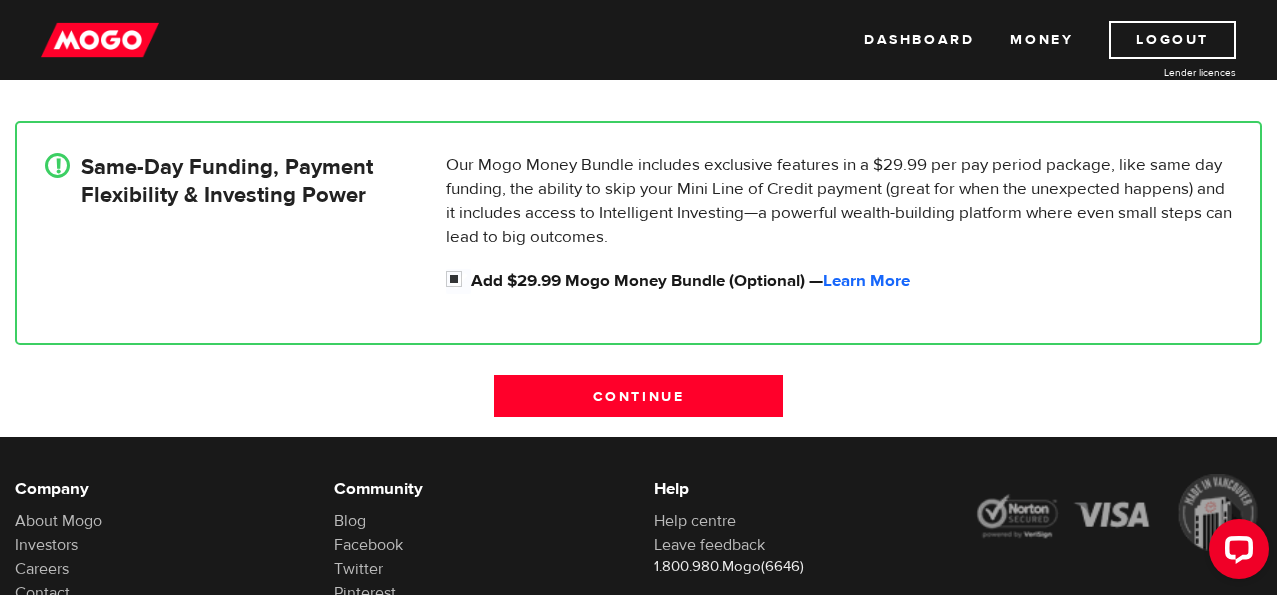 scroll, scrollTop: 539, scrollLeft: 0, axis: vertical 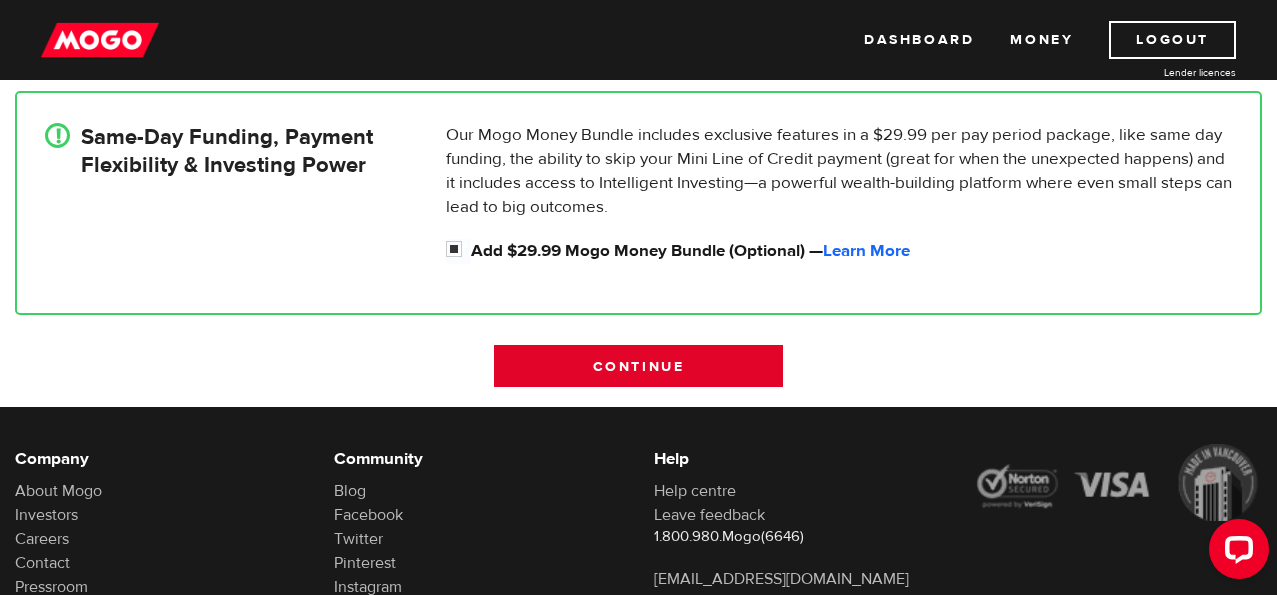 click on "Continue" at bounding box center [638, 366] 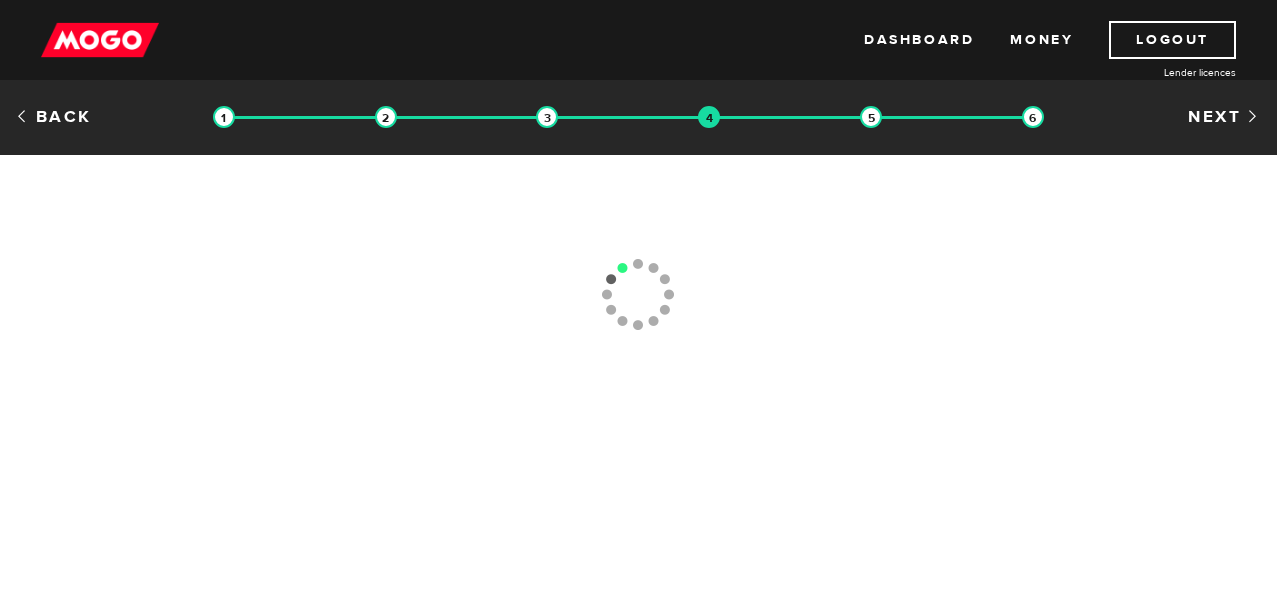 scroll, scrollTop: 0, scrollLeft: 0, axis: both 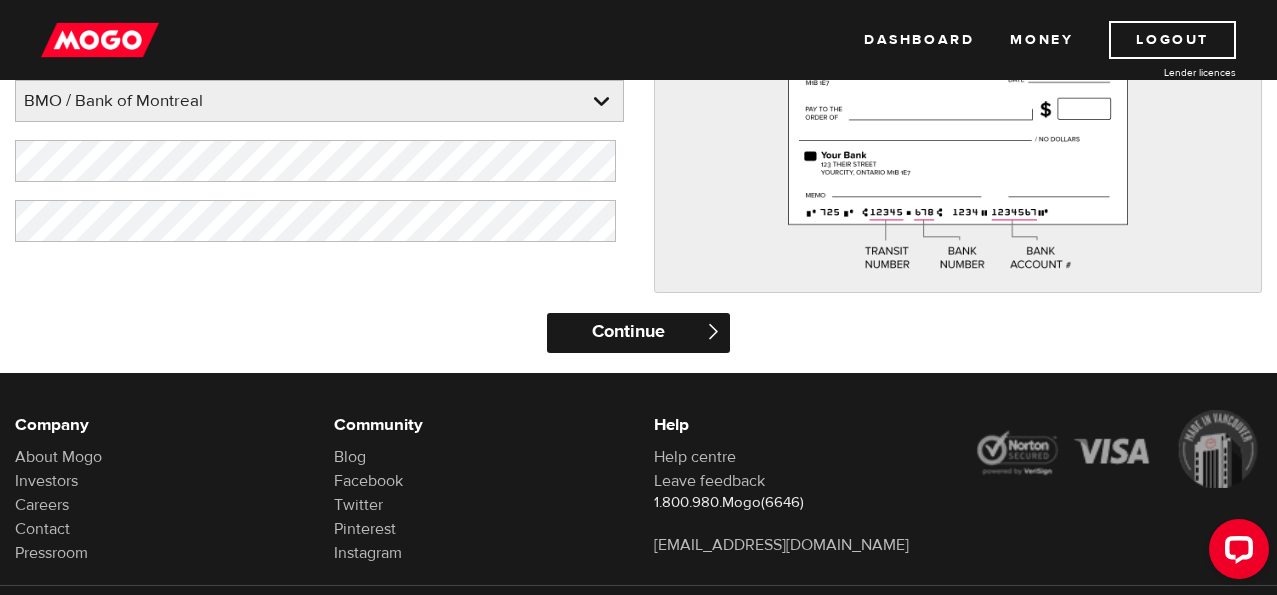 click on "Continue" at bounding box center [638, 333] 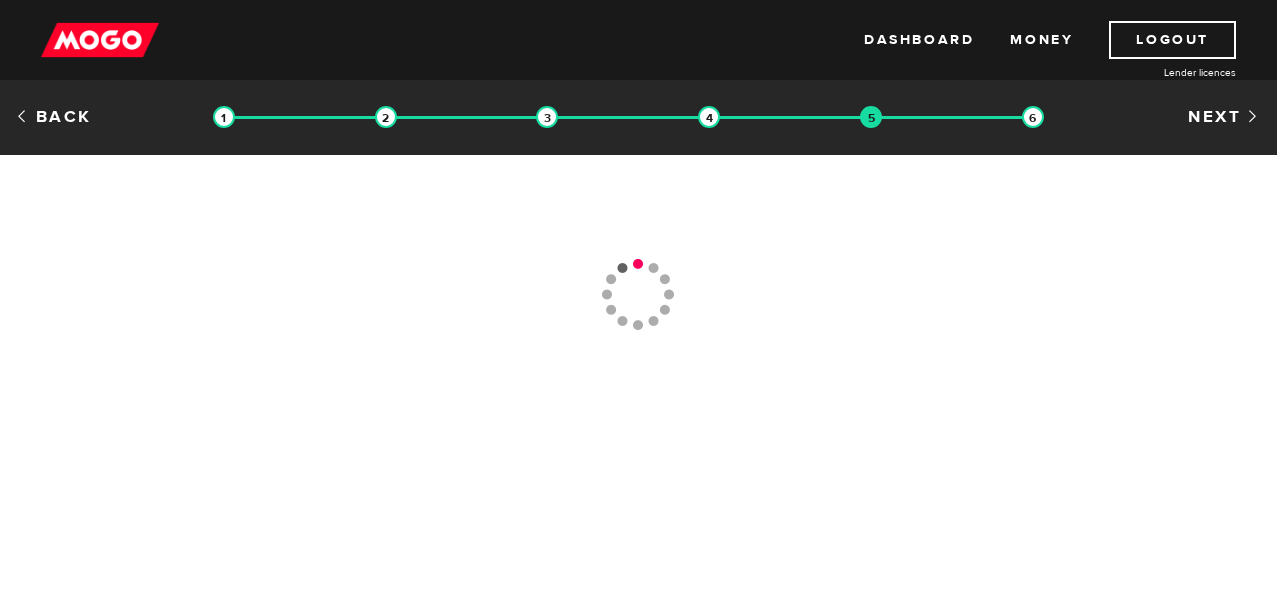 scroll, scrollTop: 0, scrollLeft: 0, axis: both 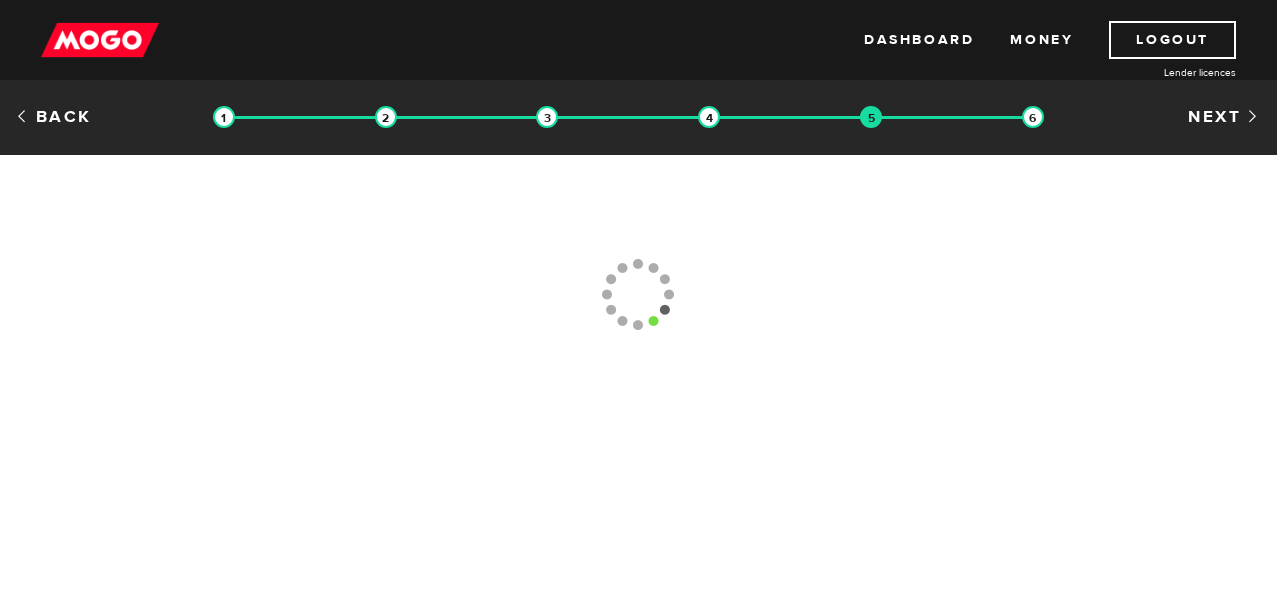 type on "(613) 284-4452" 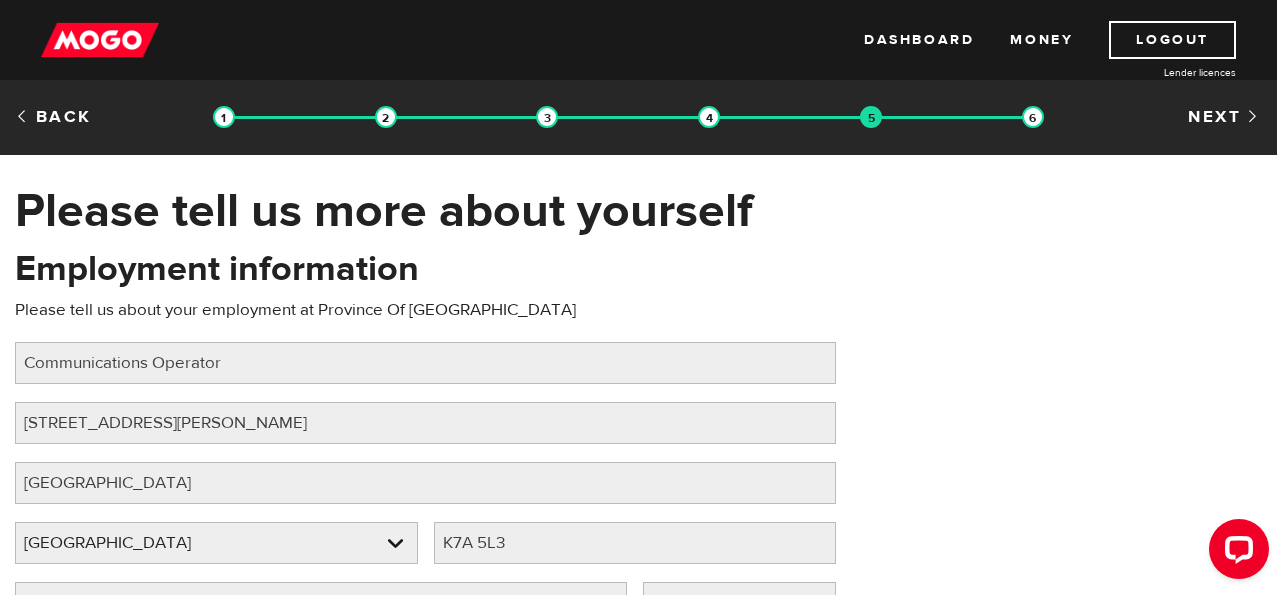 scroll, scrollTop: 0, scrollLeft: 0, axis: both 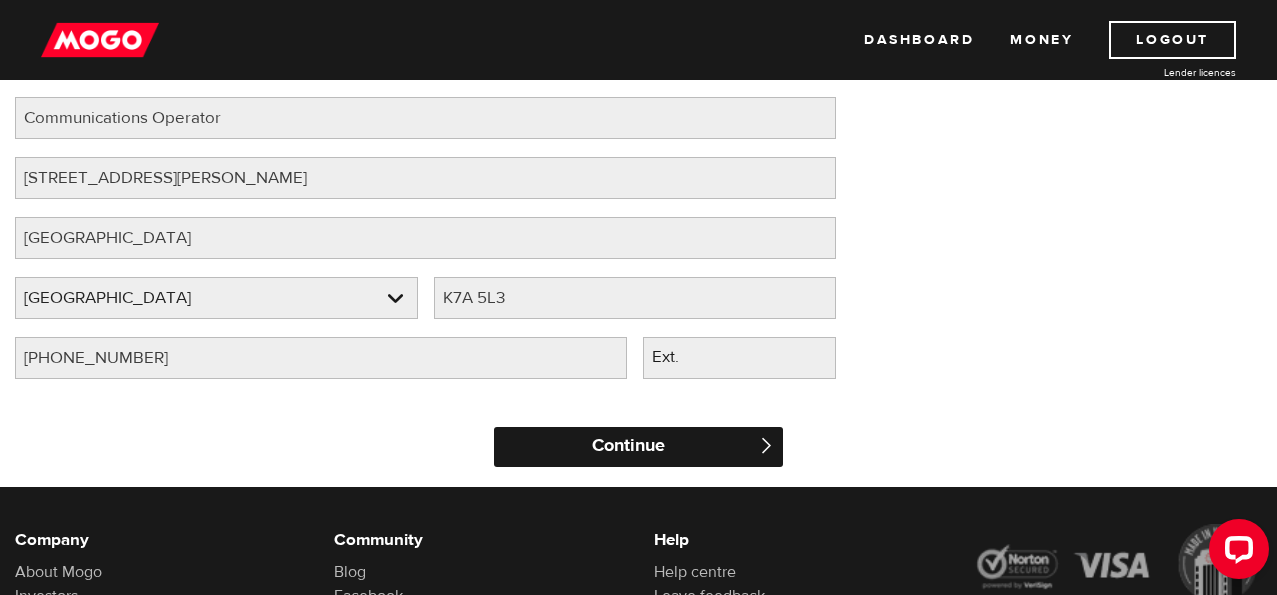 click on "Continue" at bounding box center [638, 447] 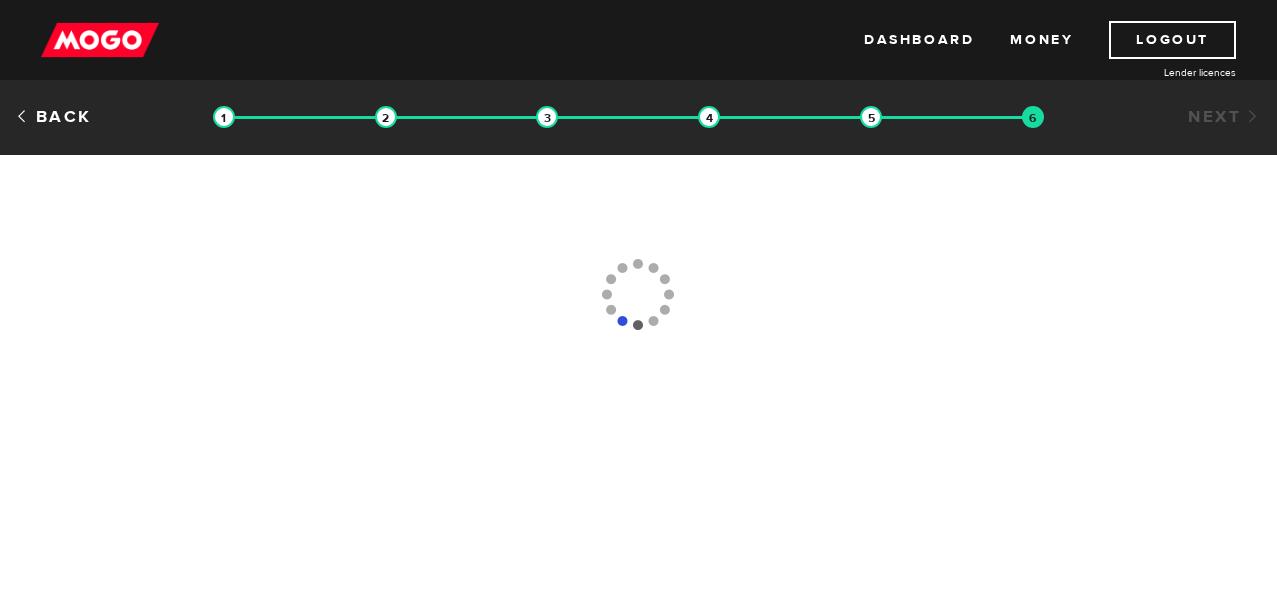 scroll, scrollTop: 0, scrollLeft: 0, axis: both 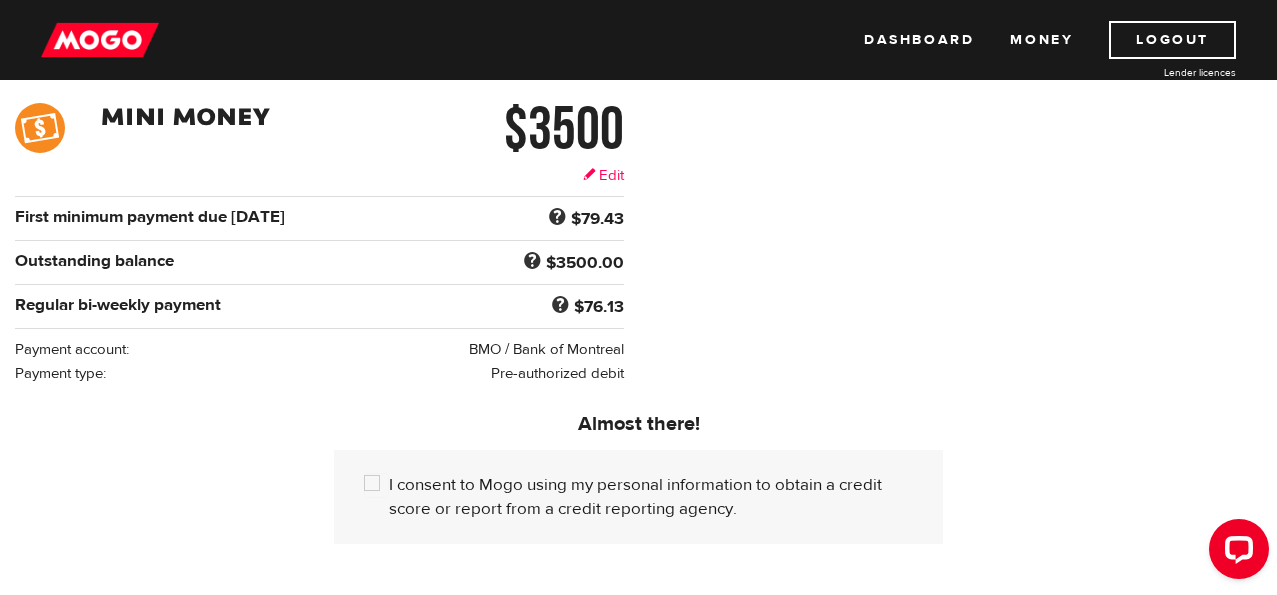 click on "Edit" at bounding box center (603, 175) 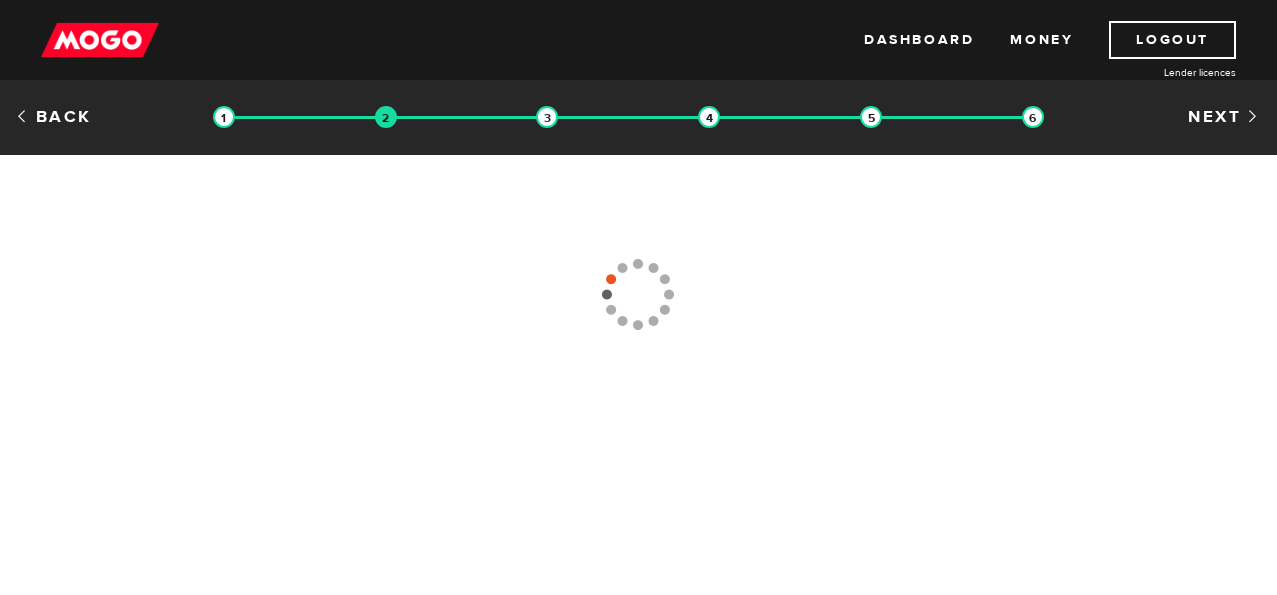scroll, scrollTop: 0, scrollLeft: 0, axis: both 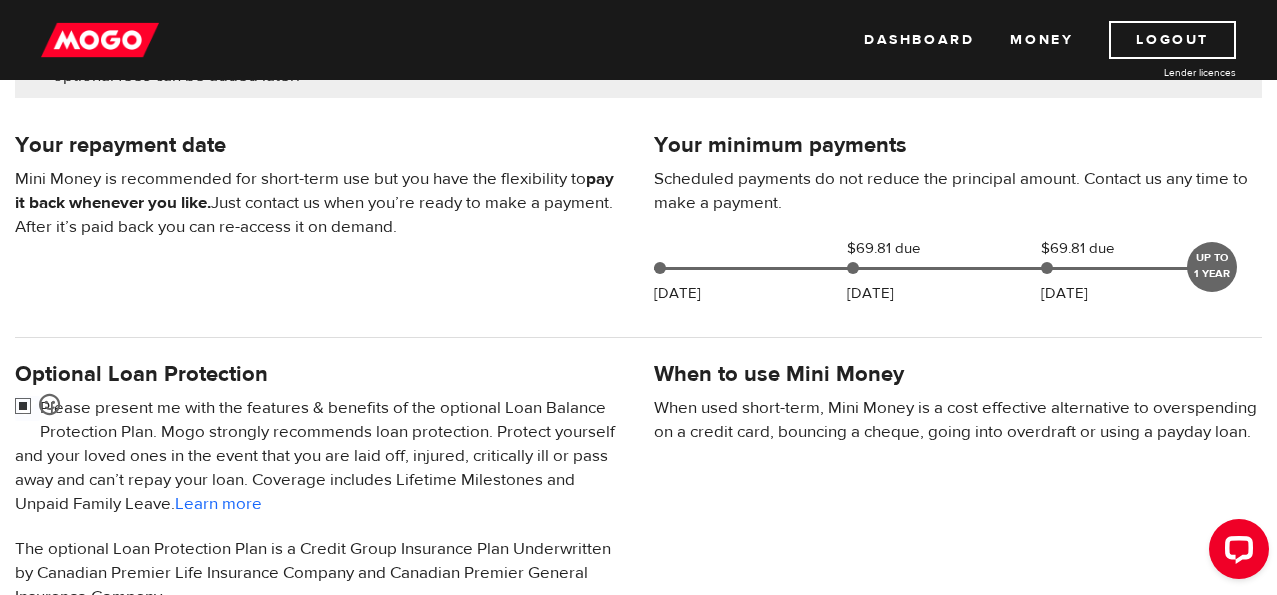 click at bounding box center [27, 408] 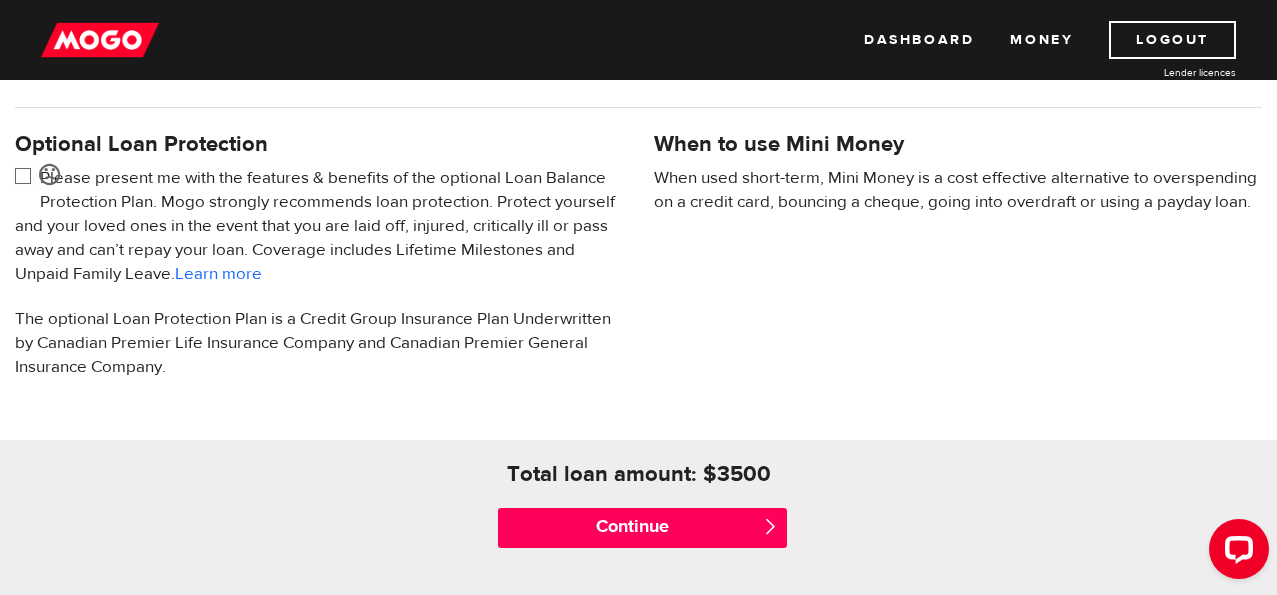 scroll, scrollTop: 653, scrollLeft: 0, axis: vertical 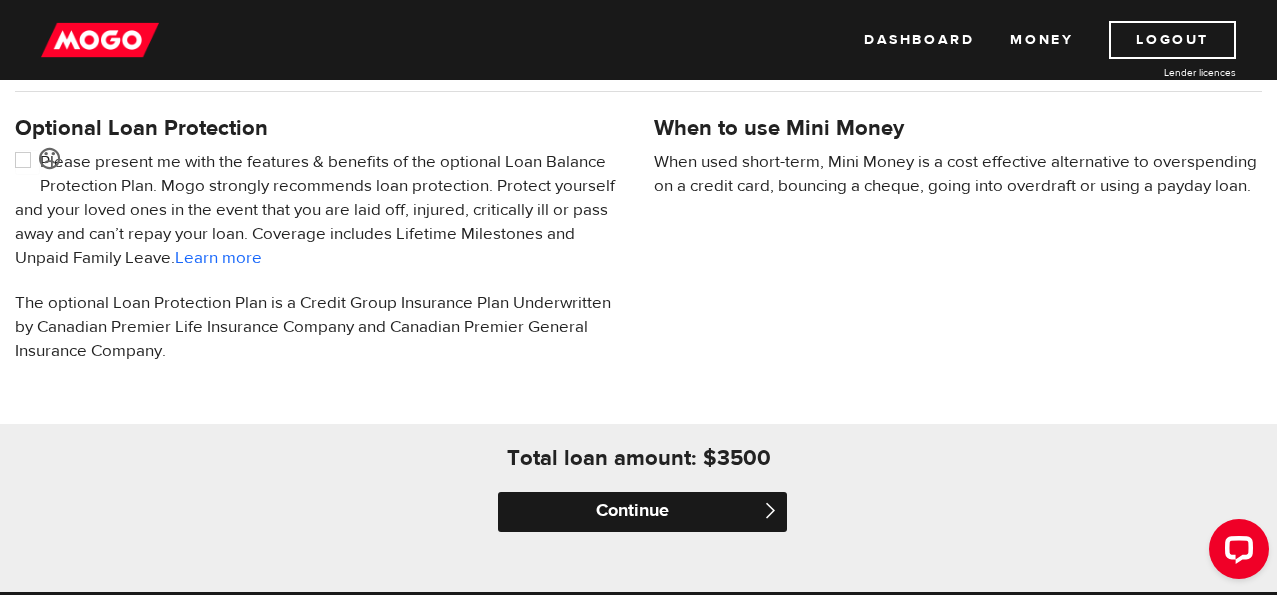 click on "Continue" at bounding box center (642, 512) 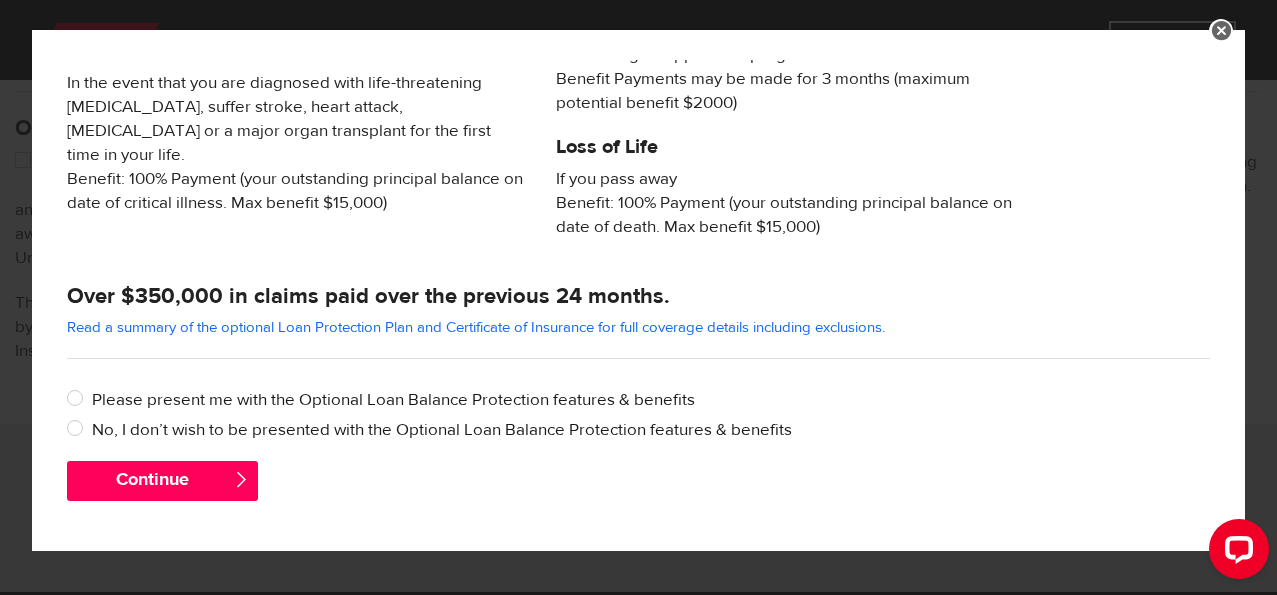scroll, scrollTop: 936, scrollLeft: 0, axis: vertical 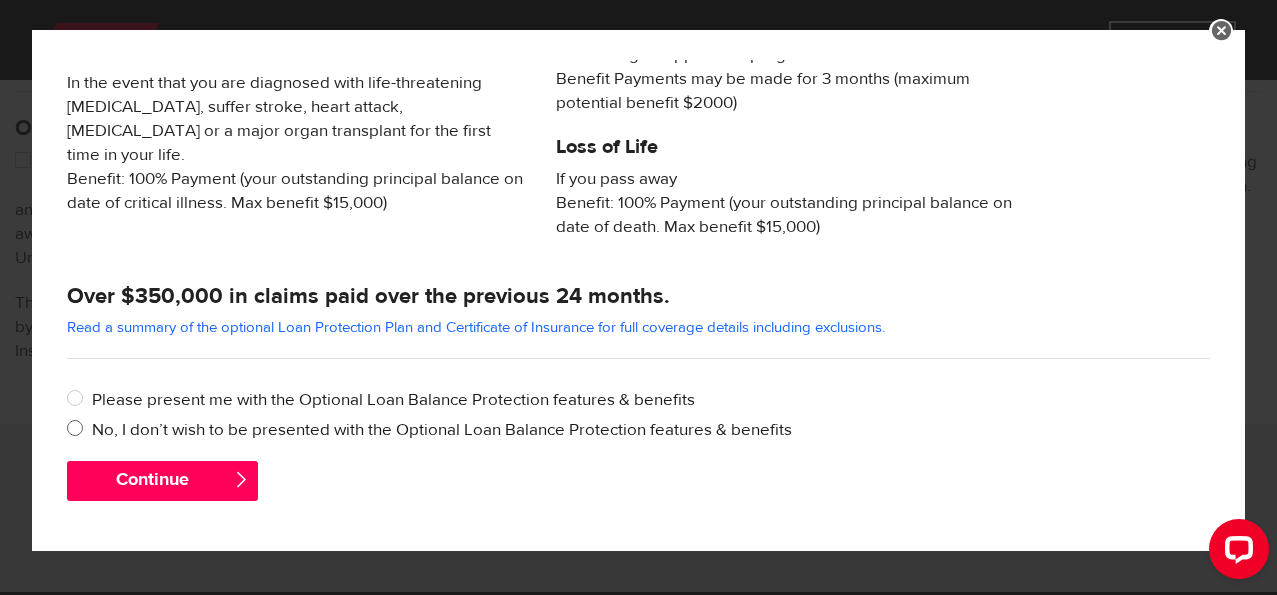 click on "No, I don’t wish to be presented with the Optional Loan Balance Protection features & benefits" at bounding box center (79, 430) 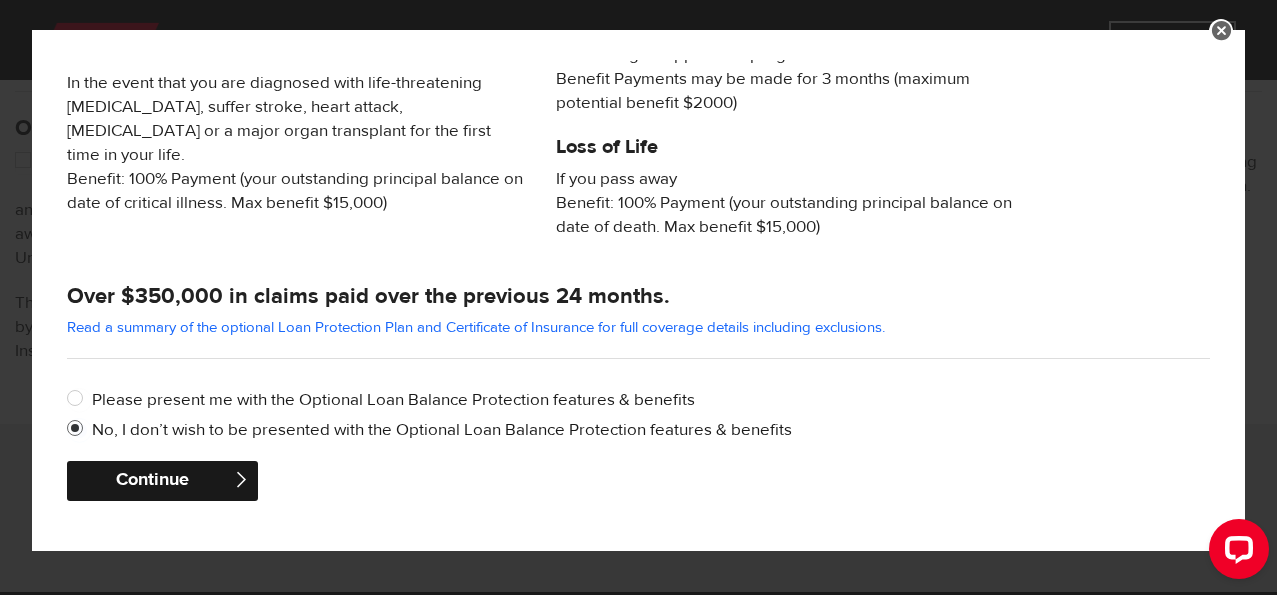click on "Continue" at bounding box center (162, 481) 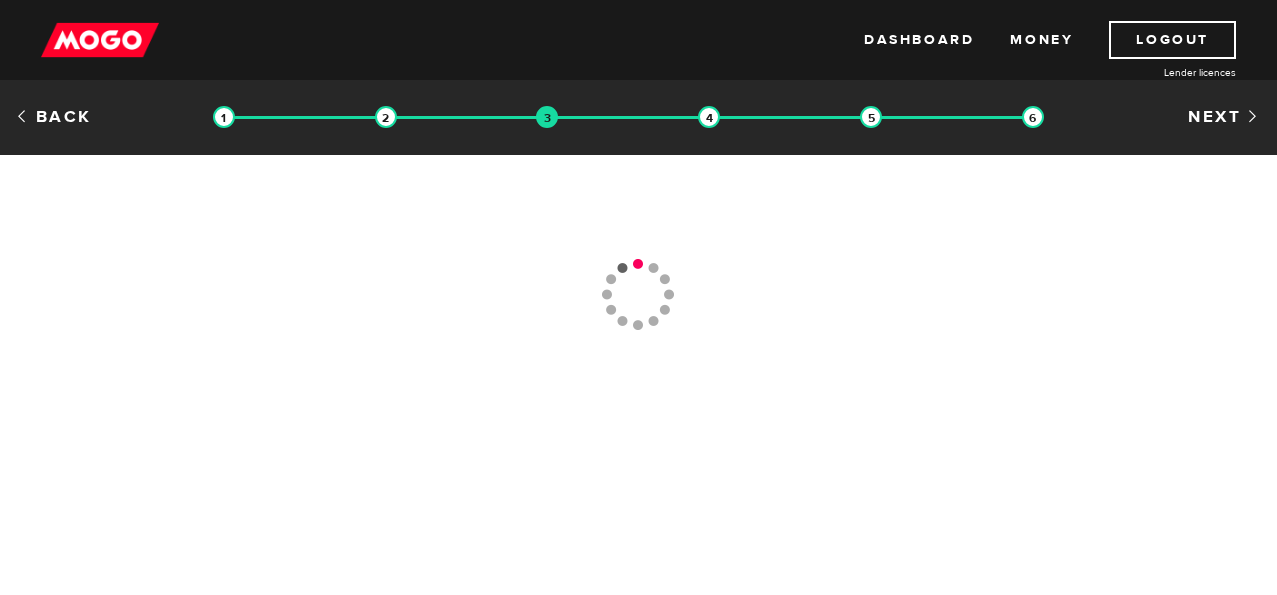 scroll, scrollTop: 0, scrollLeft: 0, axis: both 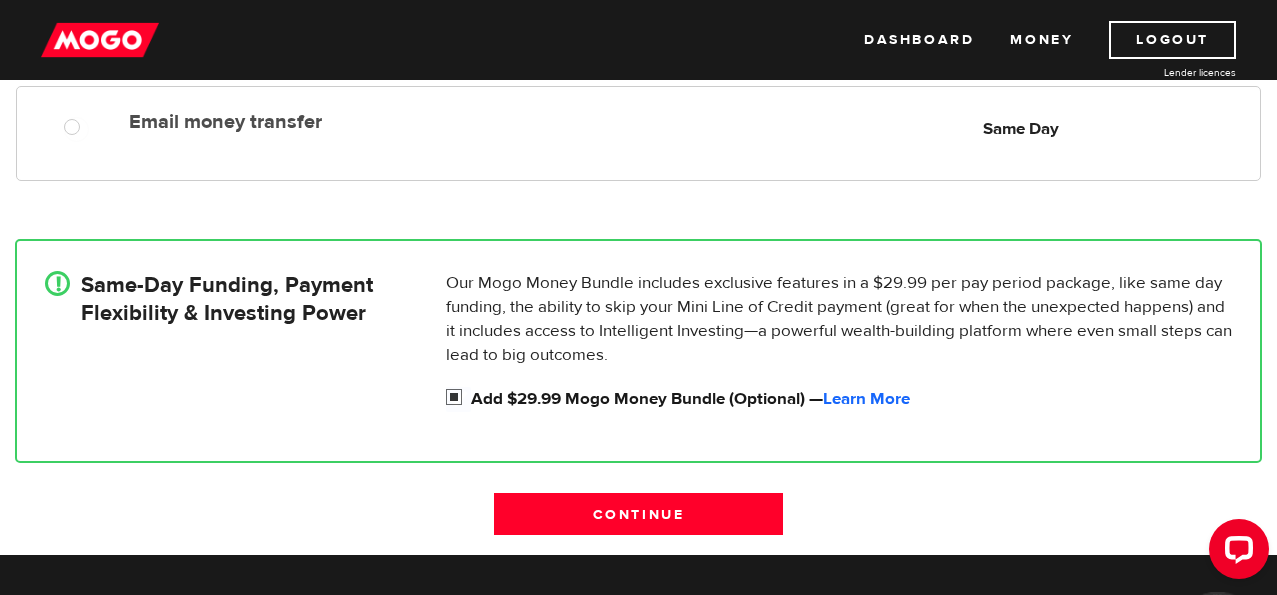 click on "Add $29.99 Mogo Money Bundle (Optional) —  Learn More" at bounding box center (458, 399) 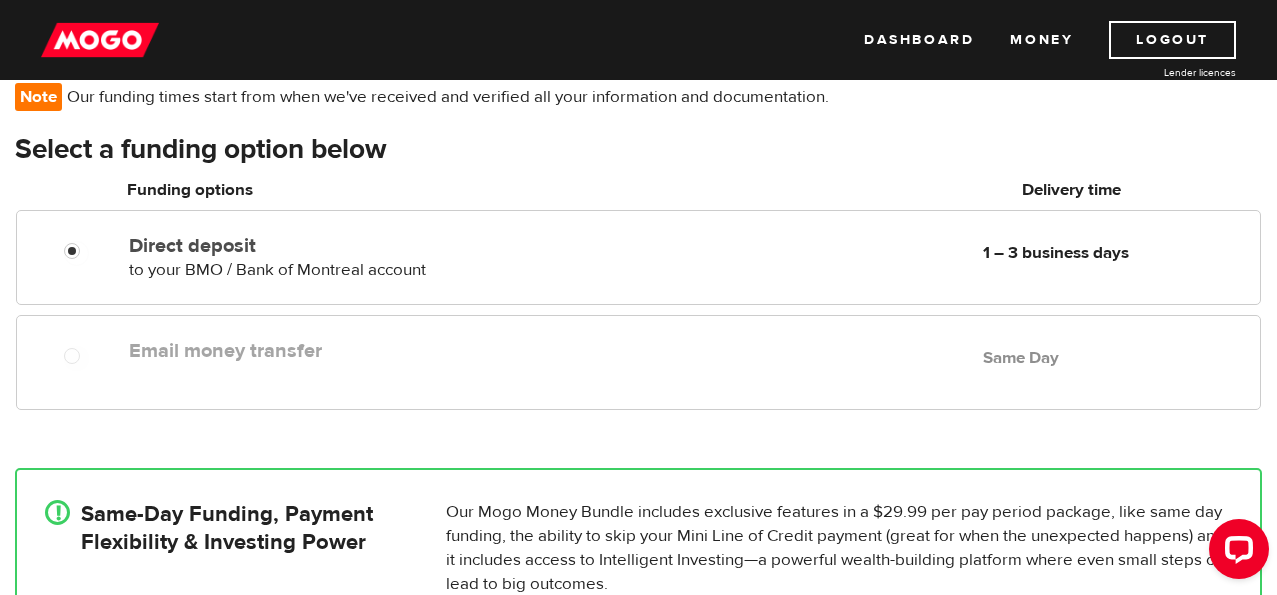 scroll, scrollTop: 127, scrollLeft: 0, axis: vertical 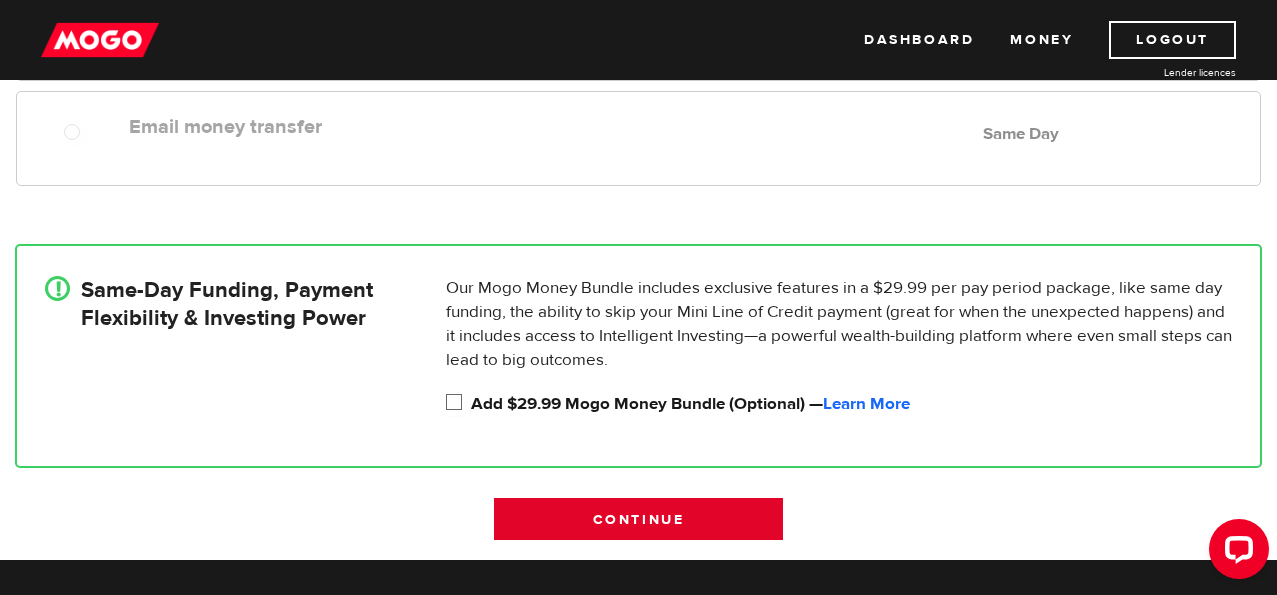 click on "Continue" at bounding box center [638, 519] 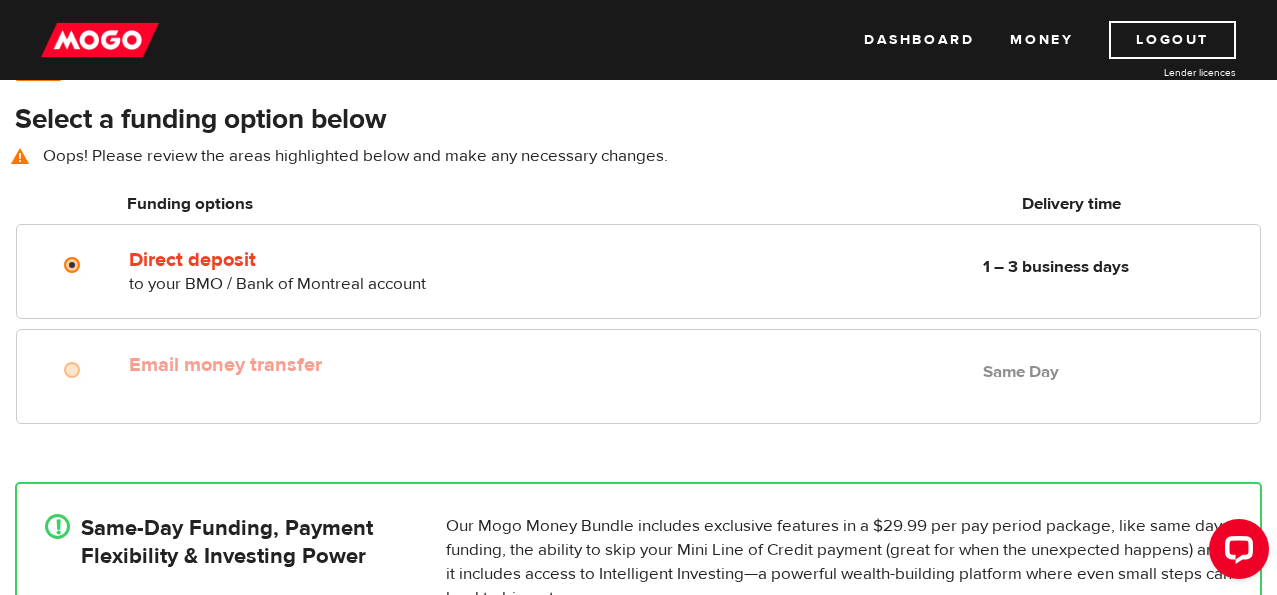scroll, scrollTop: 188, scrollLeft: 0, axis: vertical 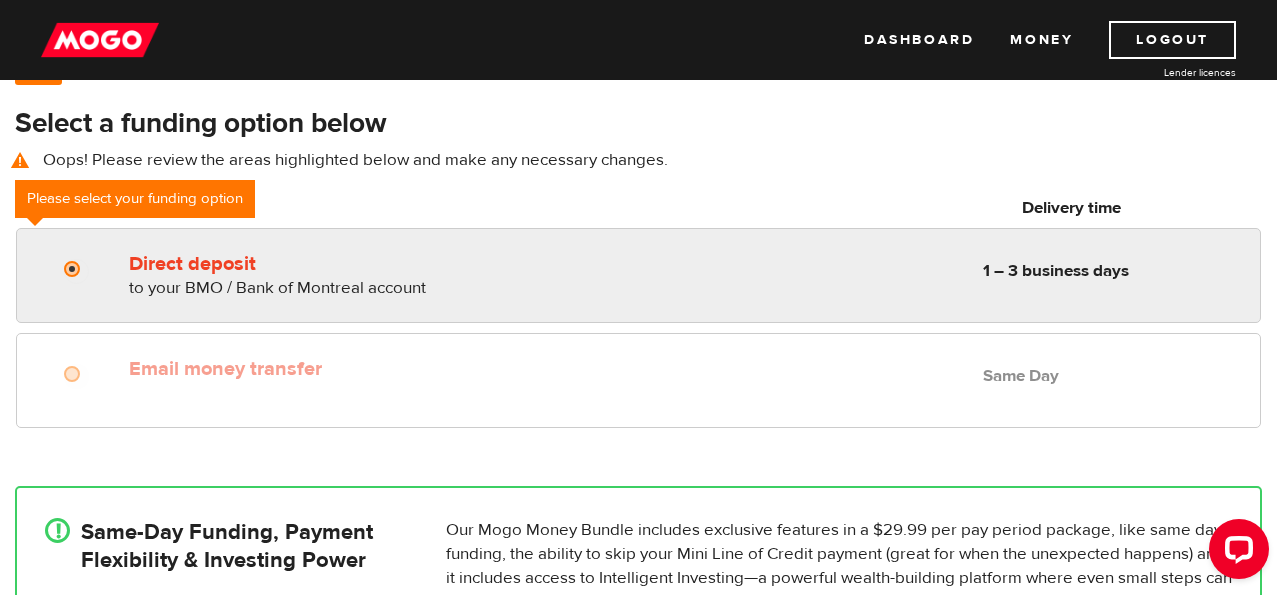 radio on "true" 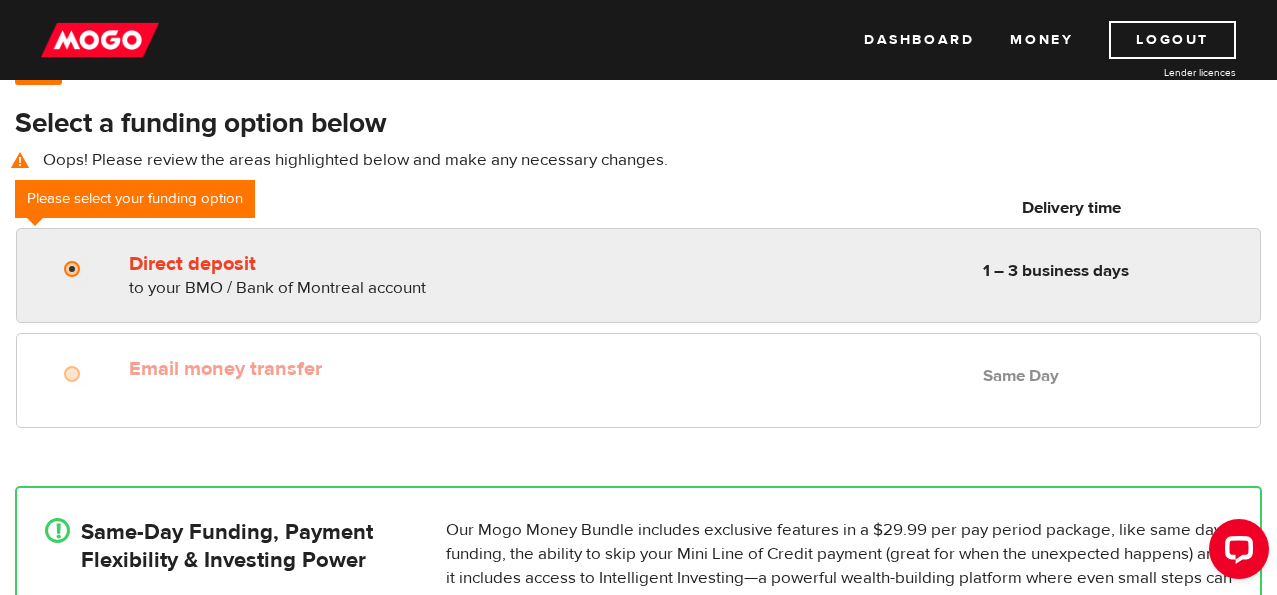 click on "Direct deposit" at bounding box center (76, 271) 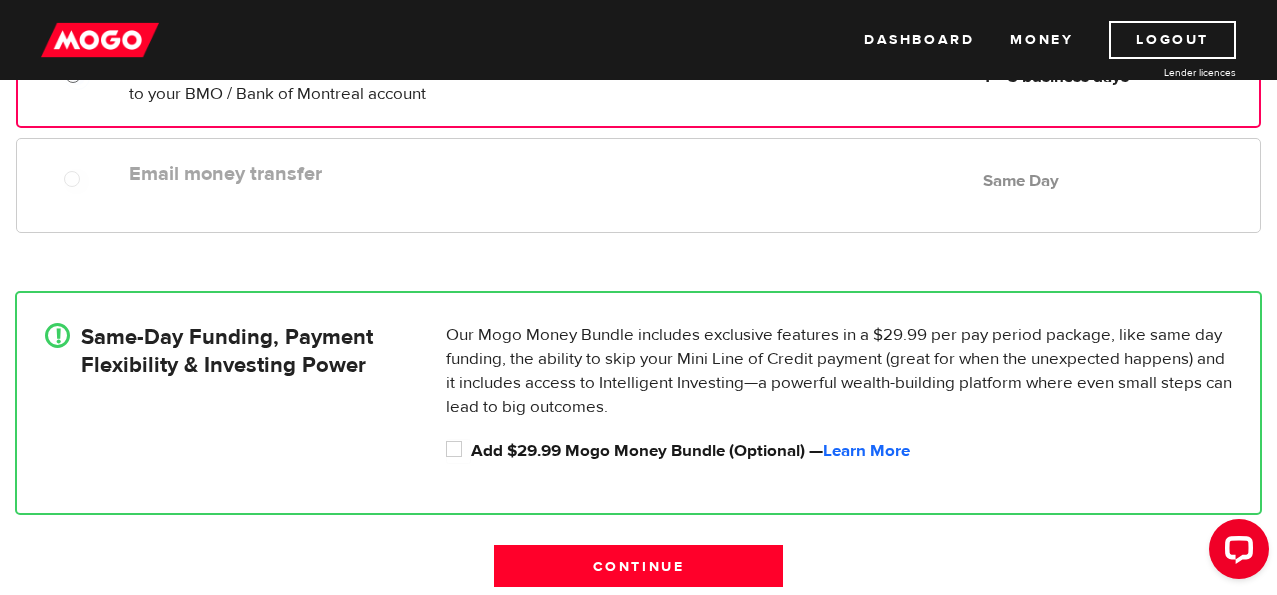scroll, scrollTop: 493, scrollLeft: 0, axis: vertical 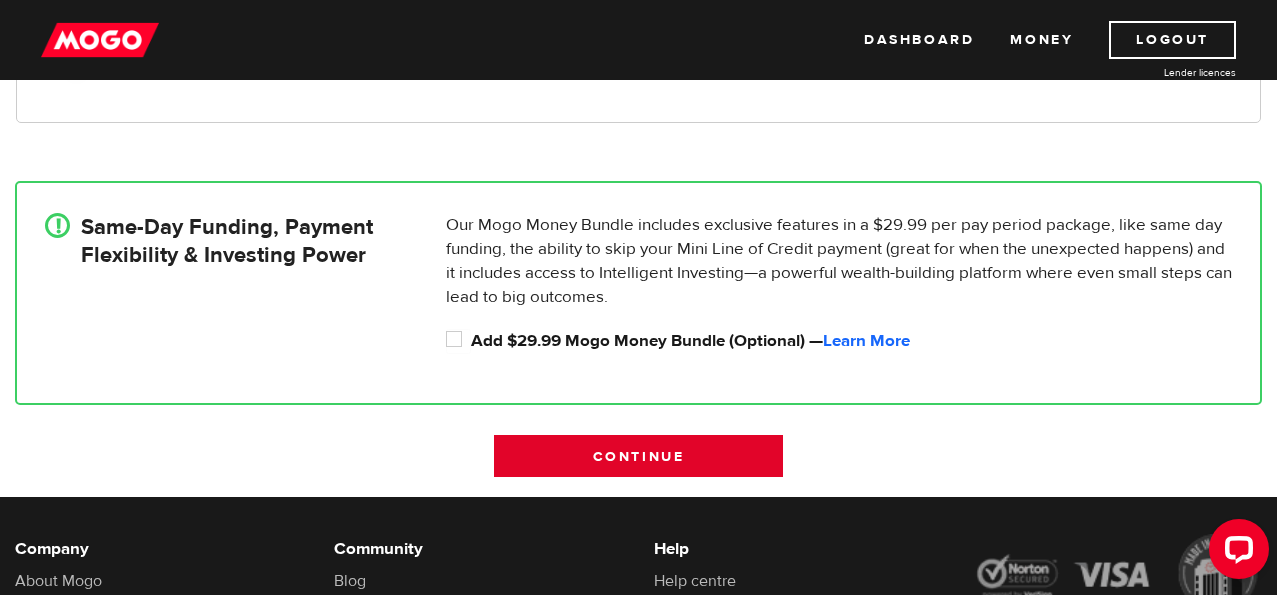 click on "Continue" at bounding box center [638, 456] 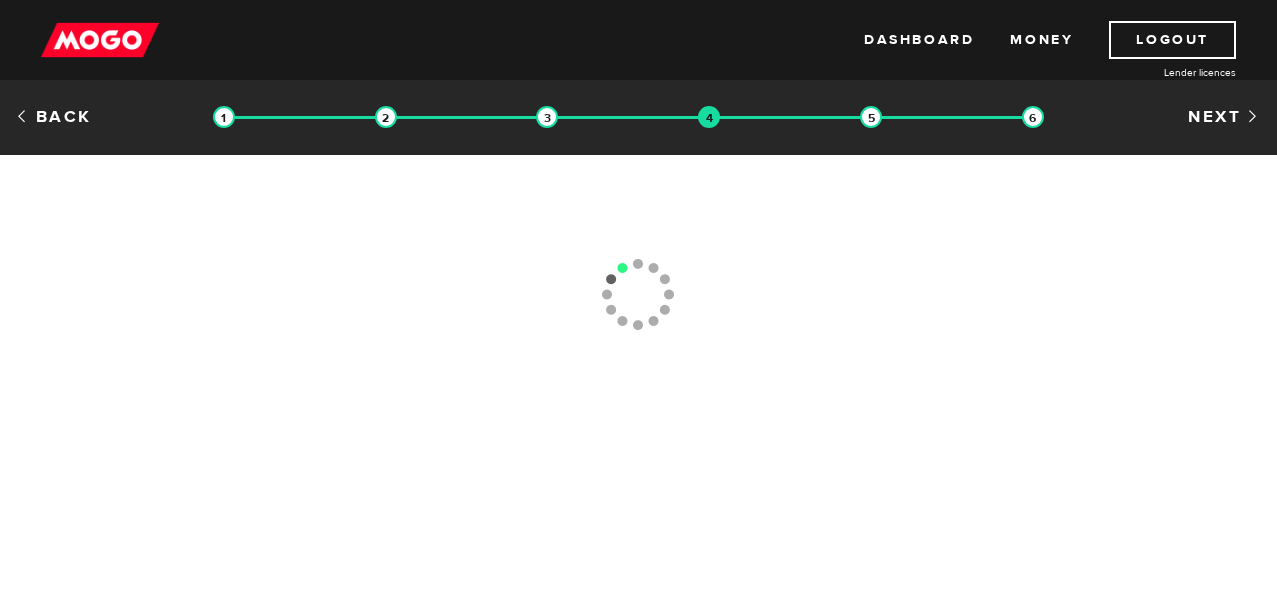 scroll, scrollTop: 0, scrollLeft: 0, axis: both 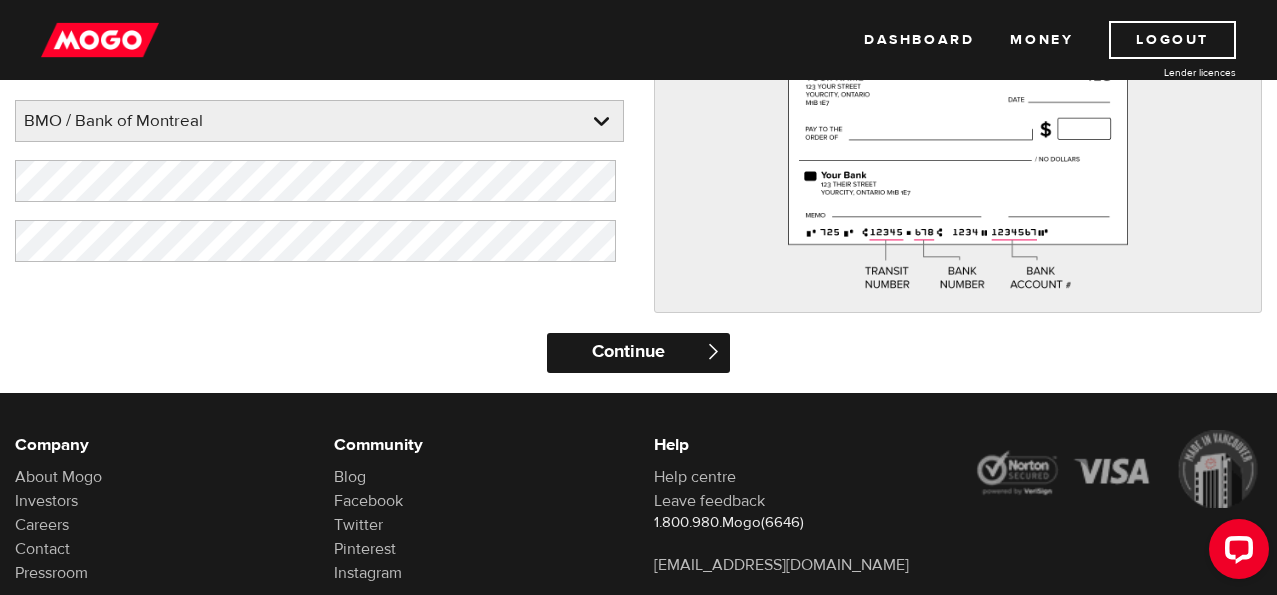 click on "Continue" at bounding box center (638, 353) 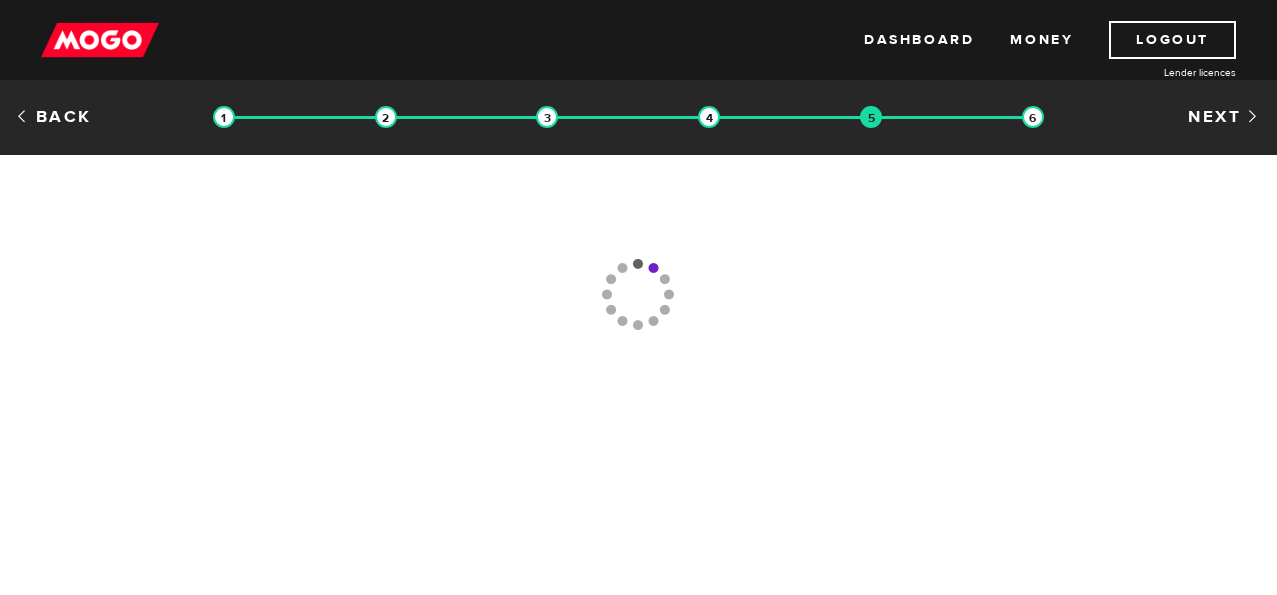 scroll, scrollTop: 0, scrollLeft: 0, axis: both 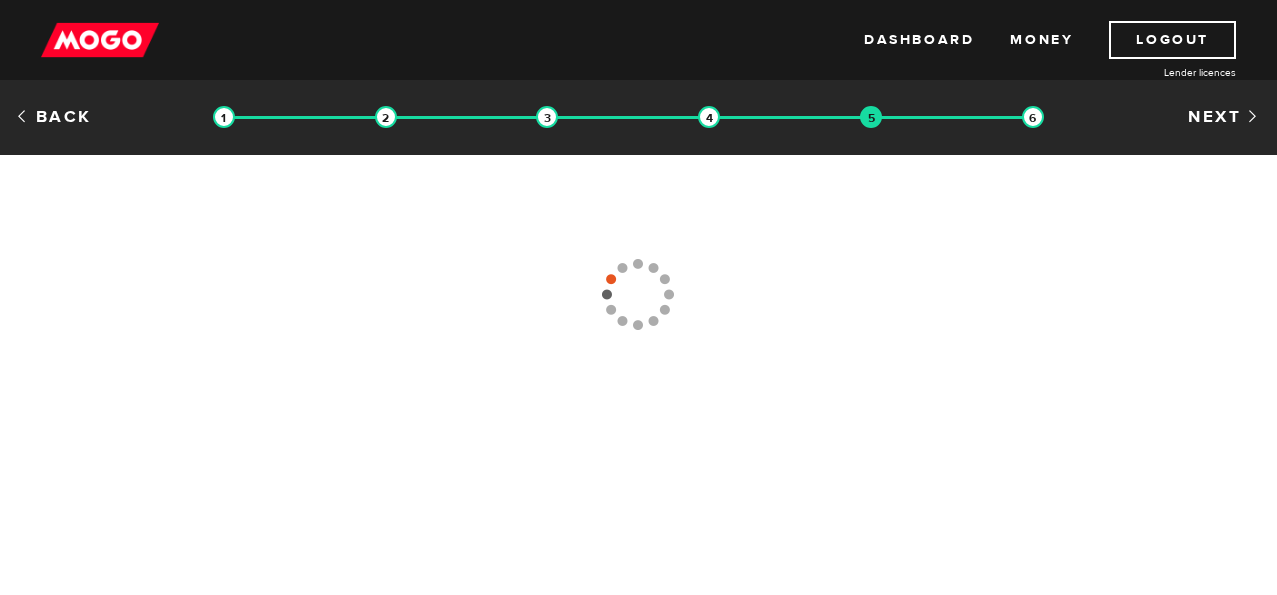 type on "[PHONE_NUMBER]" 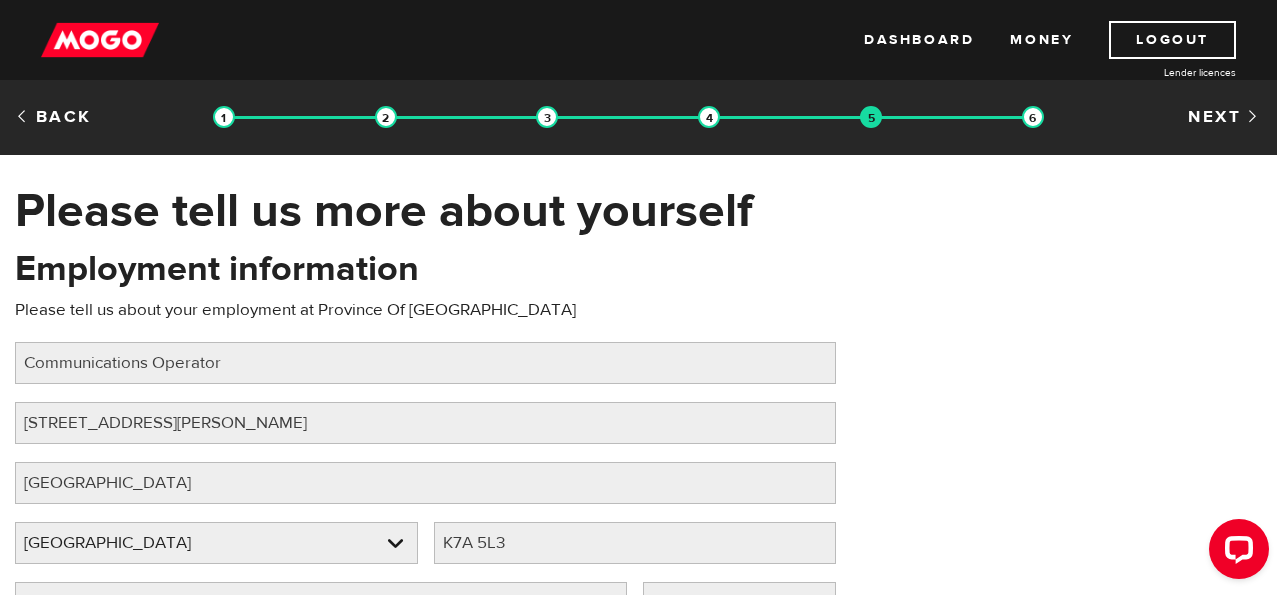 scroll, scrollTop: 0, scrollLeft: 0, axis: both 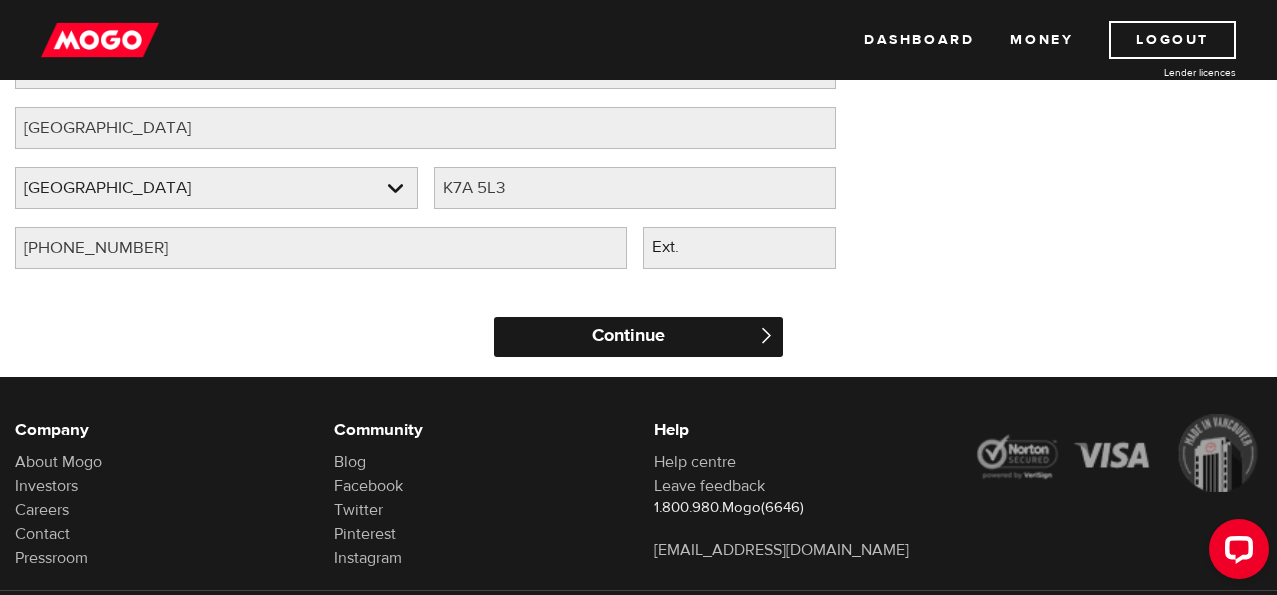 click on "Continue" at bounding box center [638, 337] 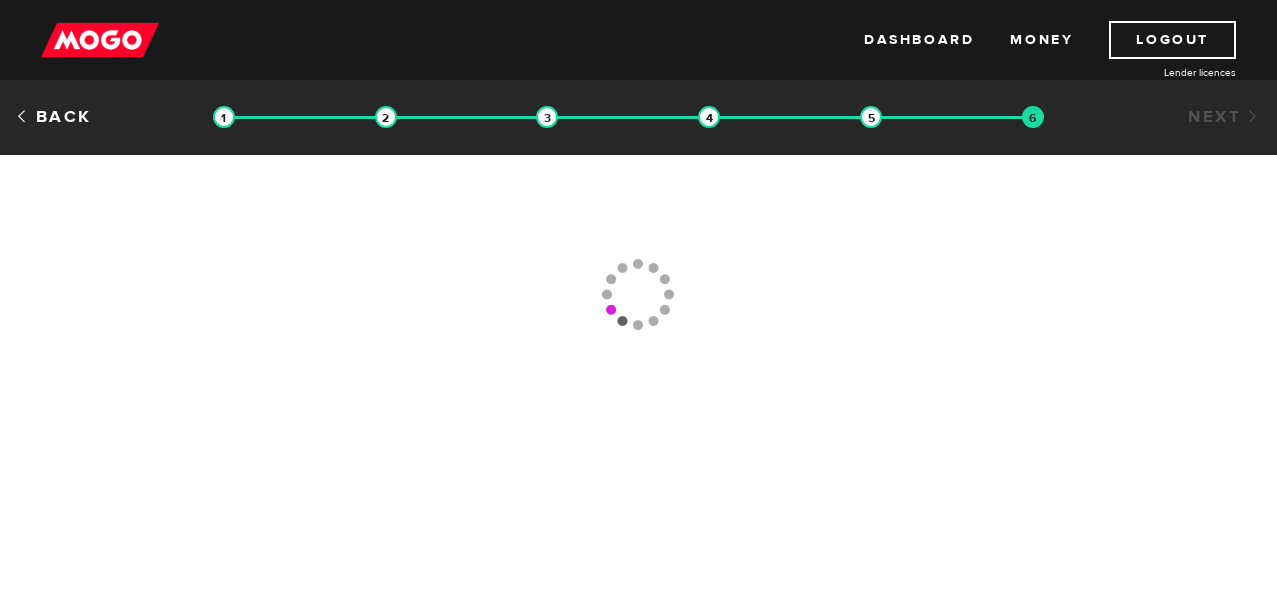 scroll, scrollTop: 0, scrollLeft: 0, axis: both 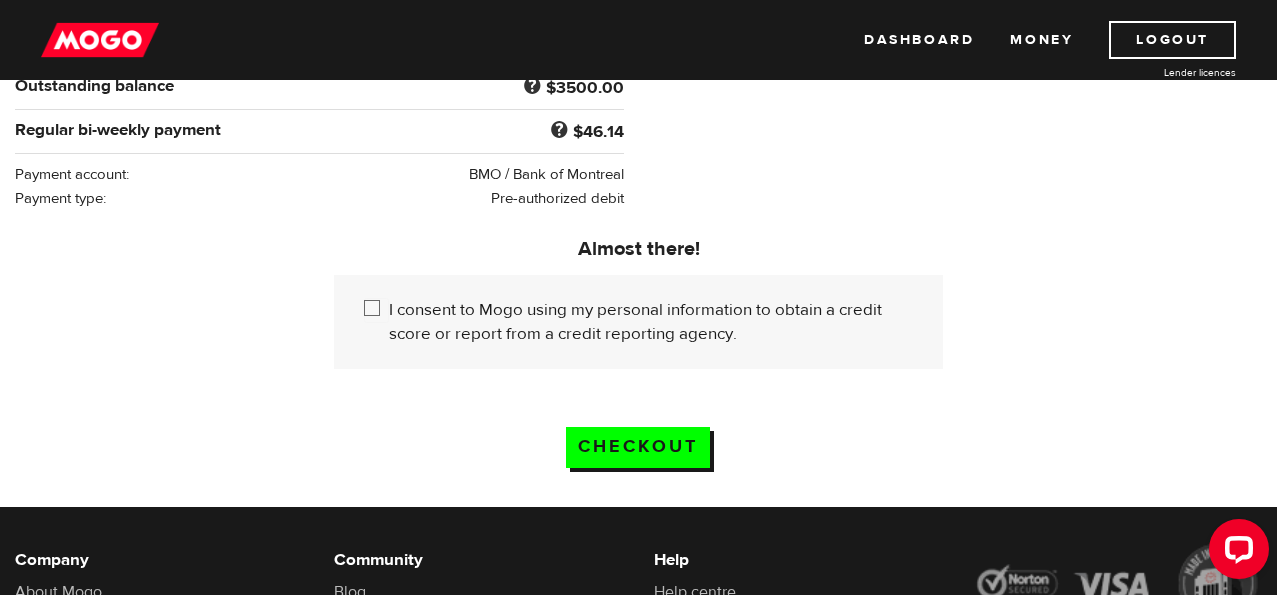 click on "I consent to Mogo using my personal information to obtain a credit score or report from a credit reporting agency." at bounding box center (376, 310) 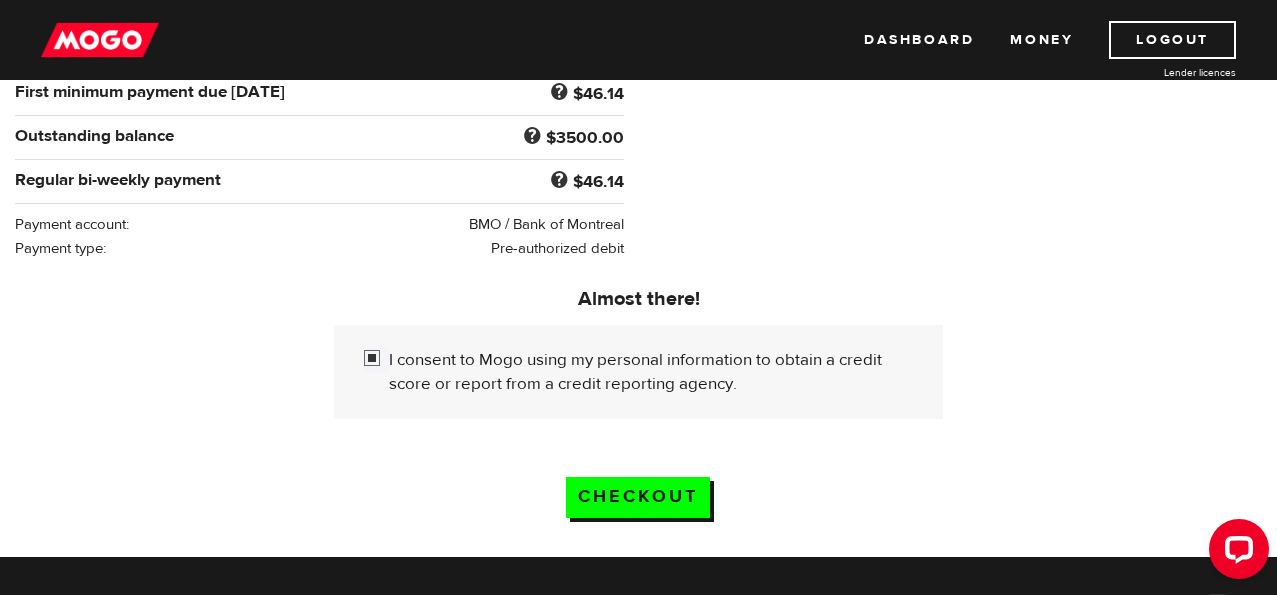 scroll, scrollTop: 424, scrollLeft: 0, axis: vertical 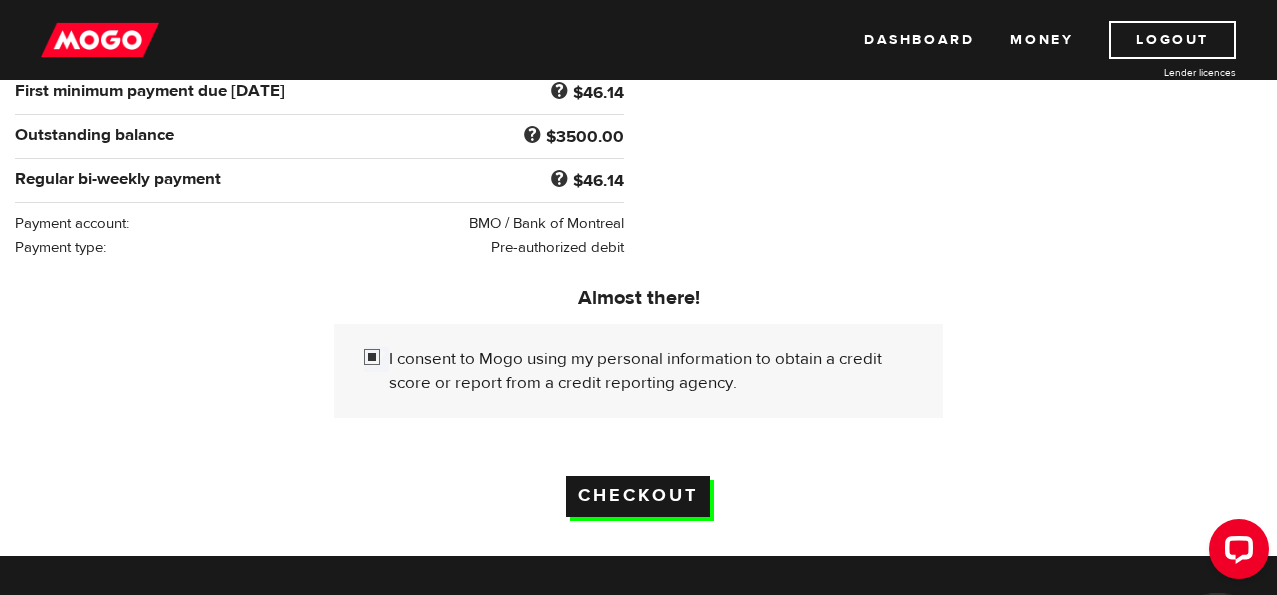 click on "Checkout" at bounding box center [638, 496] 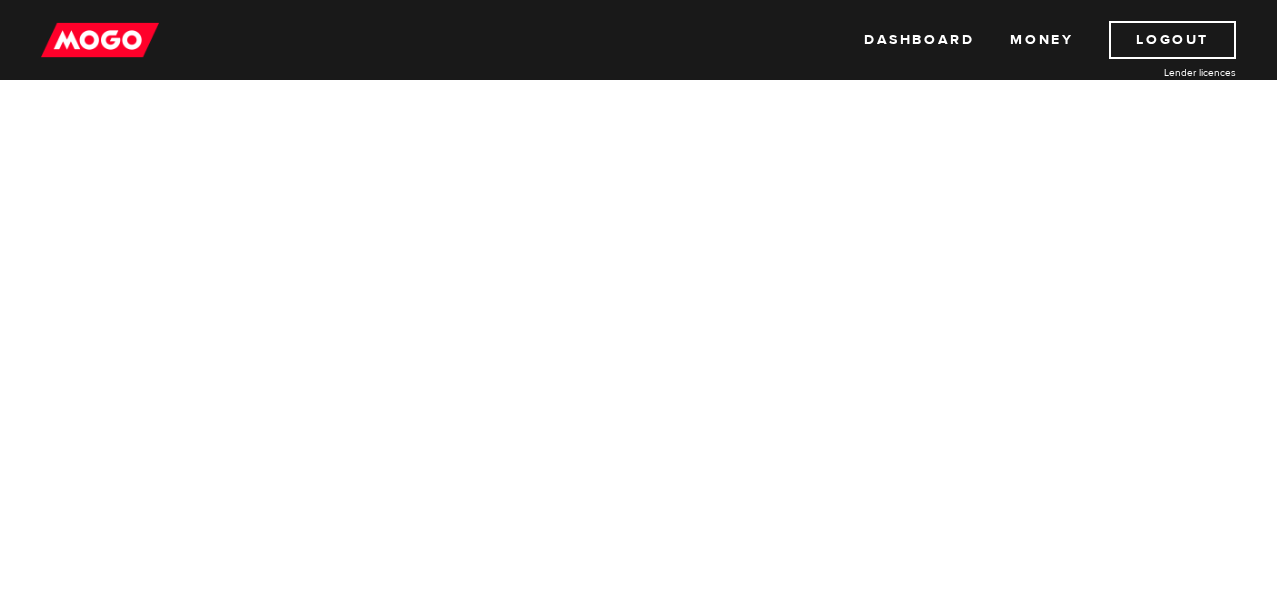 scroll, scrollTop: 0, scrollLeft: 0, axis: both 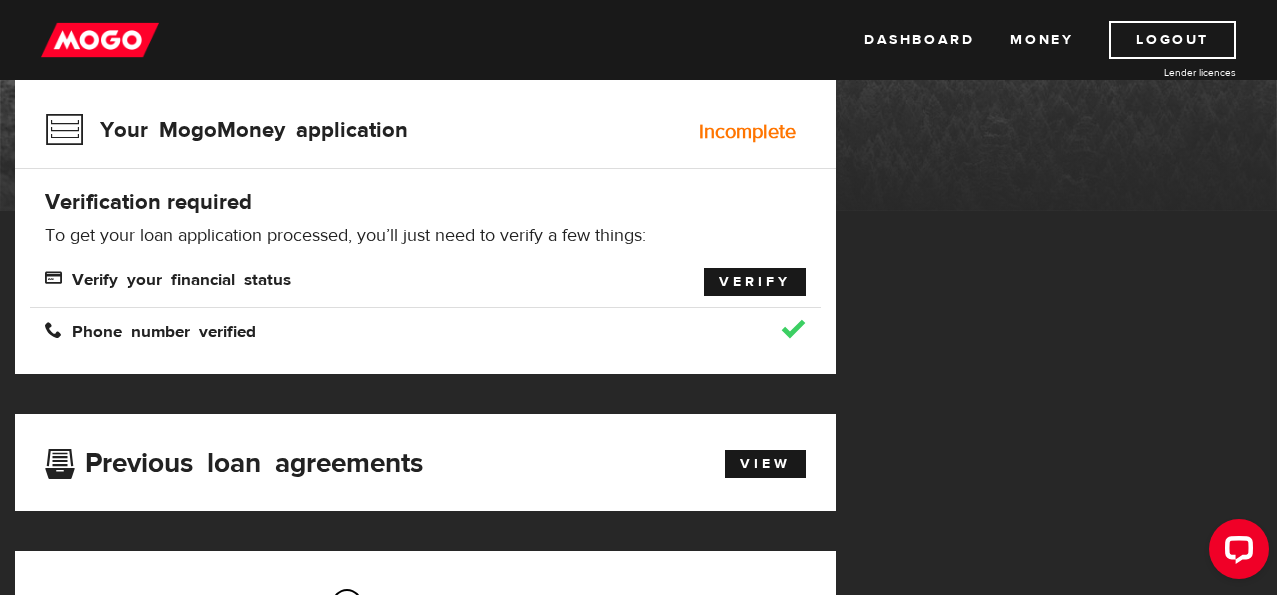 click on "Verify" at bounding box center (755, 282) 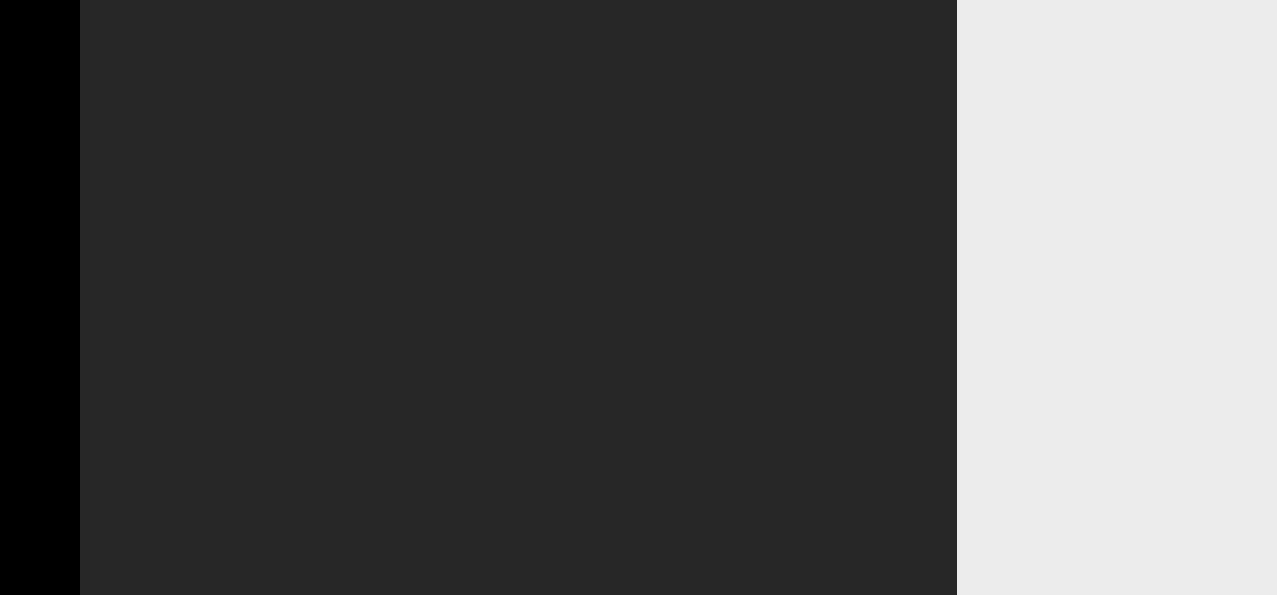 scroll, scrollTop: 0, scrollLeft: 0, axis: both 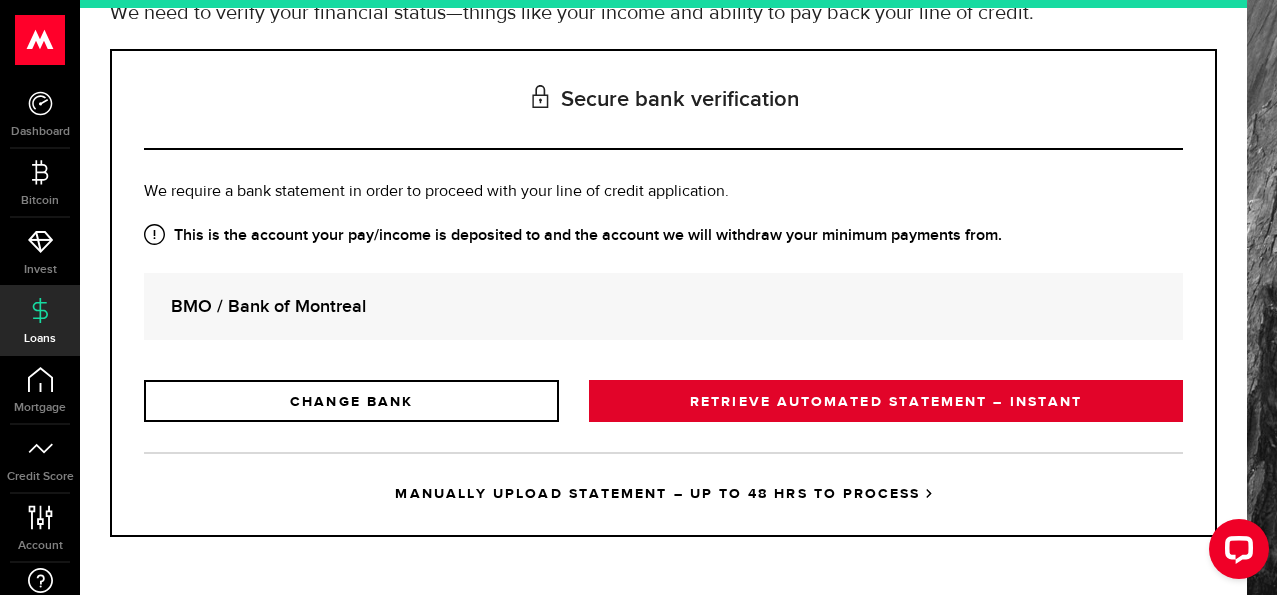click on "RETRIEVE AUTOMATED STATEMENT – INSTANT" at bounding box center [886, 401] 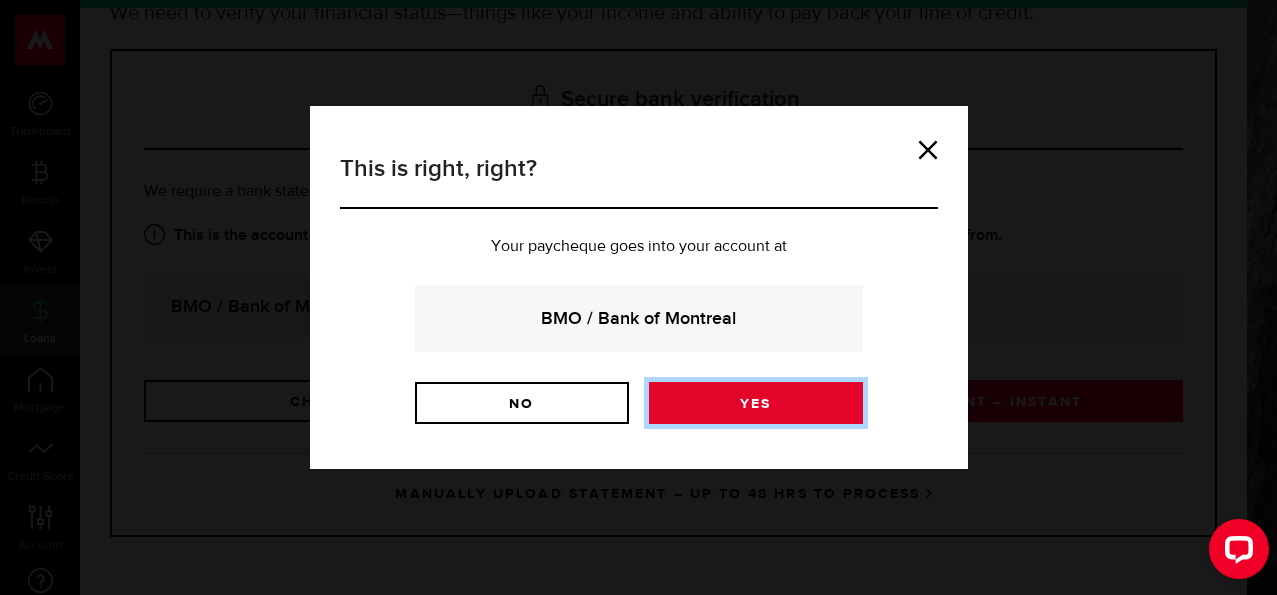 click on "Yes" at bounding box center [756, 403] 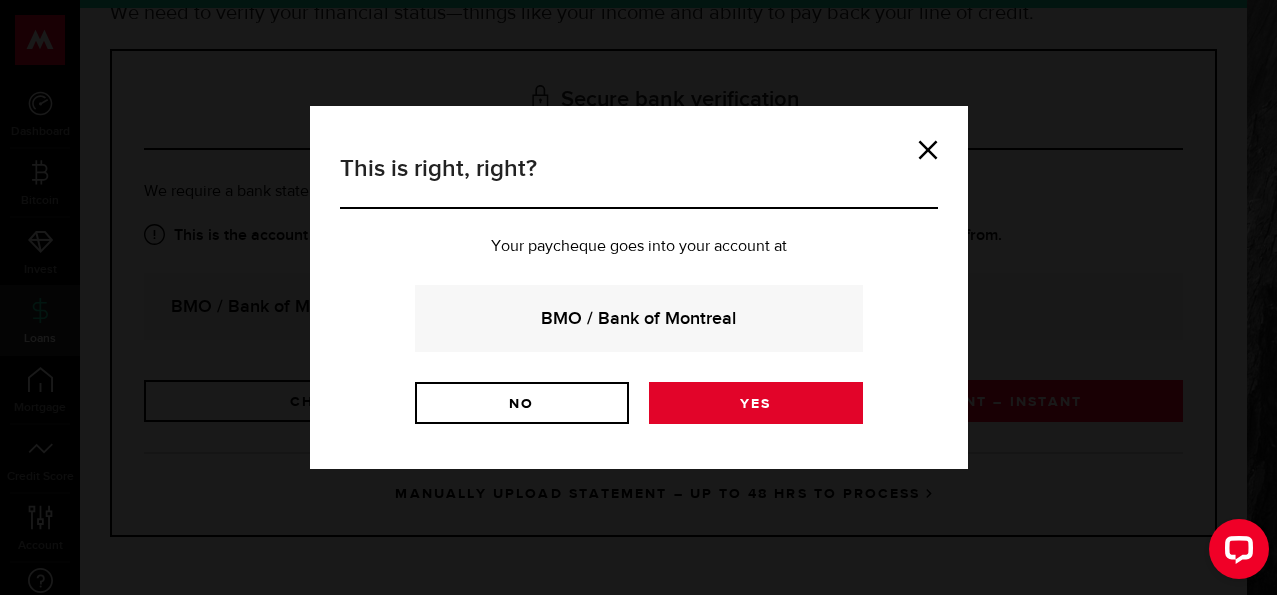 scroll, scrollTop: 0, scrollLeft: 0, axis: both 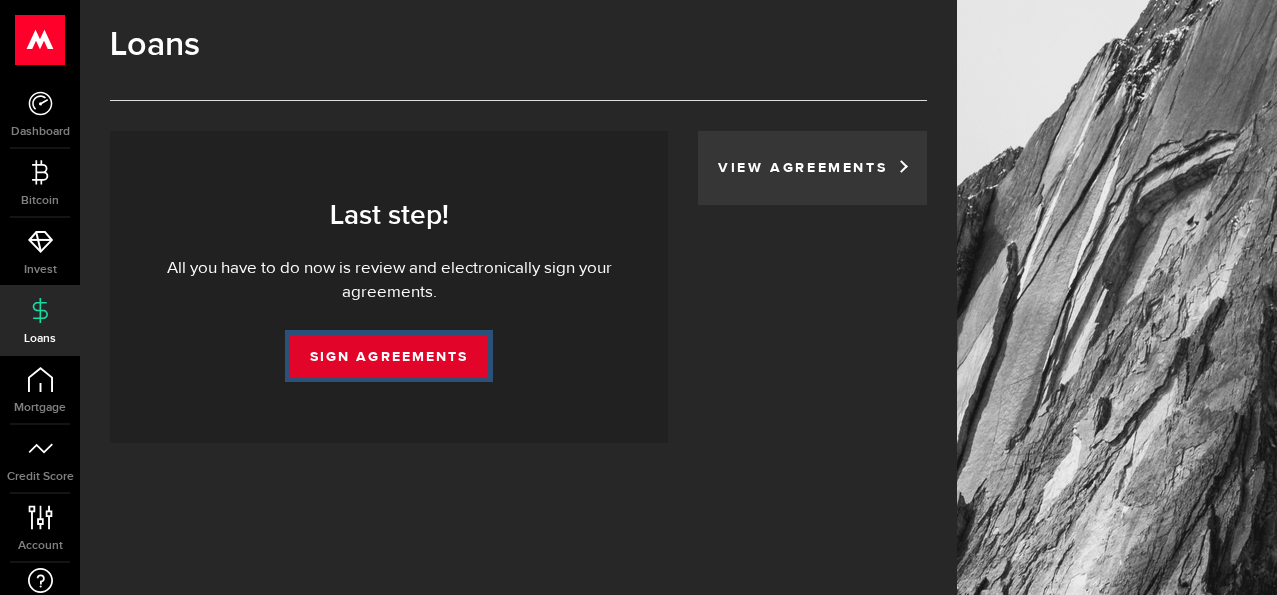 click on "Sign Agreements" at bounding box center (389, 356) 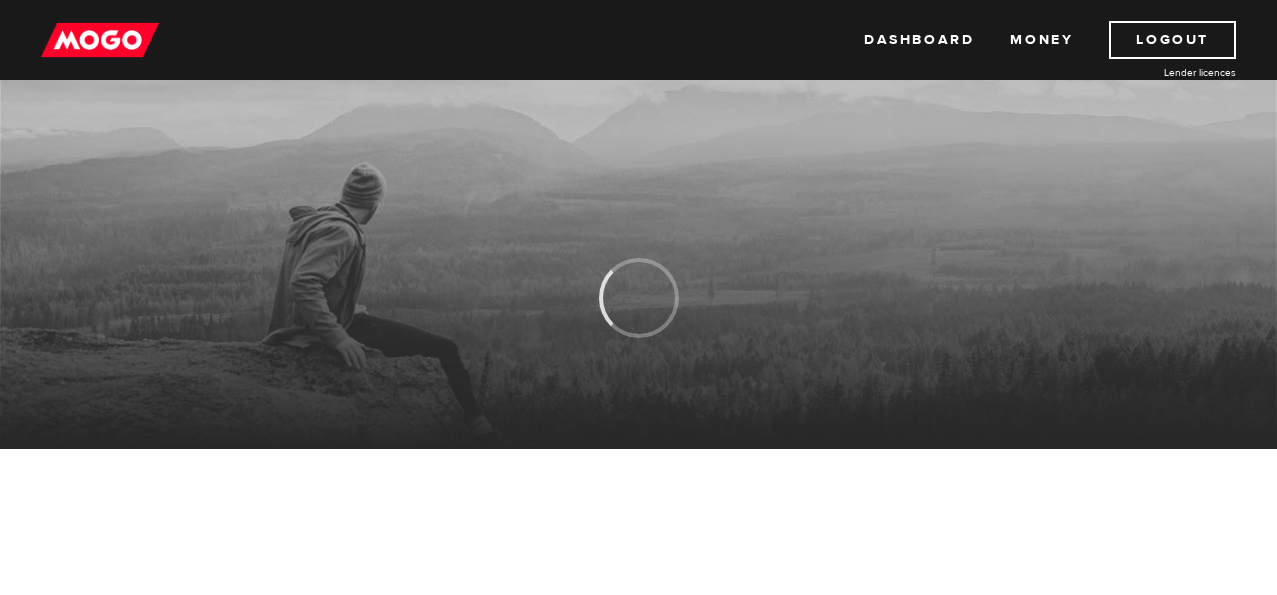 scroll, scrollTop: 0, scrollLeft: 0, axis: both 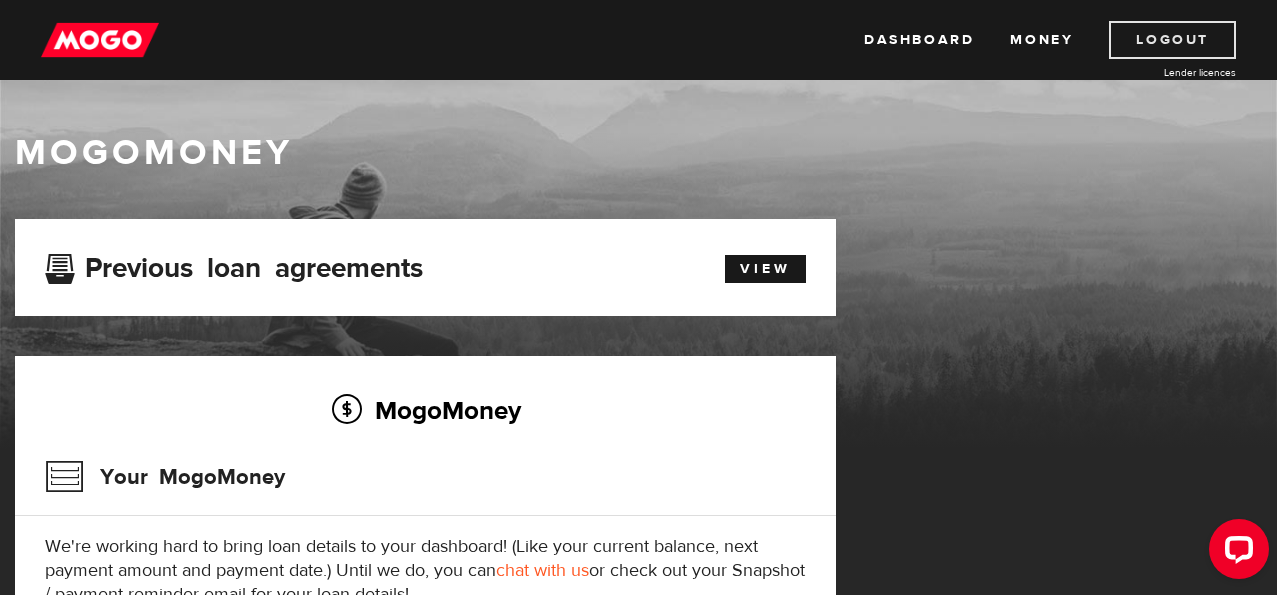 click on "Logout" at bounding box center (1172, 40) 